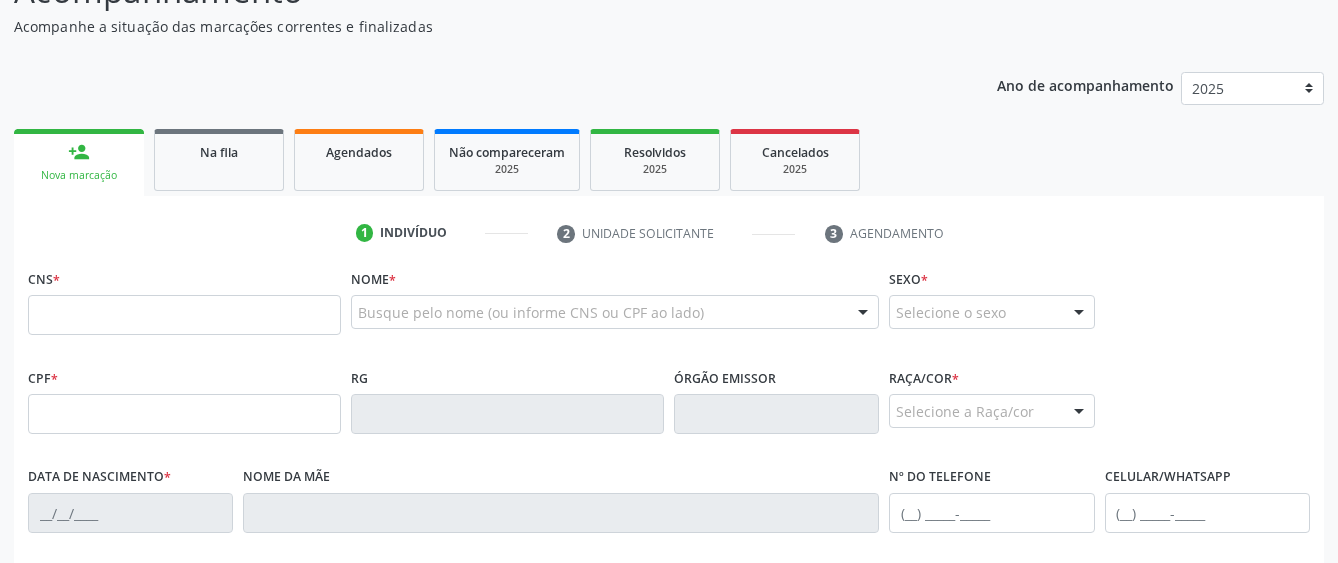 scroll, scrollTop: 200, scrollLeft: 0, axis: vertical 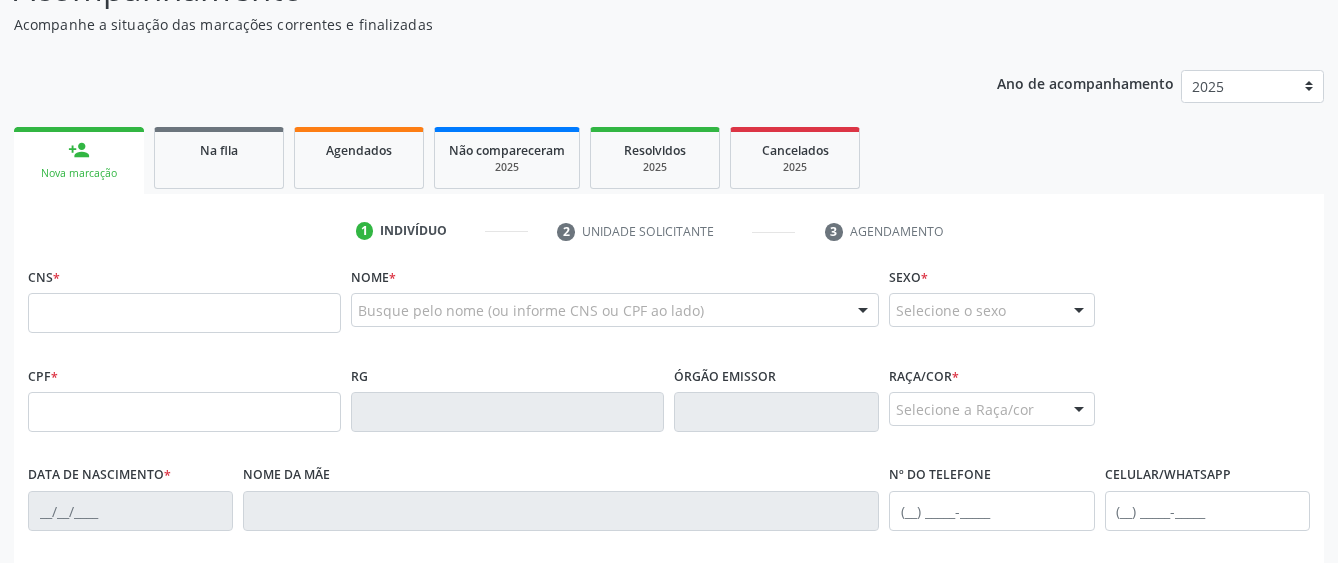 click at bounding box center [184, 313] 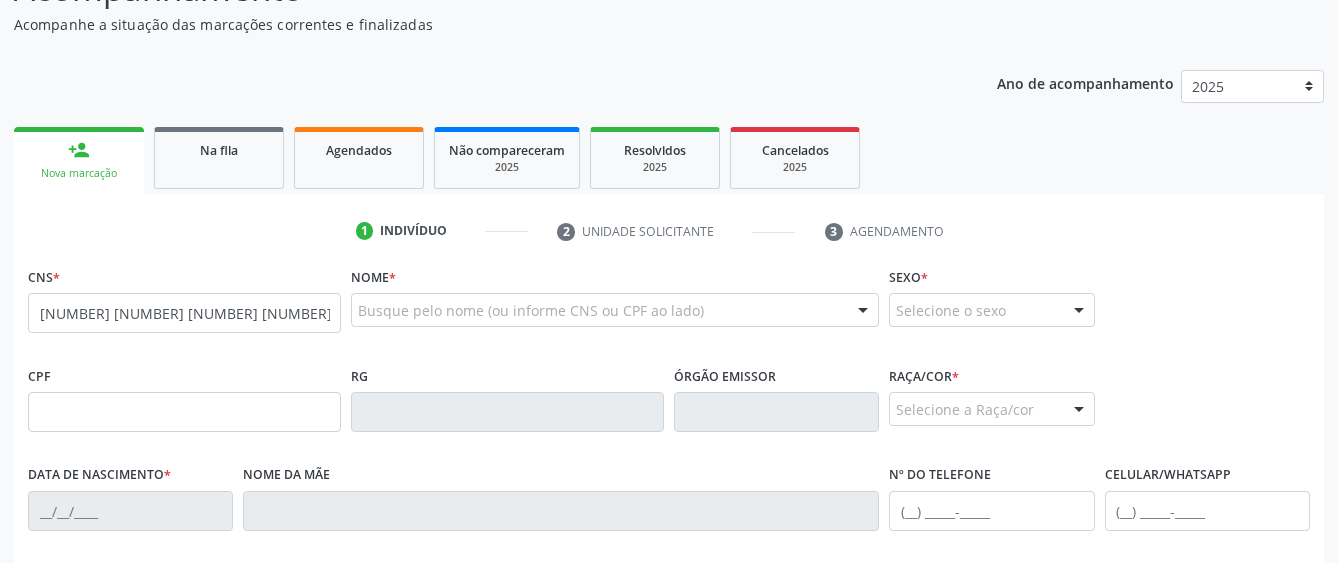 type on "[NUMBER] [NUMBER] [NUMBER] [NUMBER]" 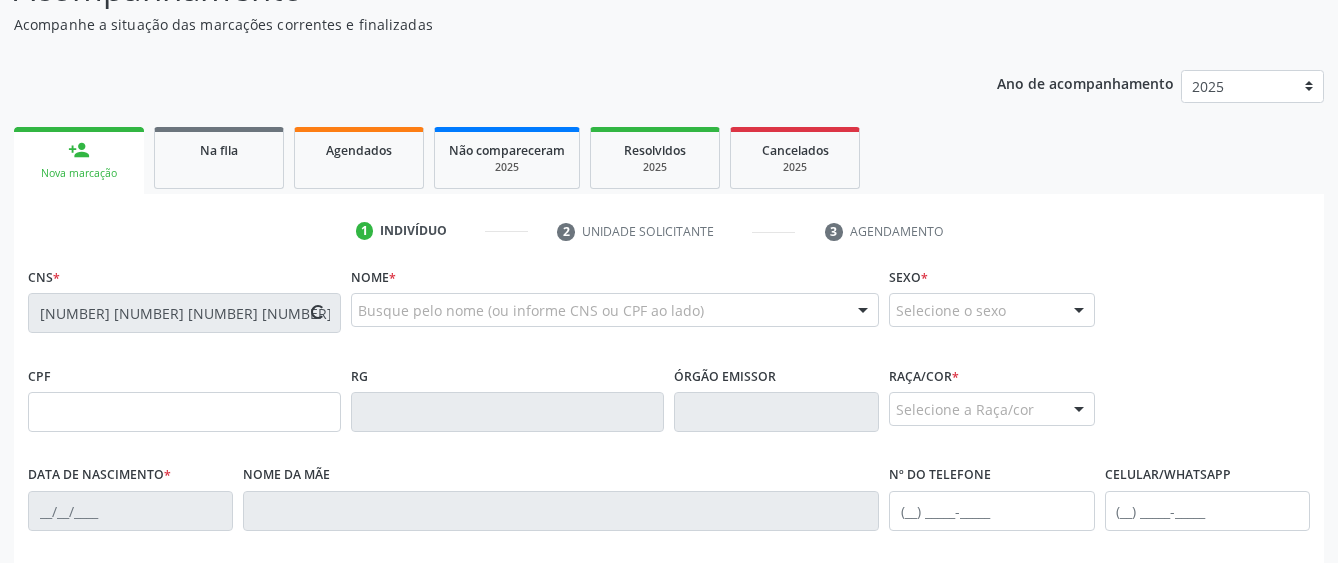 type on "[NUMBER].[NUMBER].[NUMBER]-[NUMBER]" 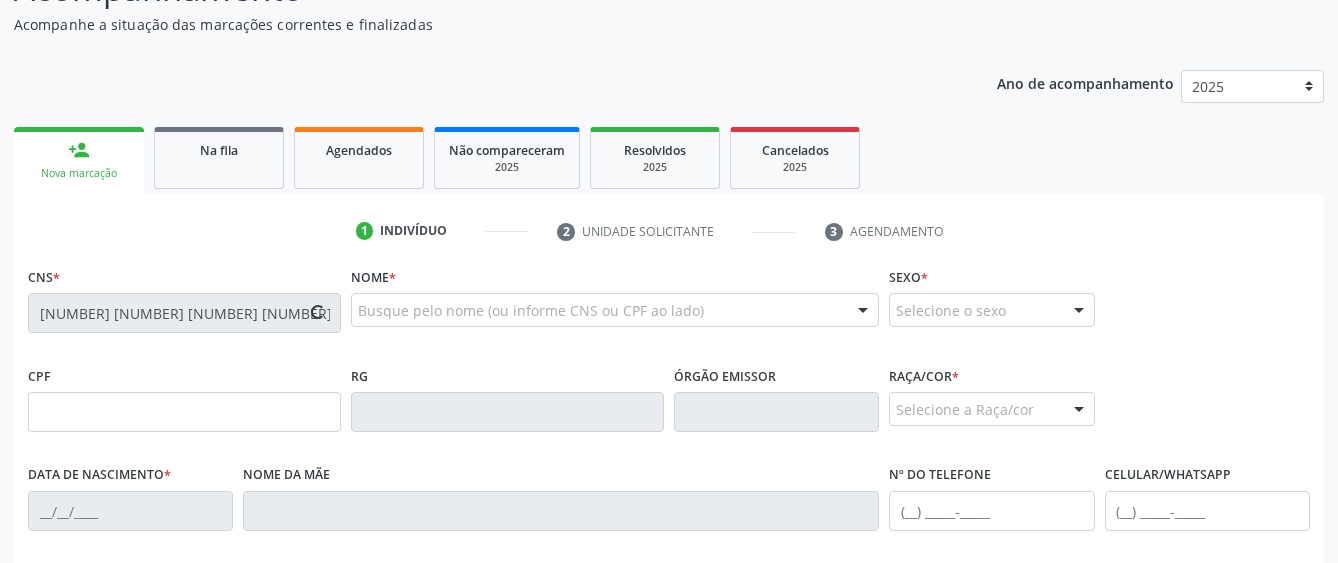type on "[DATE]" 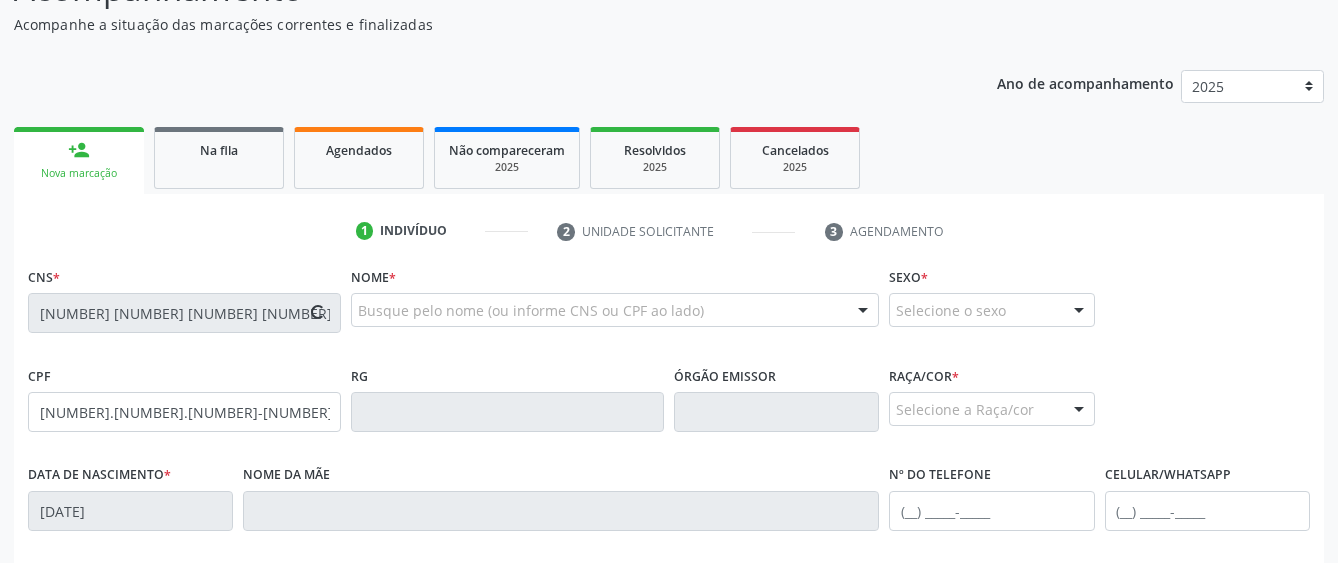 type on "[FIRST] [LAST] [LAST] [LAST]" 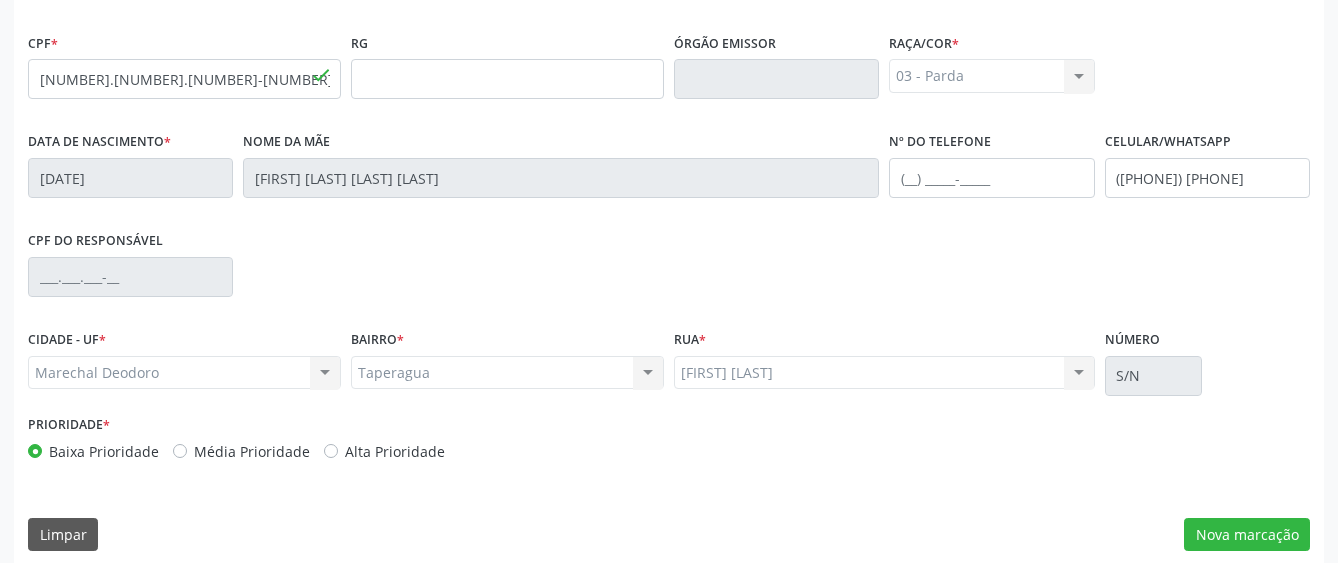 scroll, scrollTop: 549, scrollLeft: 0, axis: vertical 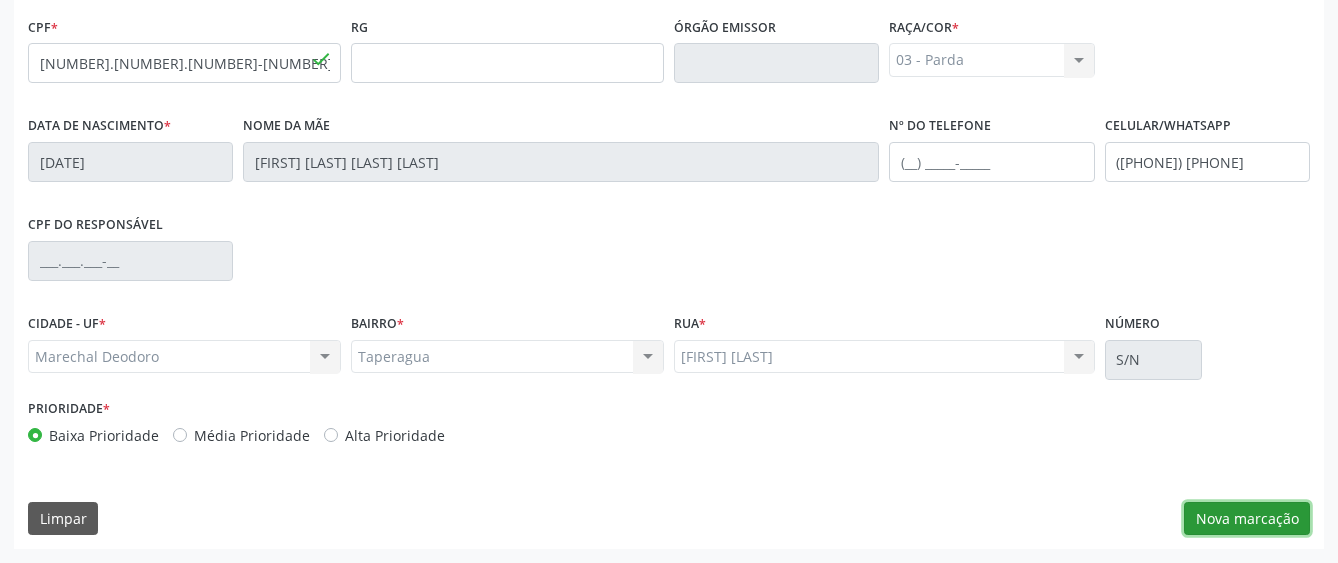 click on "Nova marcação" at bounding box center [1247, 519] 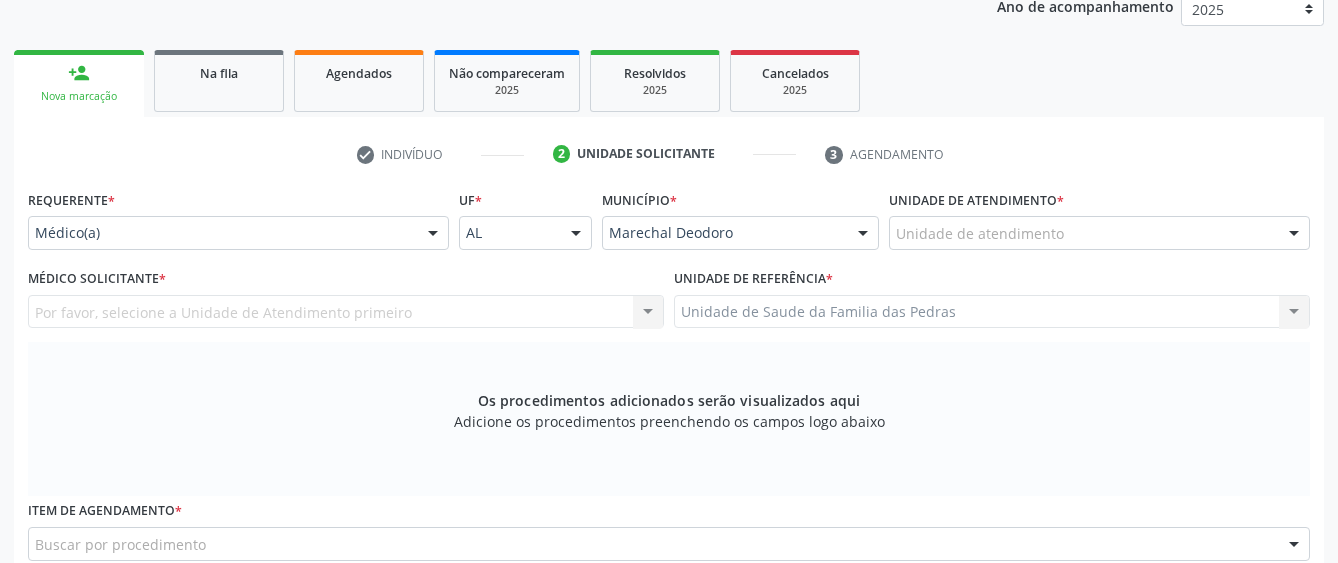 scroll, scrollTop: 249, scrollLeft: 0, axis: vertical 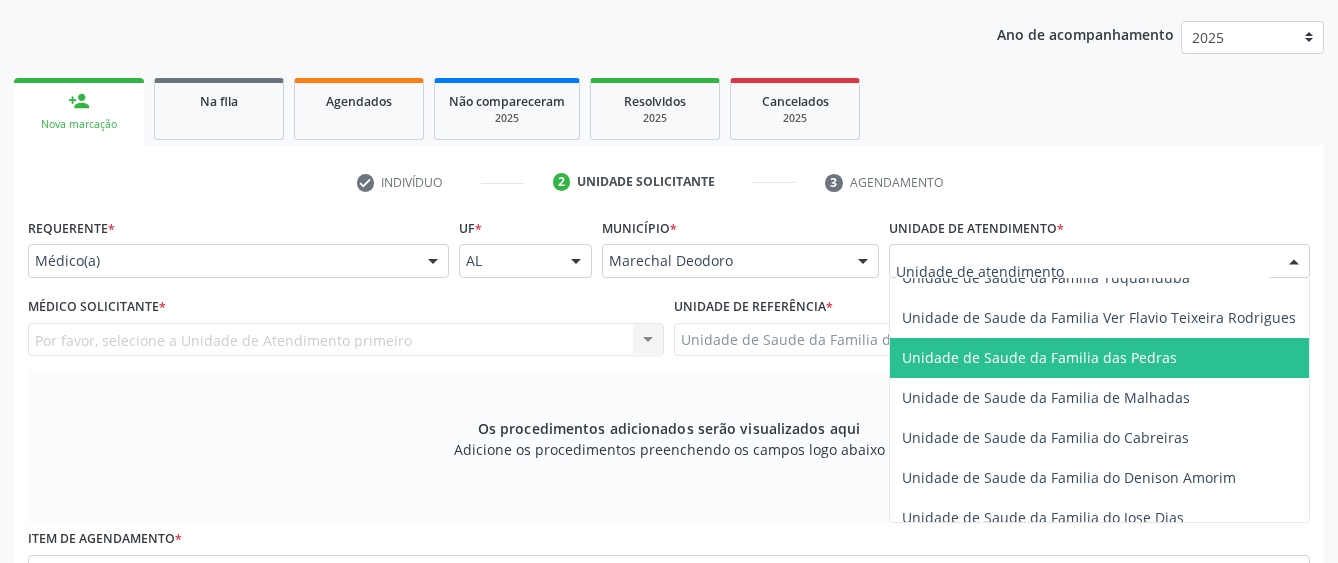 click on "Unidade de Saude da Familia das Pedras" at bounding box center (1039, 357) 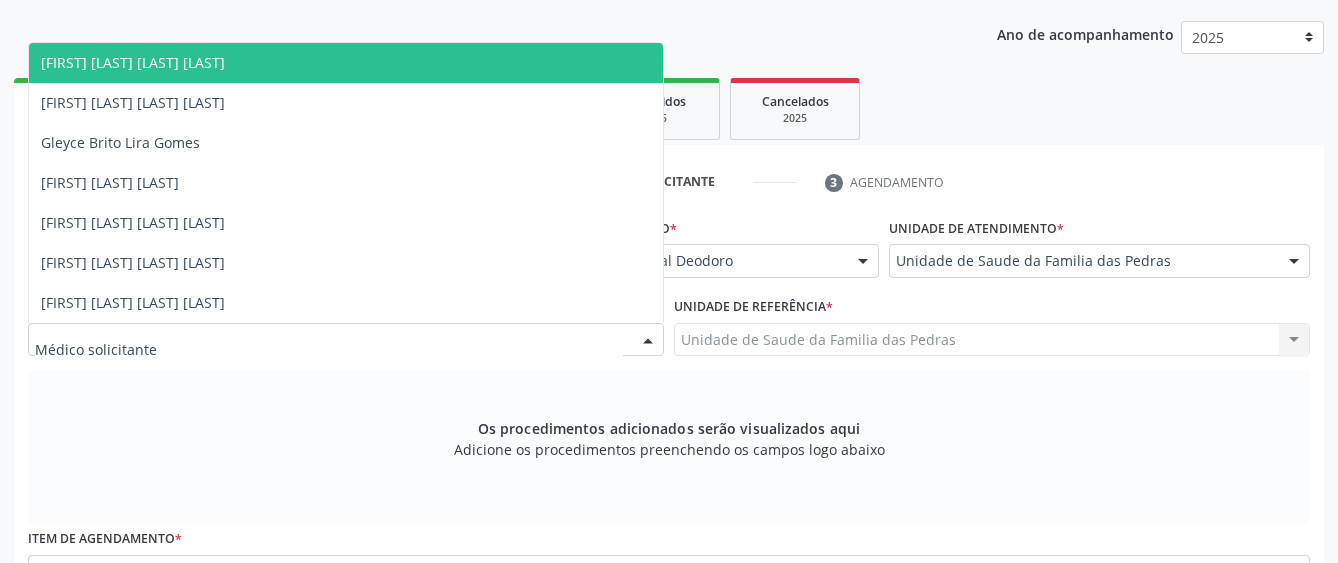 click at bounding box center [346, 340] 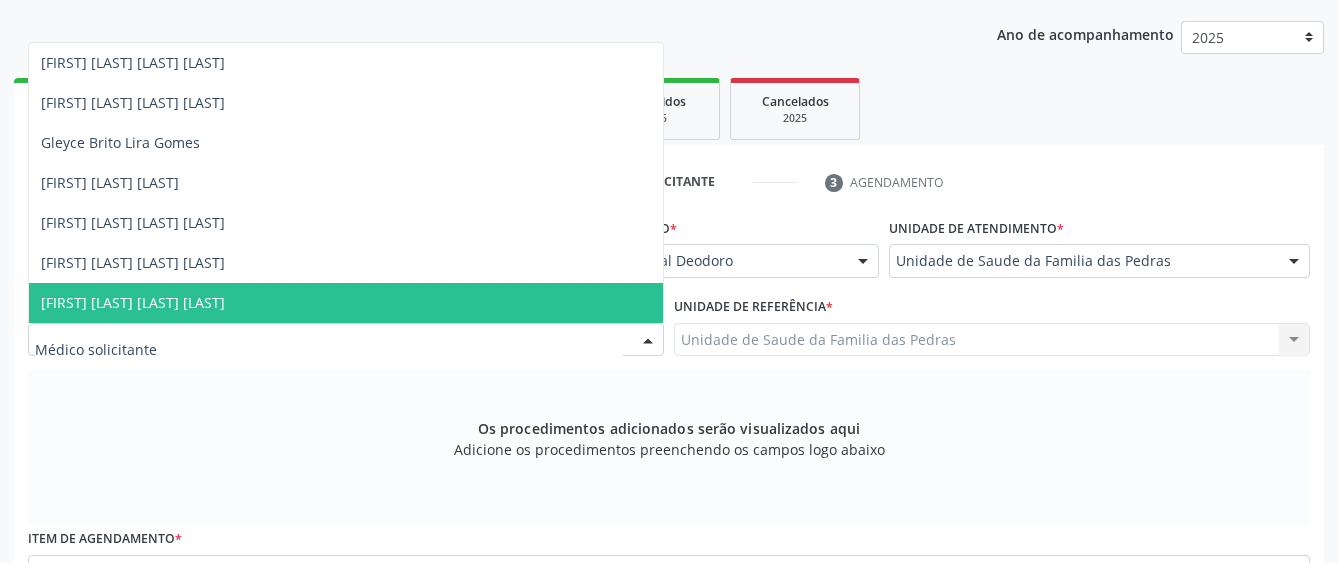 click on "[FIRST] [LAST] [LAST] [LAST]" at bounding box center (346, 303) 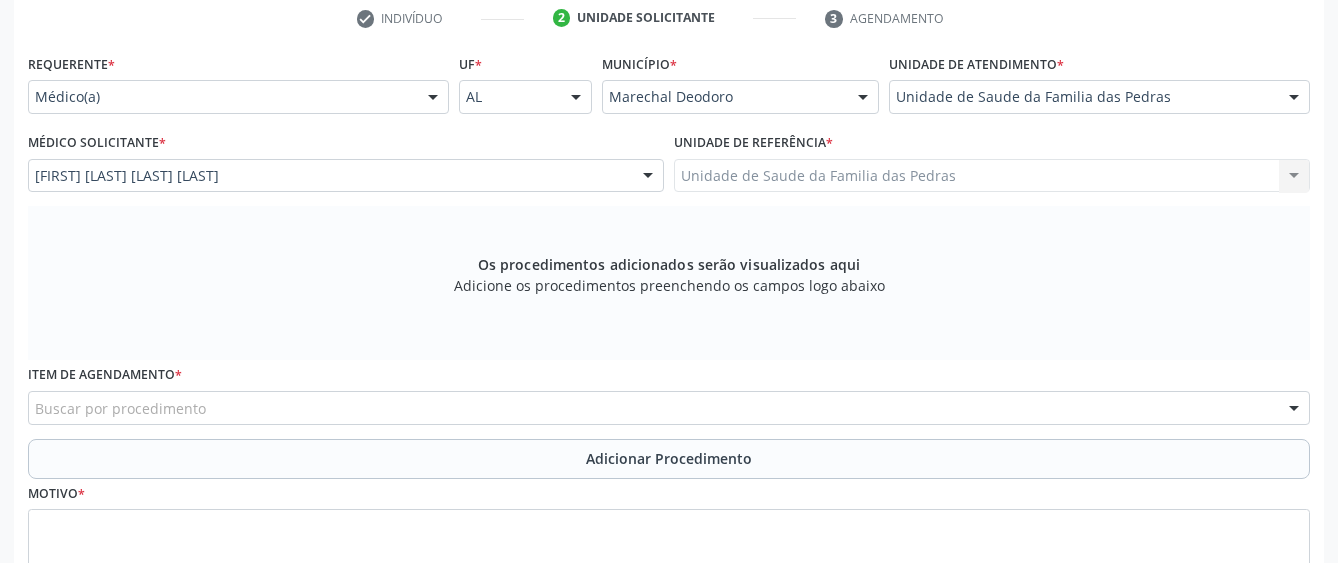 scroll, scrollTop: 449, scrollLeft: 0, axis: vertical 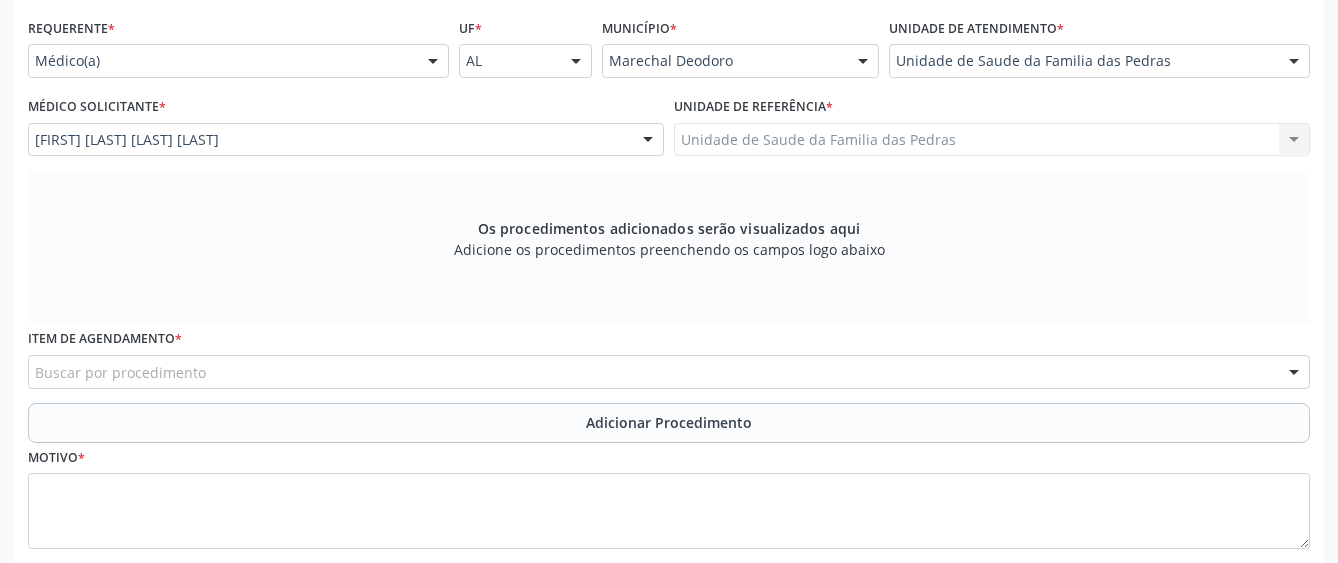 click on "Buscar por procedimento" at bounding box center [669, 372] 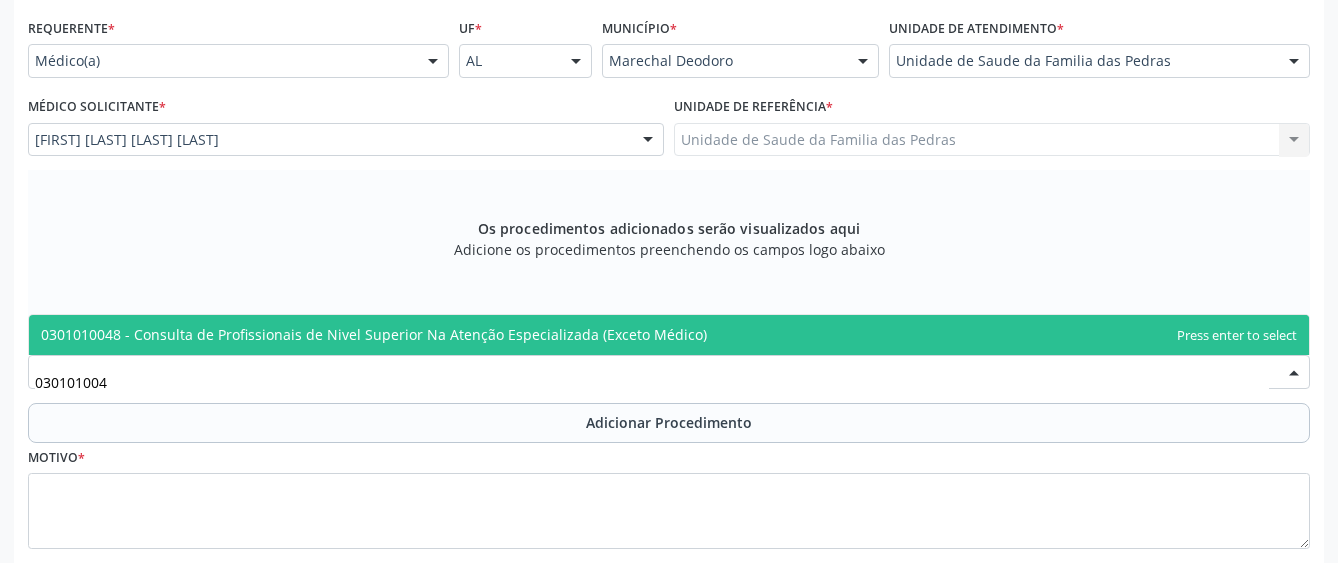 type on "0301010048" 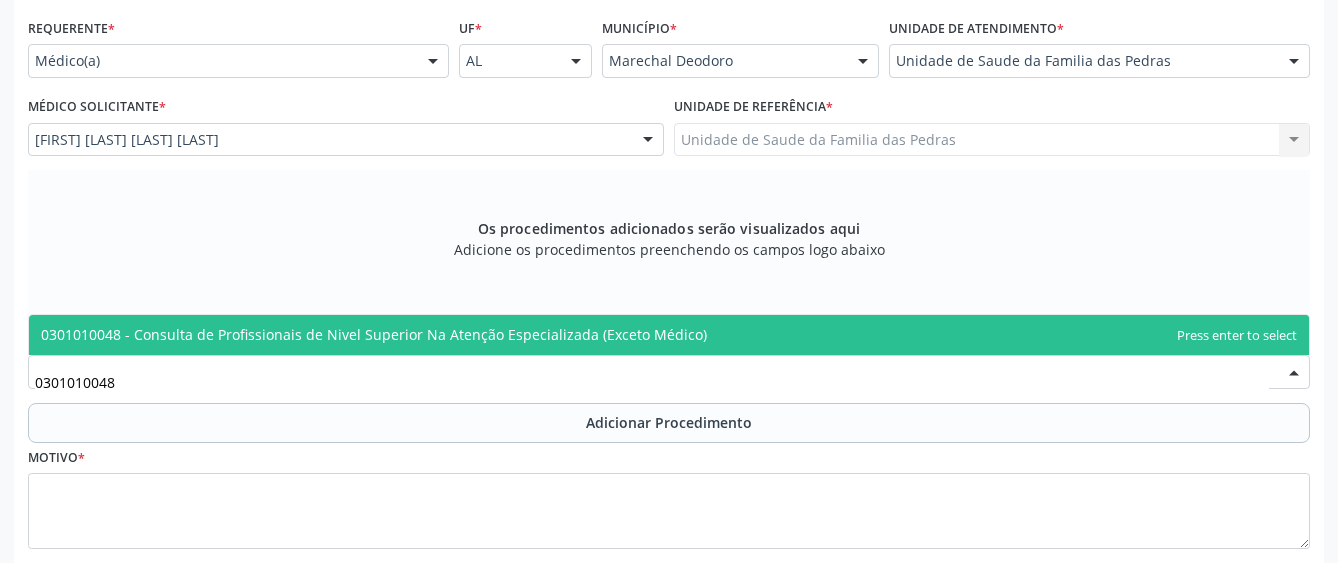 click on "0301010048 - Consulta de Profissionais de Nivel Superior Na Atenção Especializada (Exceto Médico)" at bounding box center (669, 335) 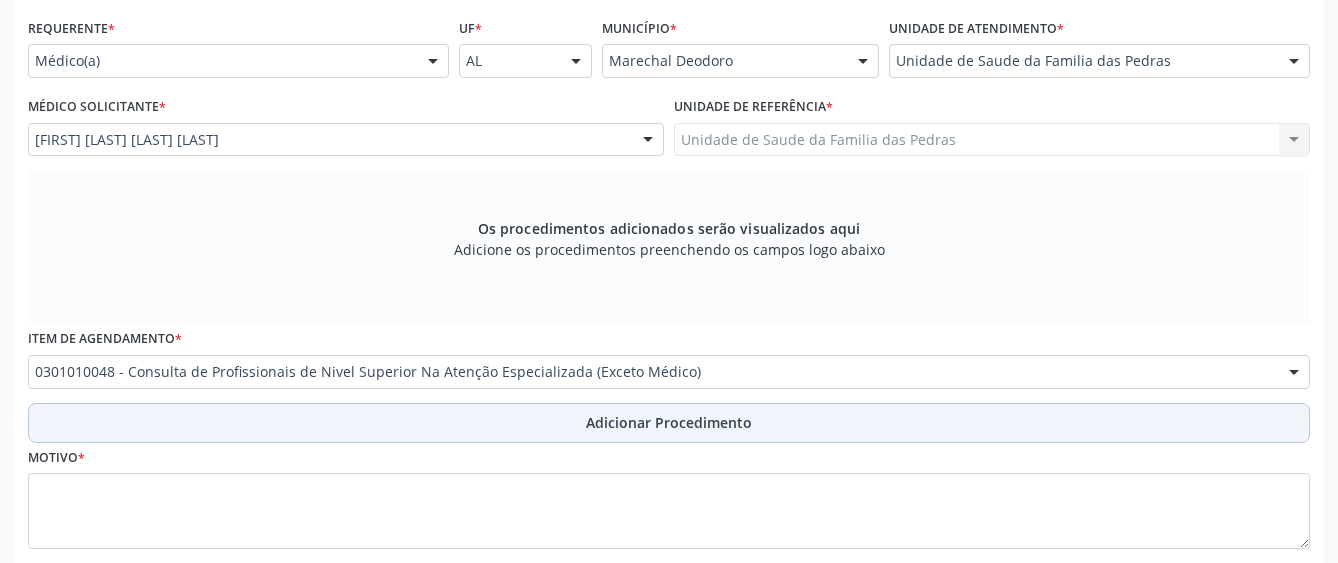 click on "Adicionar Procedimento" at bounding box center [669, 423] 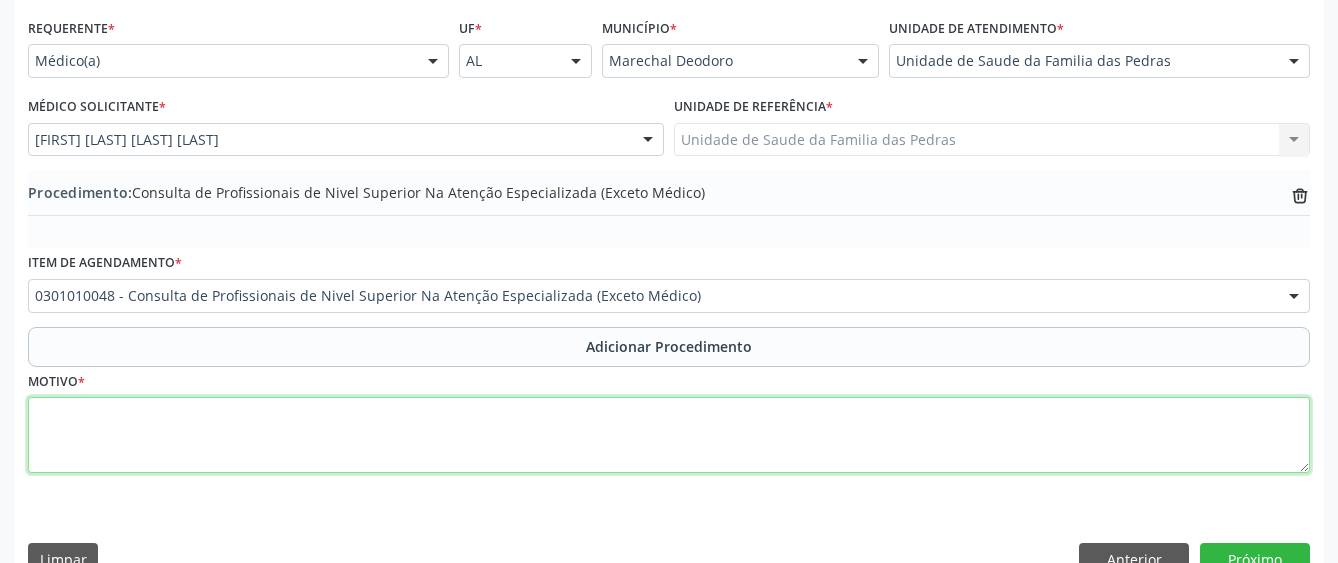 click at bounding box center (669, 435) 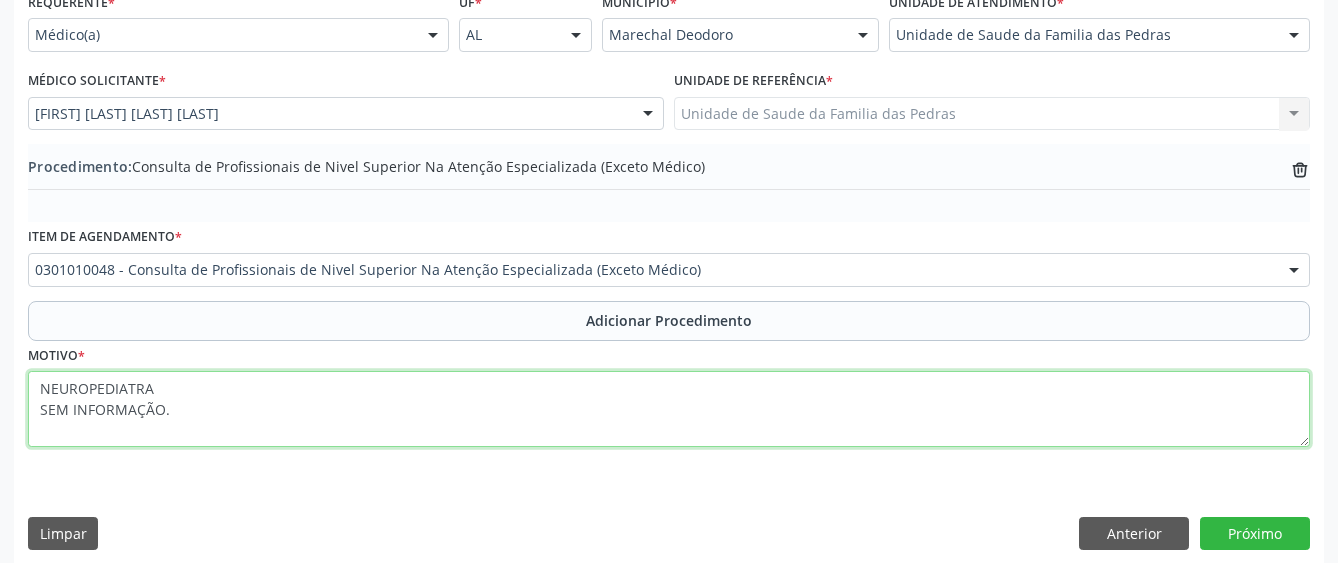 scroll, scrollTop: 490, scrollLeft: 0, axis: vertical 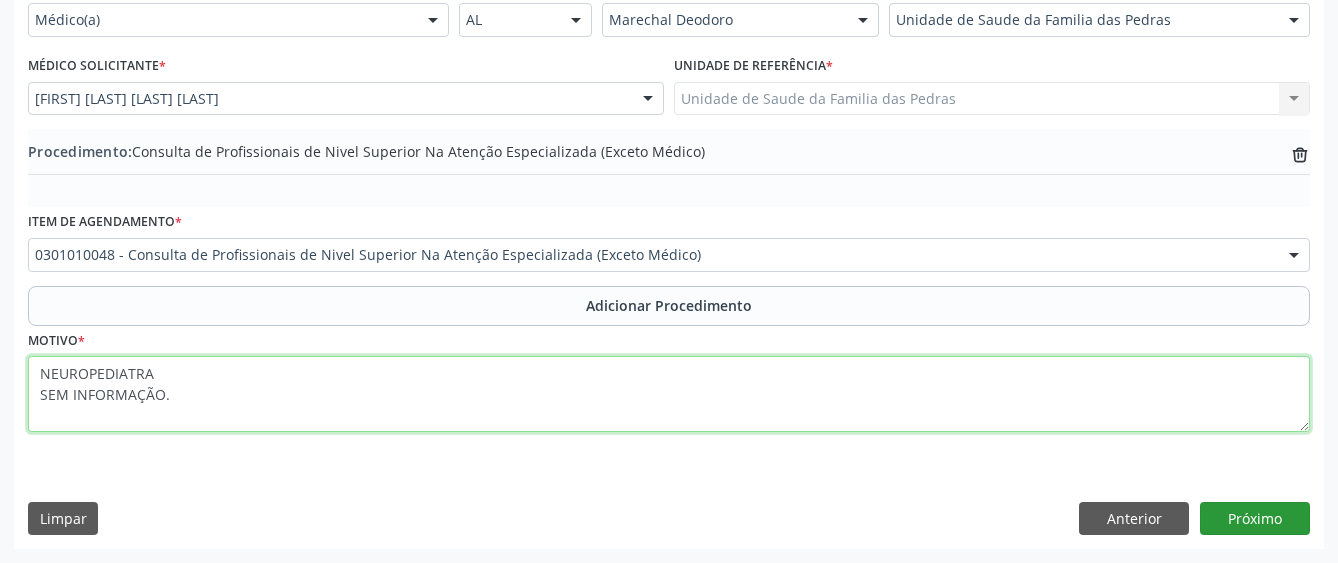 type on "NEUROPEDIATRA
SEM INFORMAÇÃO." 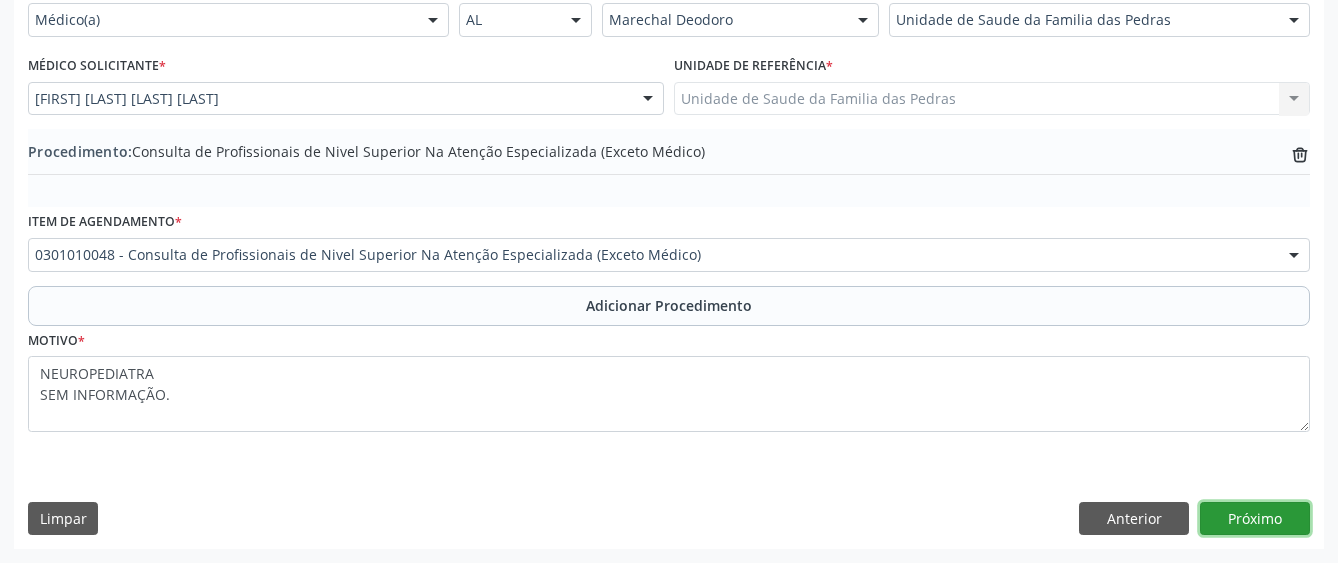 click on "Próximo" at bounding box center (1255, 519) 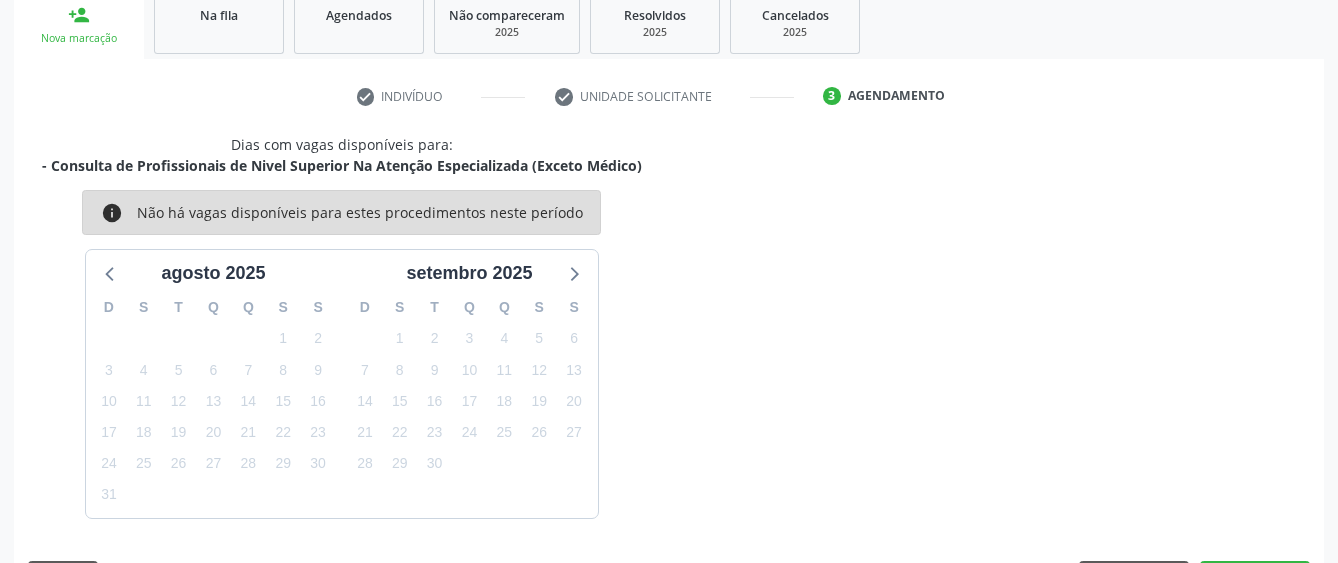 scroll, scrollTop: 394, scrollLeft: 0, axis: vertical 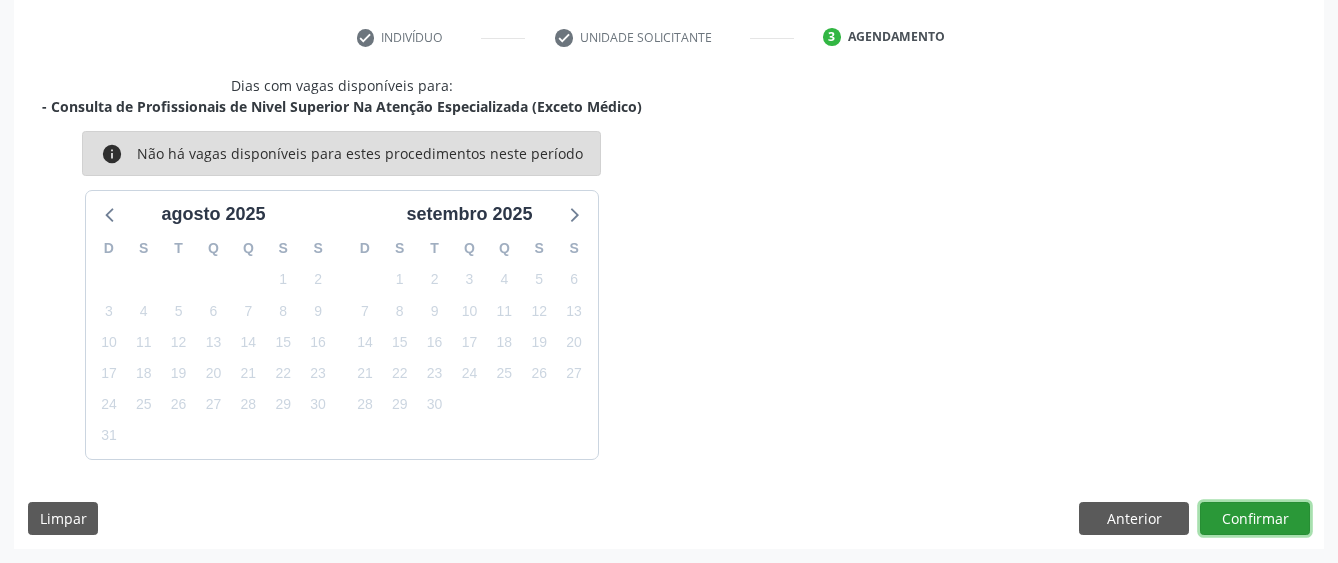 click on "Confirmar" at bounding box center (1255, 519) 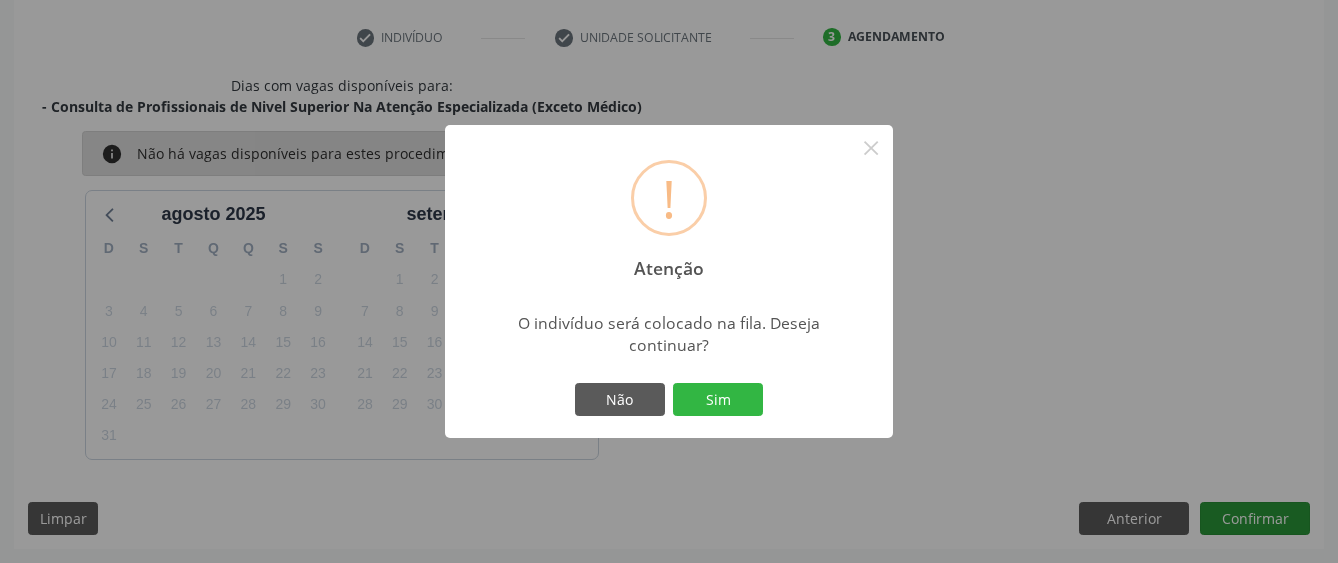 click on "! Atenção × O indivíduo será colocado na fila. Deseja continuar? Não Sim" at bounding box center (669, 281) 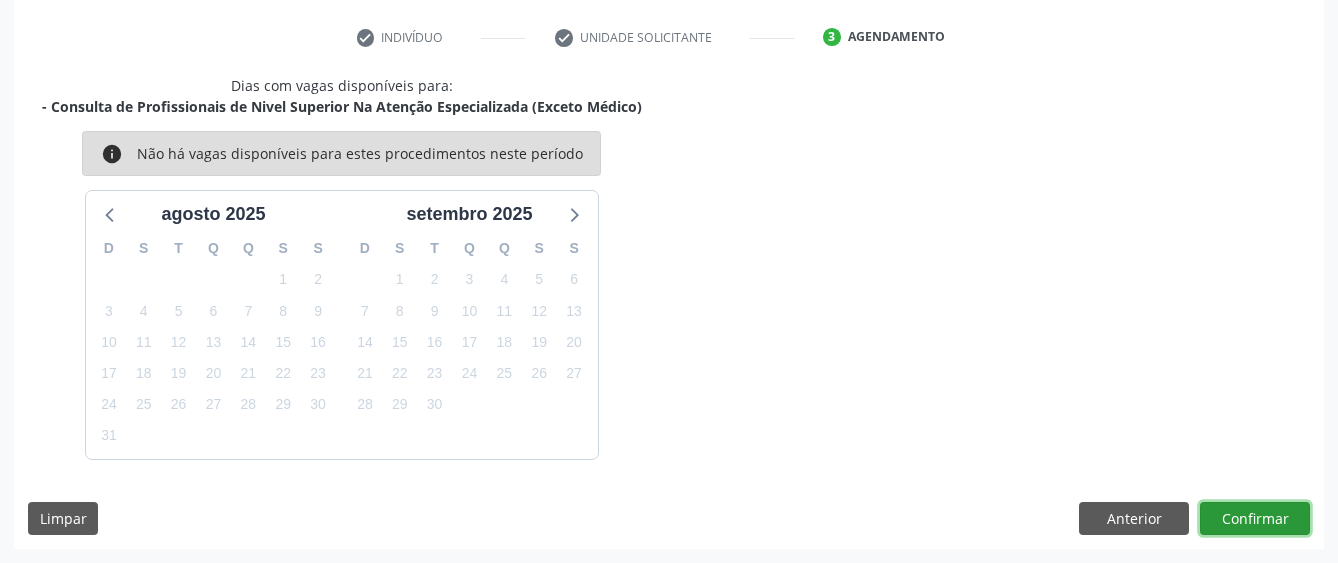 click on "Confirmar" at bounding box center [1255, 519] 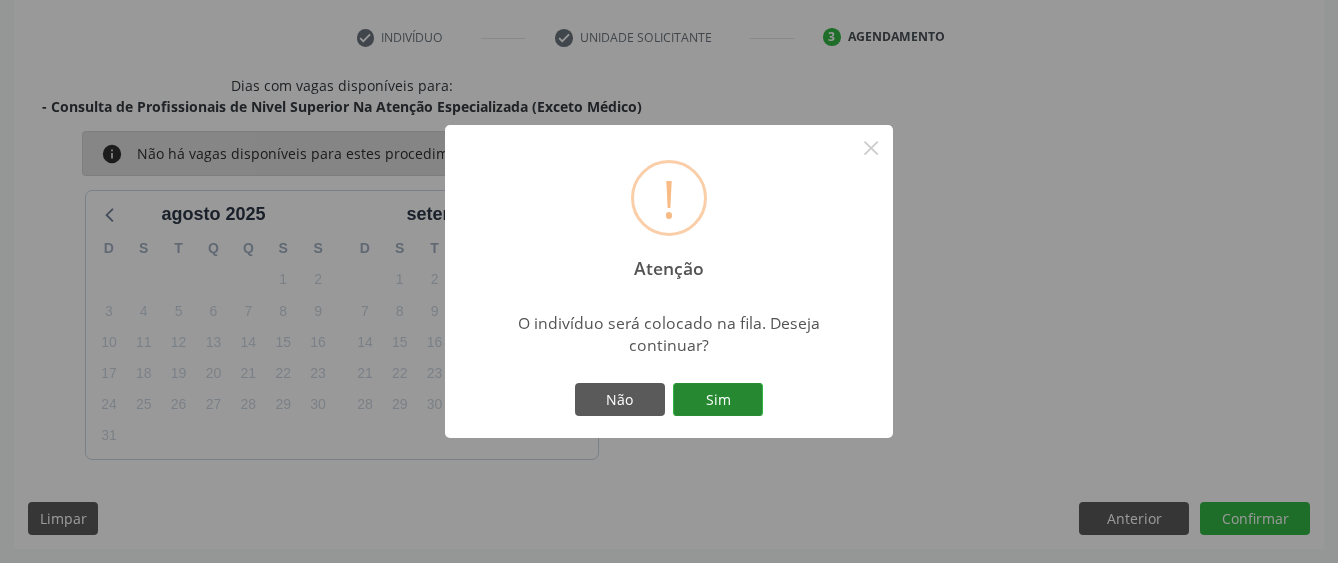 click on "Sim" at bounding box center [718, 400] 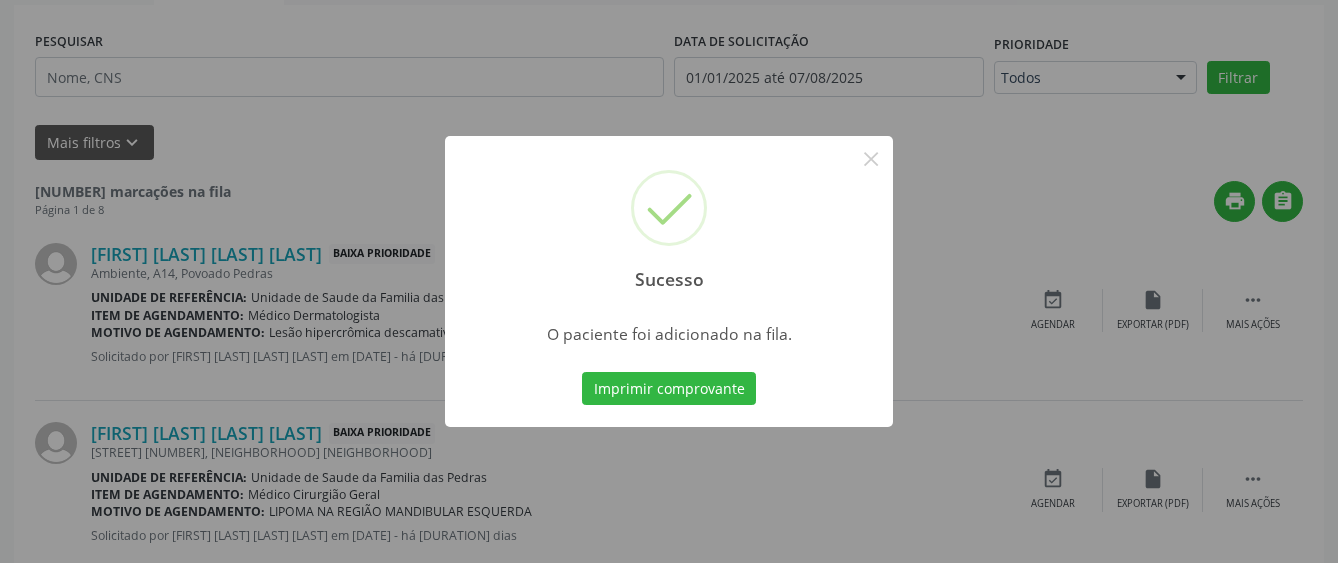 scroll, scrollTop: 132, scrollLeft: 0, axis: vertical 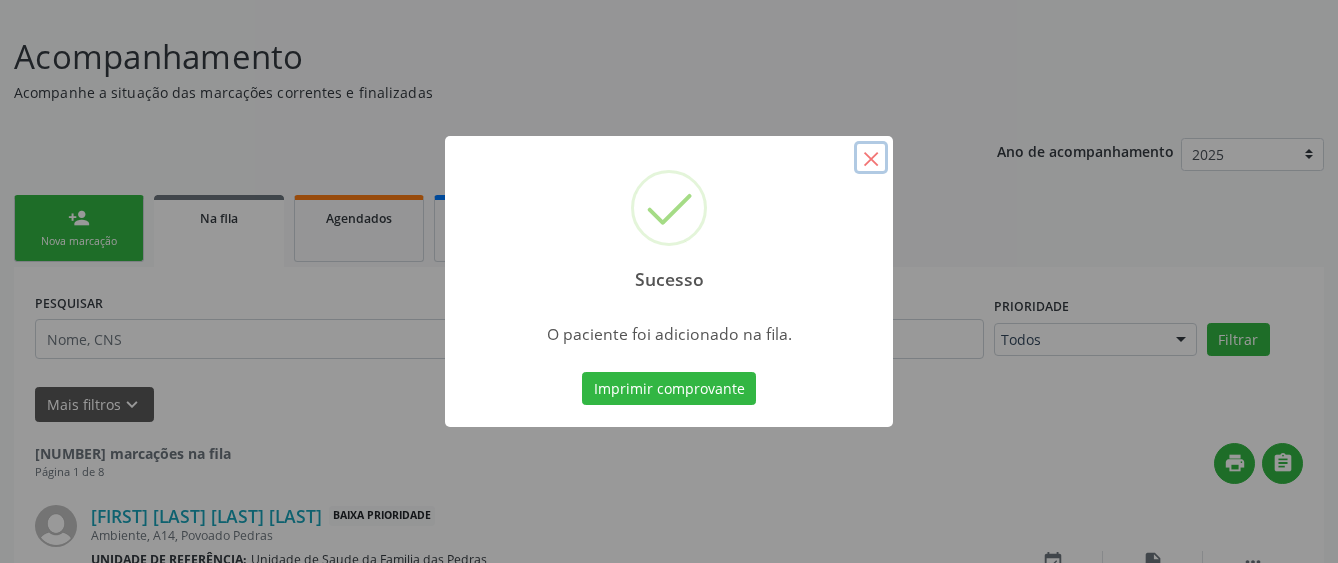 click on "×" at bounding box center [871, 158] 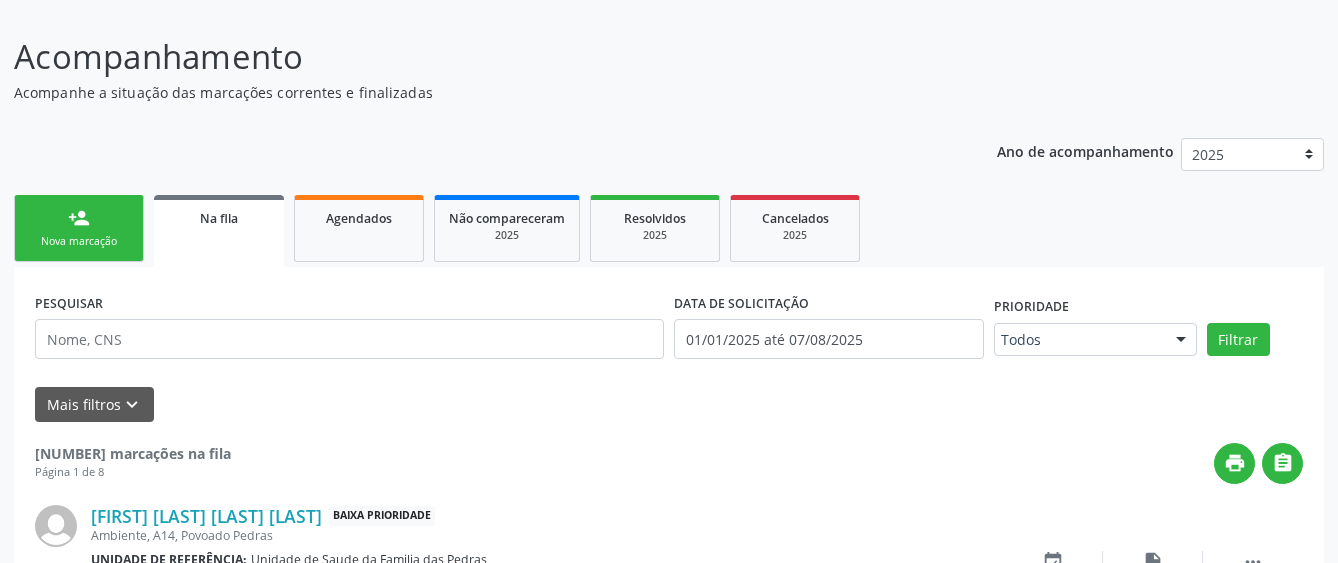 click on "Nova marcação" at bounding box center [79, 241] 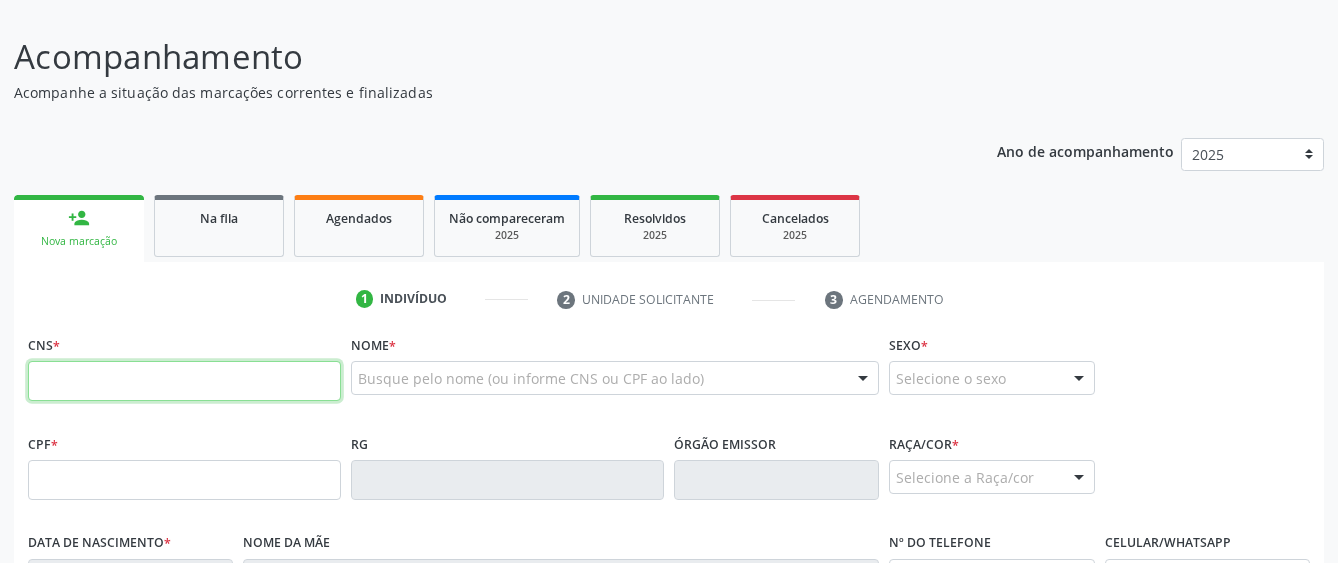 click at bounding box center (184, 381) 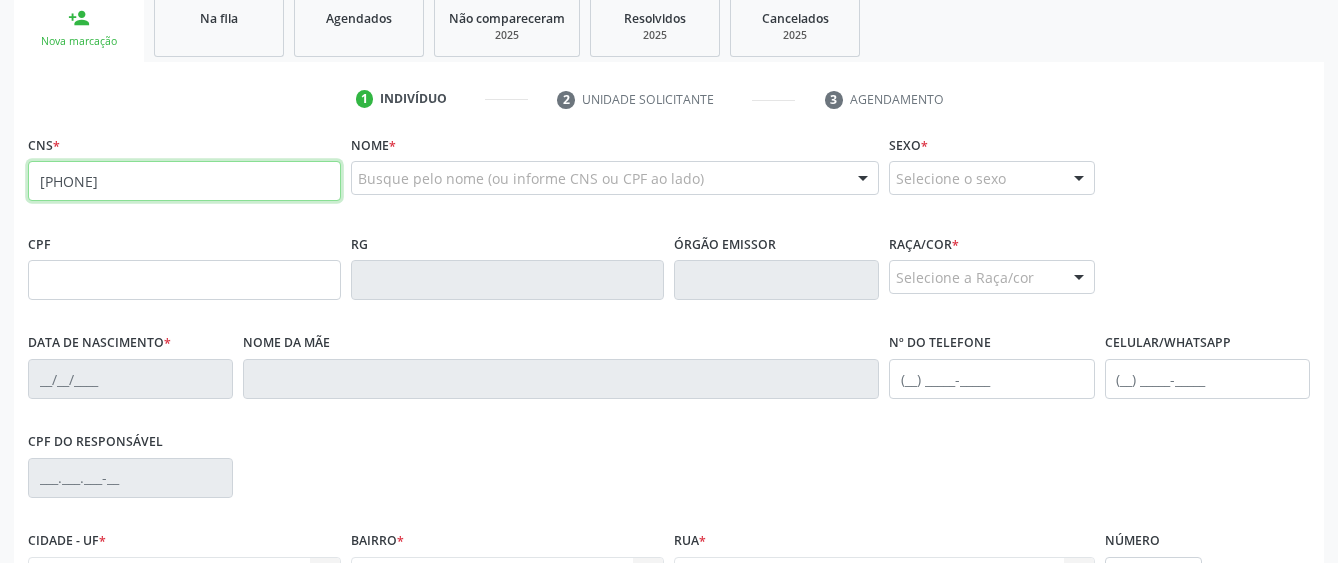 scroll, scrollTop: 400, scrollLeft: 0, axis: vertical 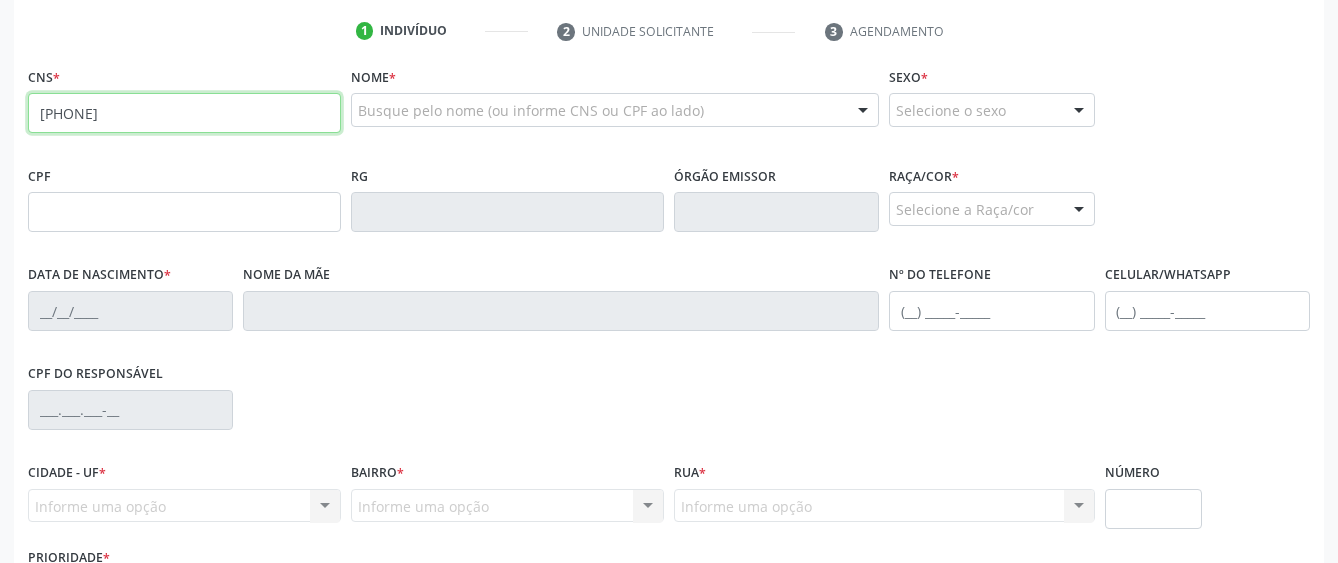 click on "[PHONE]" at bounding box center [184, 113] 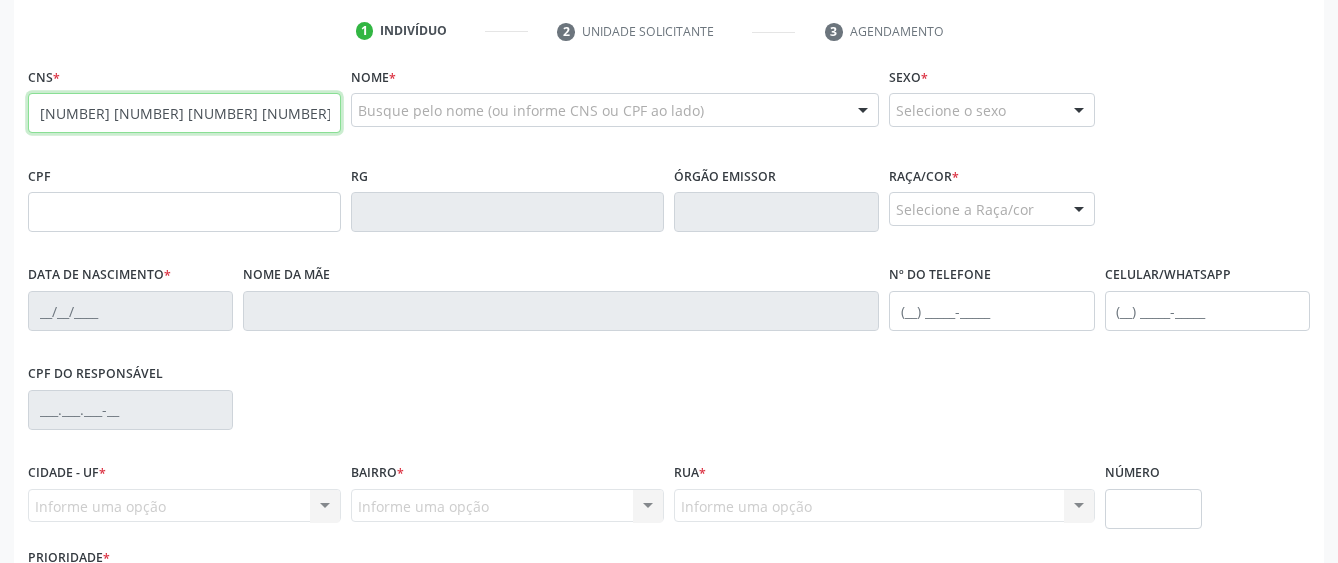 type on "[NUMBER] [NUMBER] [NUMBER] [NUMBER]" 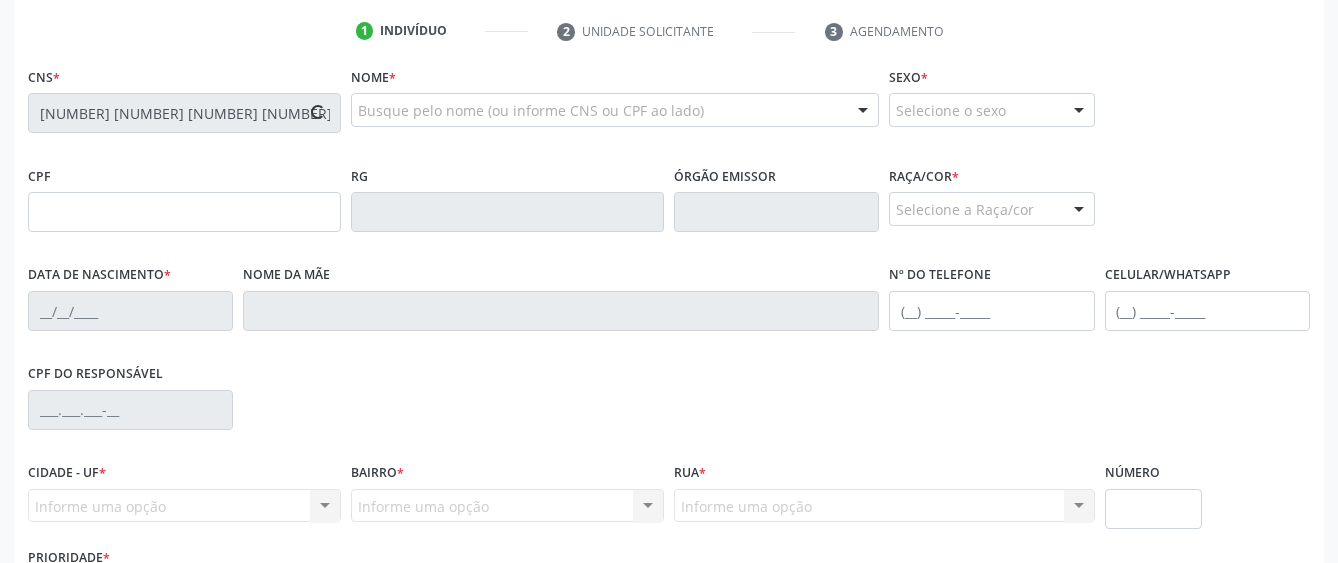 type on "[NUMBER].[NUMBER].[NUMBER]-[NUMBER]" 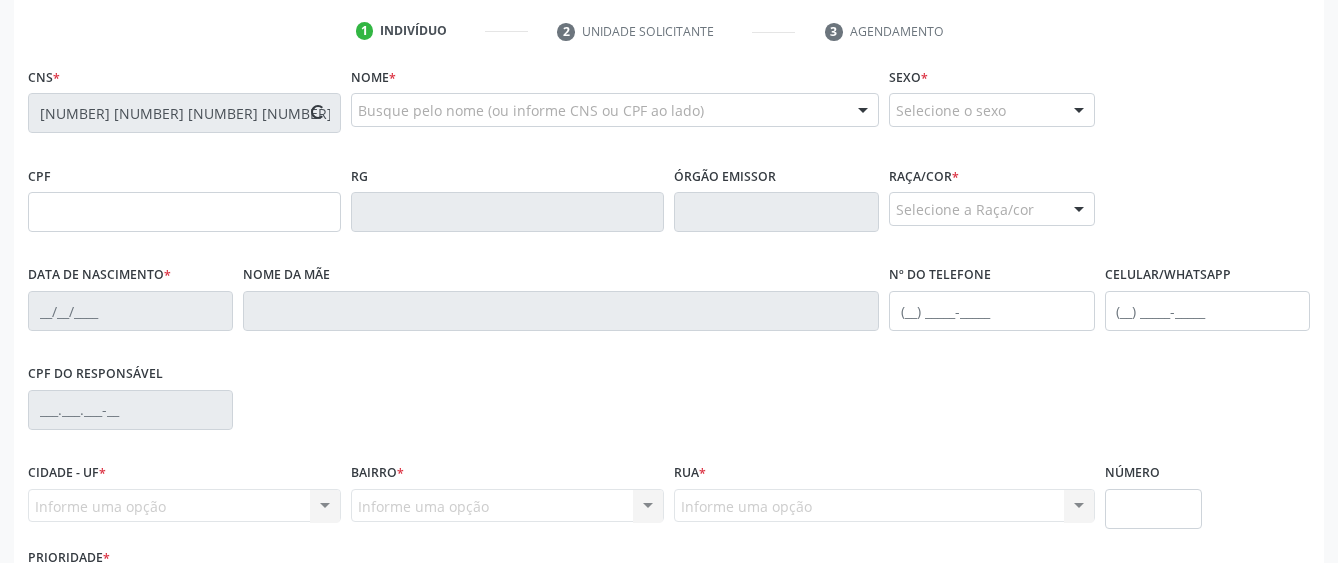 type on "[DATE]" 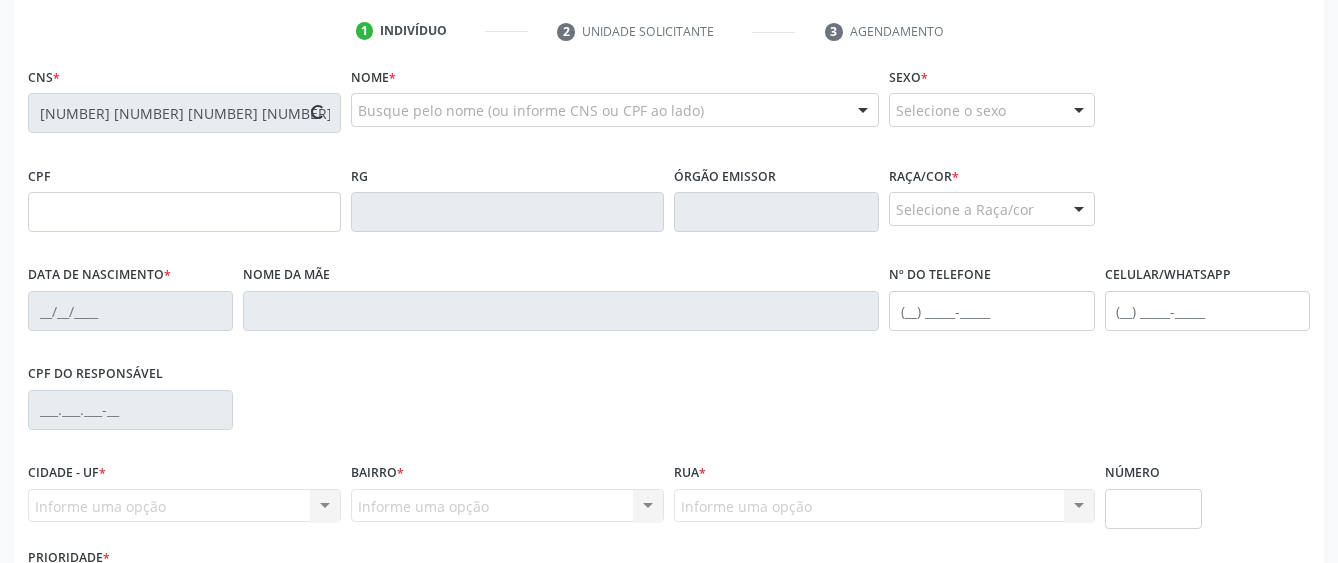 type on "S/N" 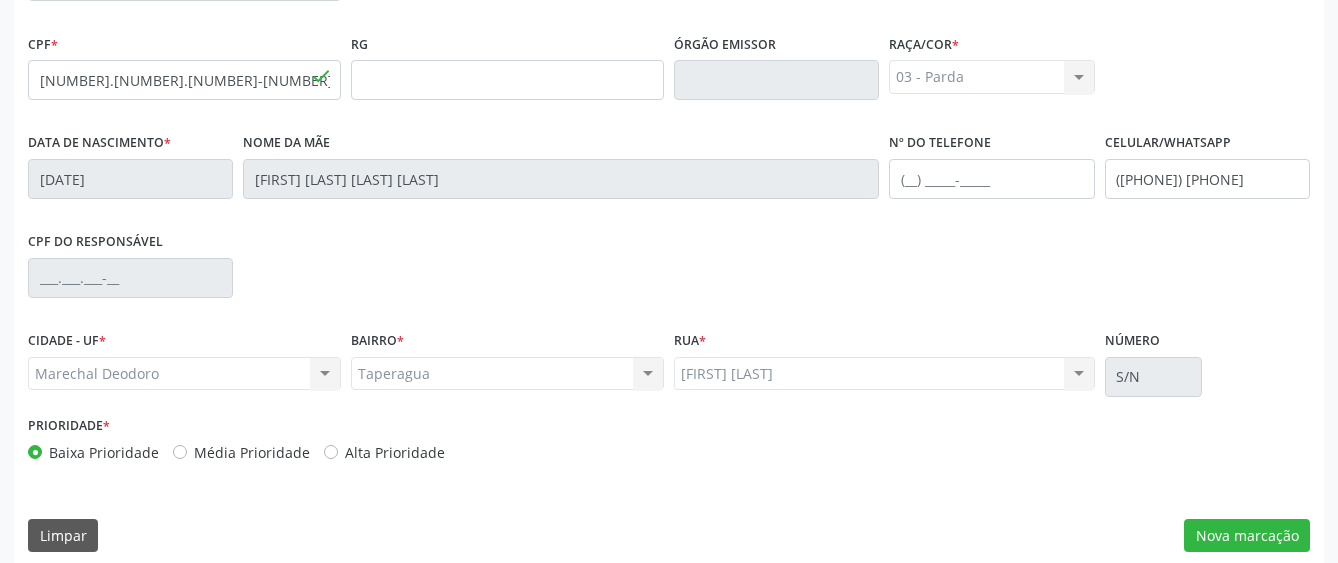 scroll, scrollTop: 549, scrollLeft: 0, axis: vertical 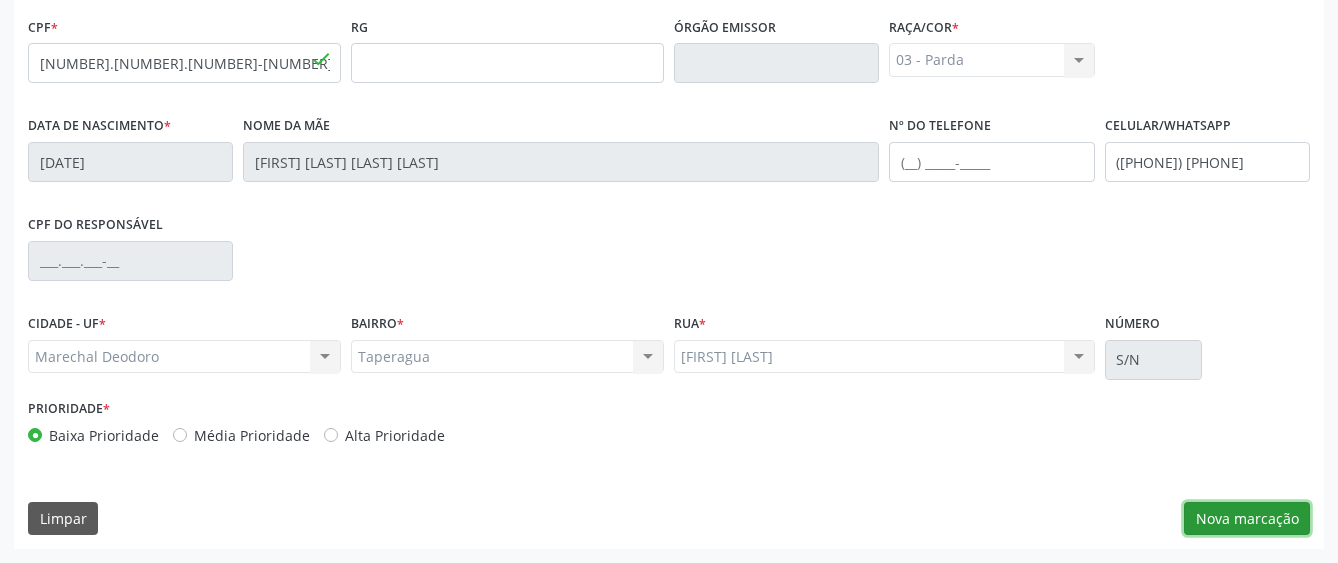 click on "Nova marcação" at bounding box center (1247, 519) 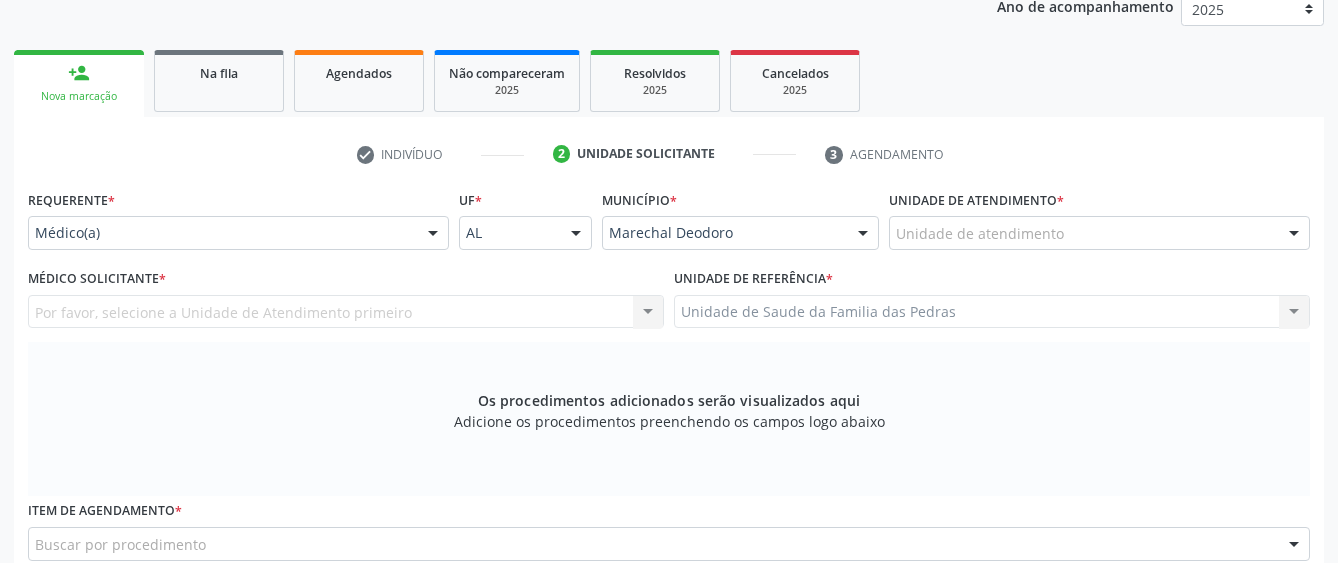 scroll, scrollTop: 249, scrollLeft: 0, axis: vertical 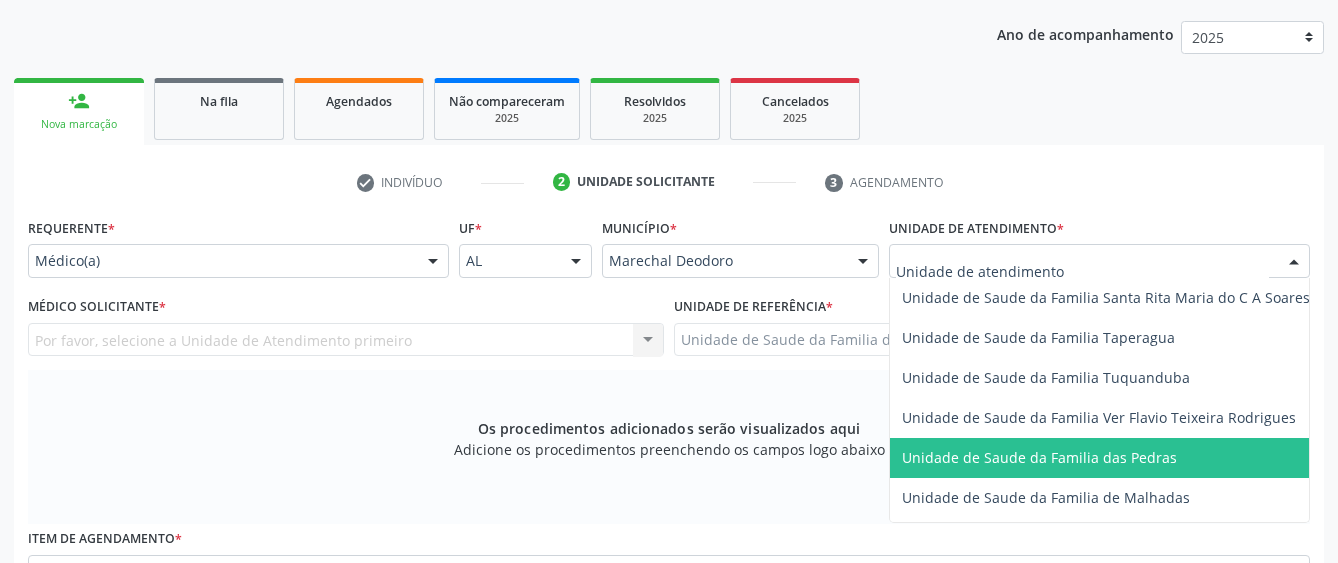 click on "Unidade de Saude da Familia das Pedras" at bounding box center [1039, 457] 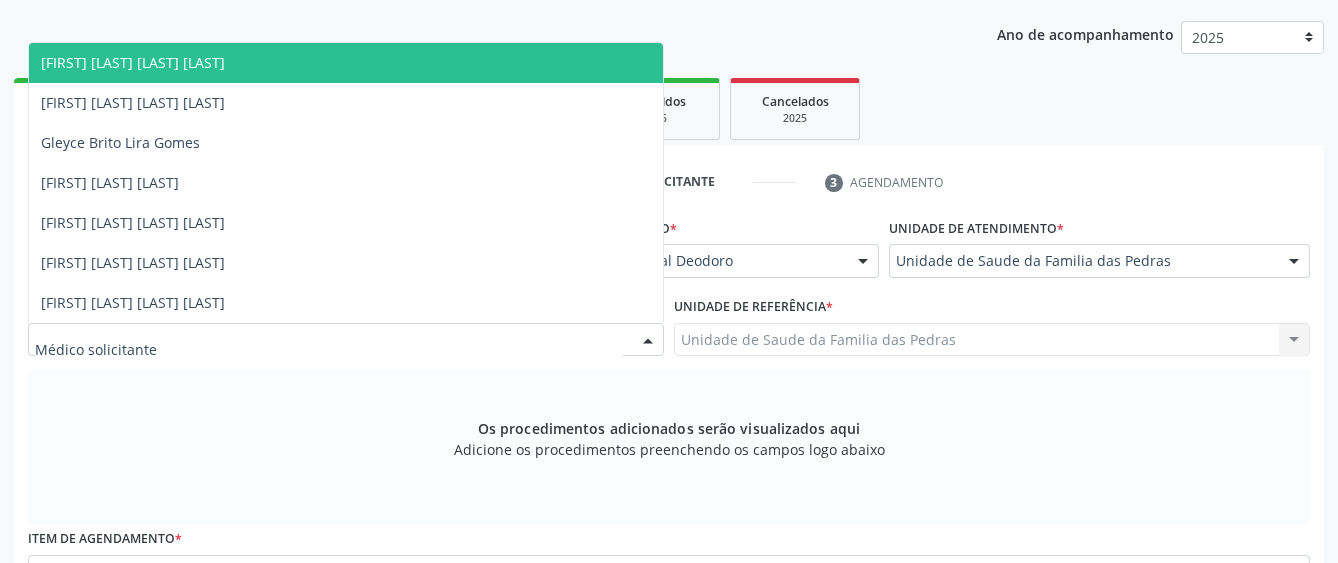 click at bounding box center [346, 340] 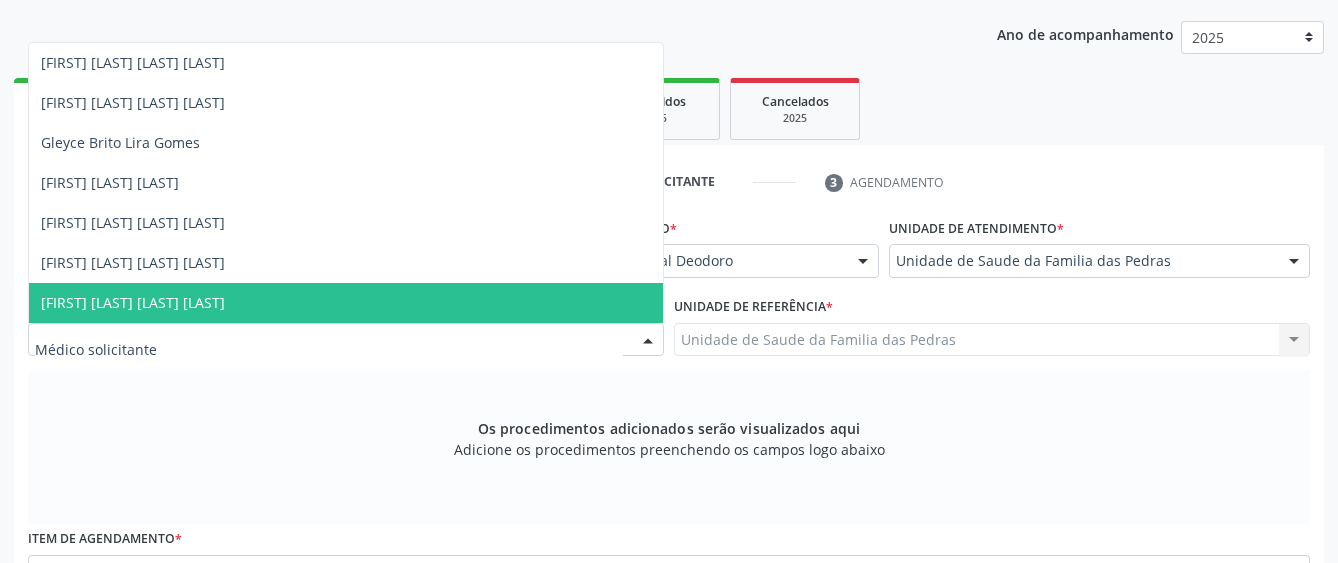 click on "[FIRST] [LAST] [LAST] [LAST]" at bounding box center [346, 303] 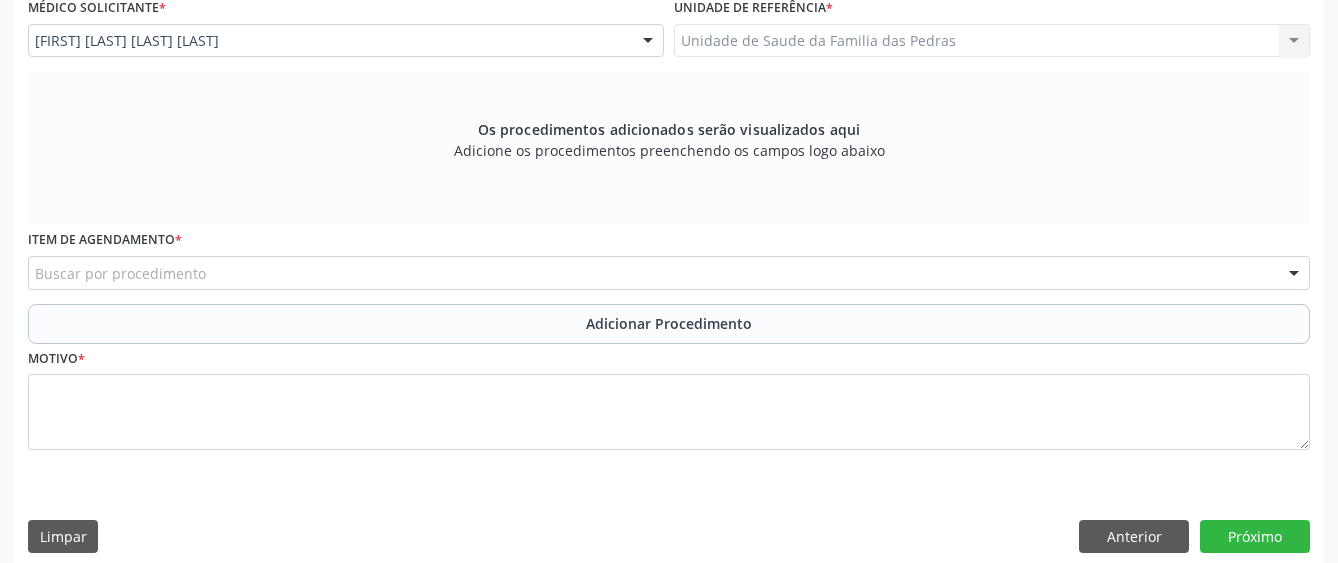 scroll, scrollTop: 549, scrollLeft: 0, axis: vertical 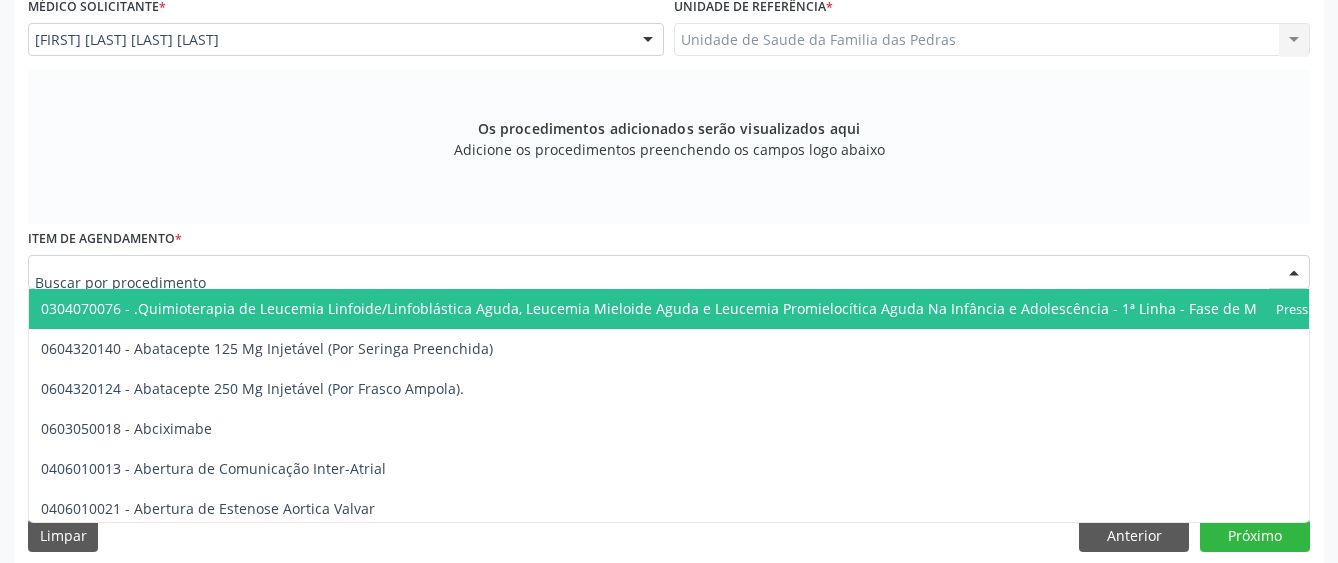 click at bounding box center (669, 272) 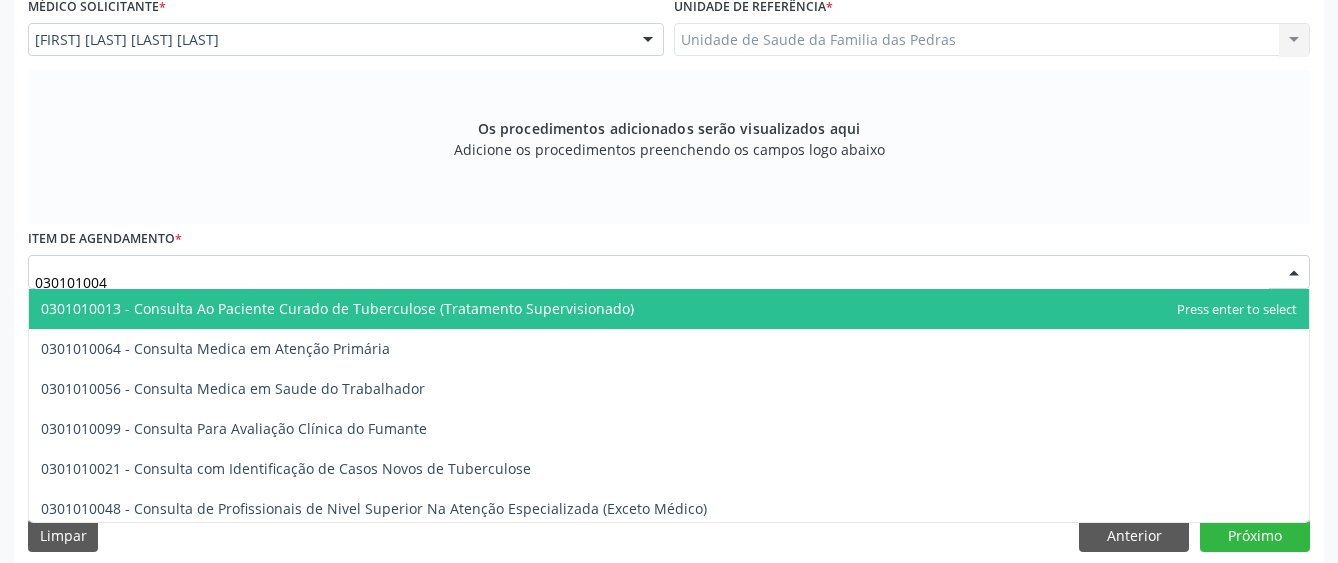 type on "0301010048" 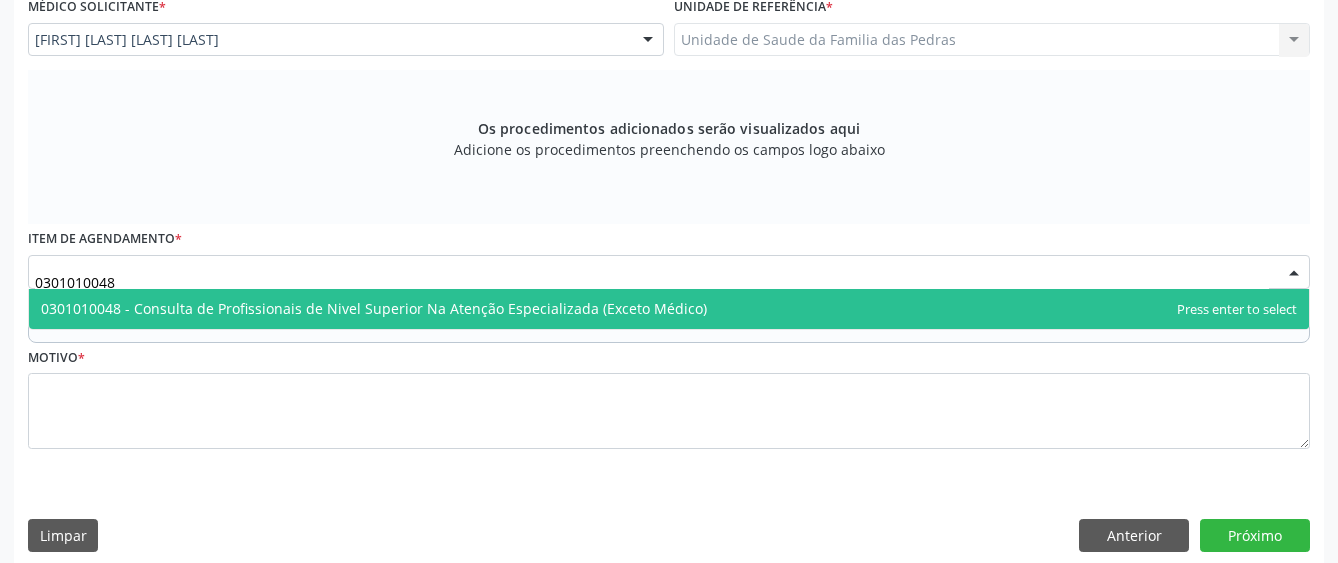 click on "0301010048 - Consulta de Profissionais de Nivel Superior Na Atenção Especializada (Exceto Médico)" at bounding box center (374, 308) 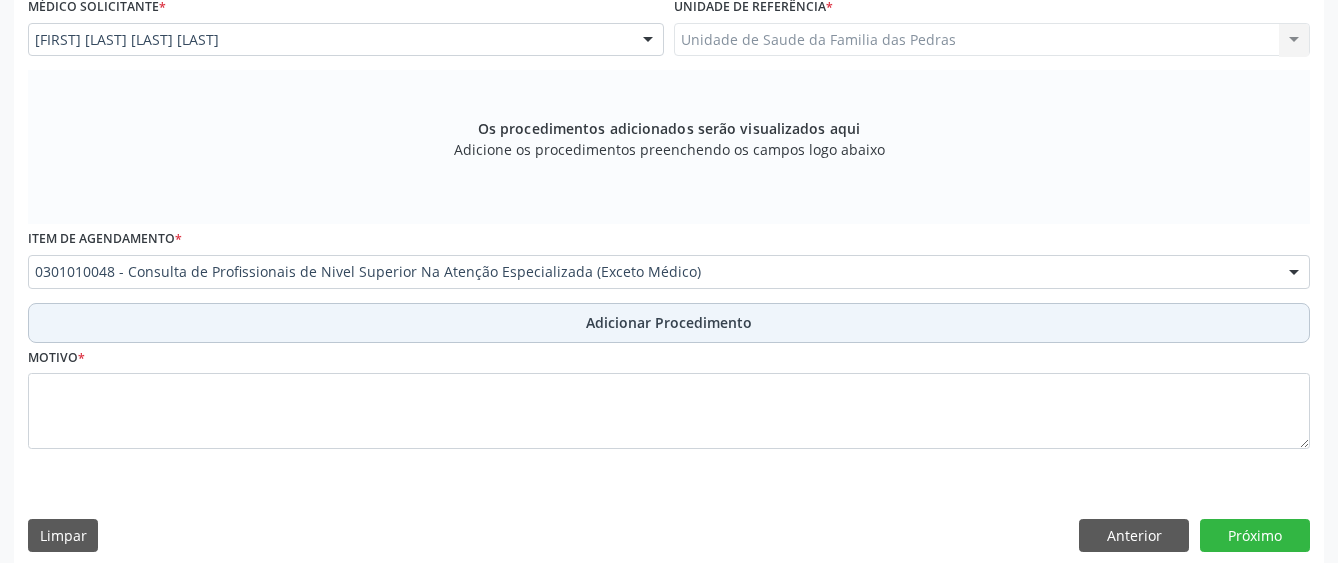 click on "Adicionar Procedimento" at bounding box center [669, 323] 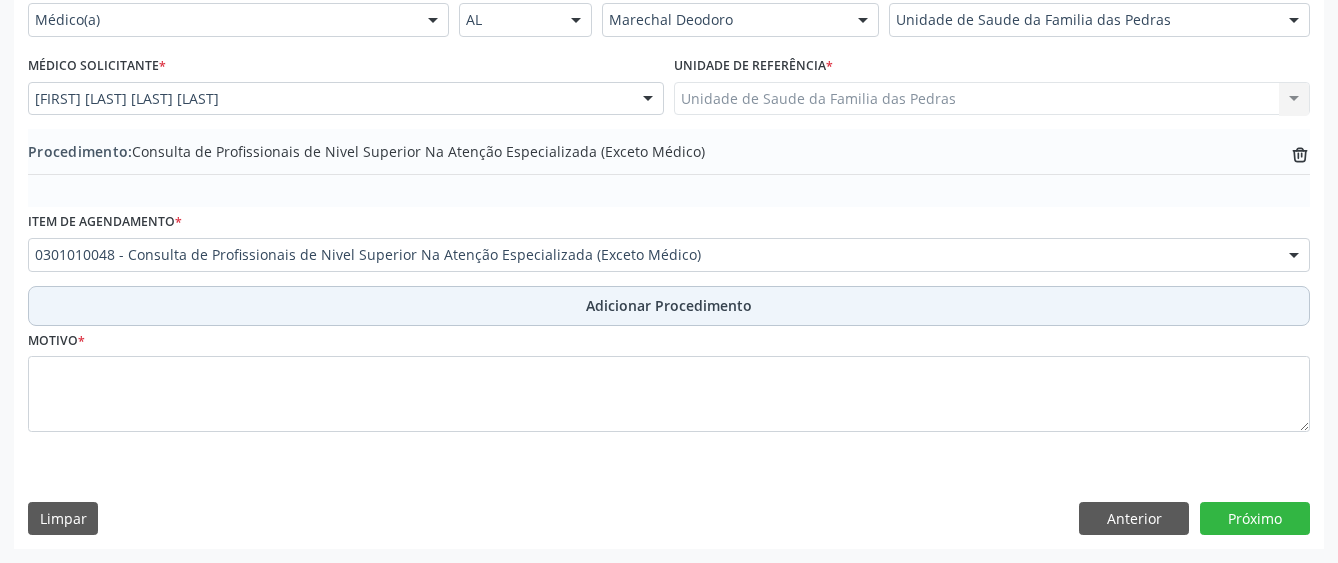 scroll, scrollTop: 490, scrollLeft: 0, axis: vertical 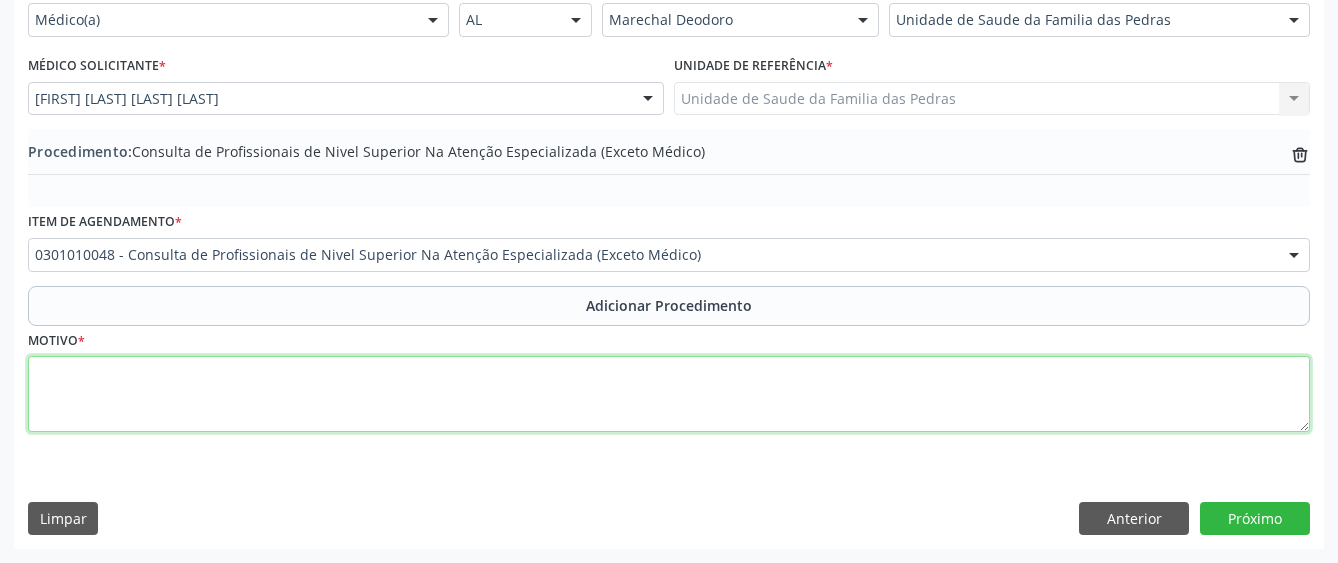 click at bounding box center (669, 394) 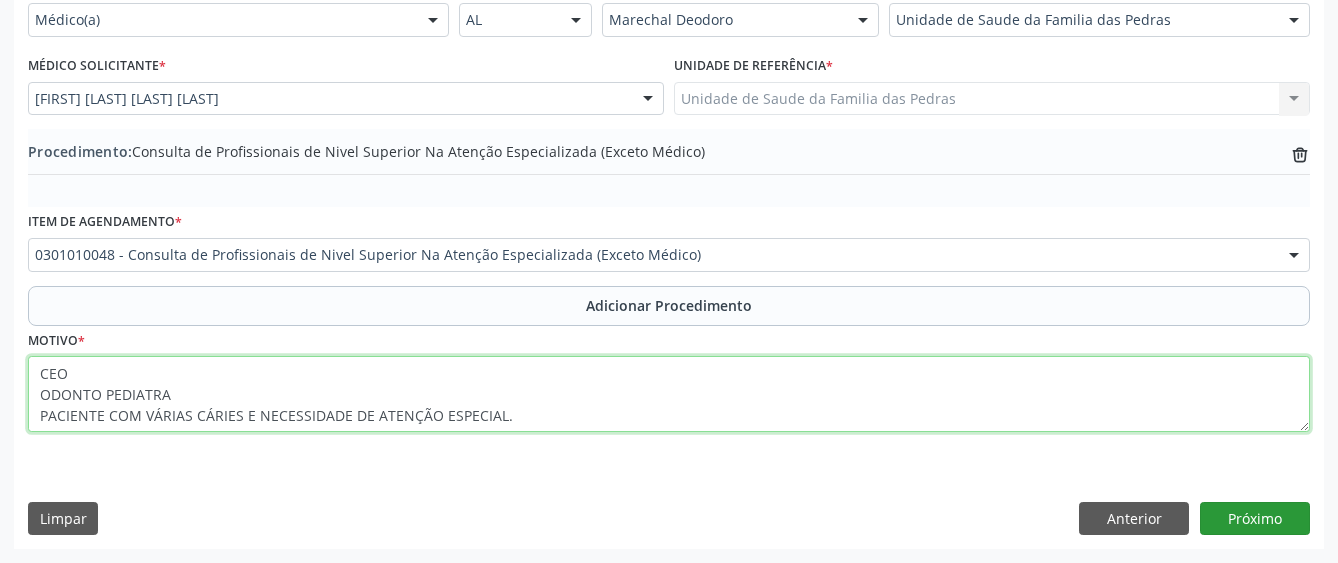 type on "CEO
ODONTO PEDIATRA
PACIENTE COM VÁRIAS CÁRIES E NECESSIDADE DE ATENÇÃO ESPECIAL." 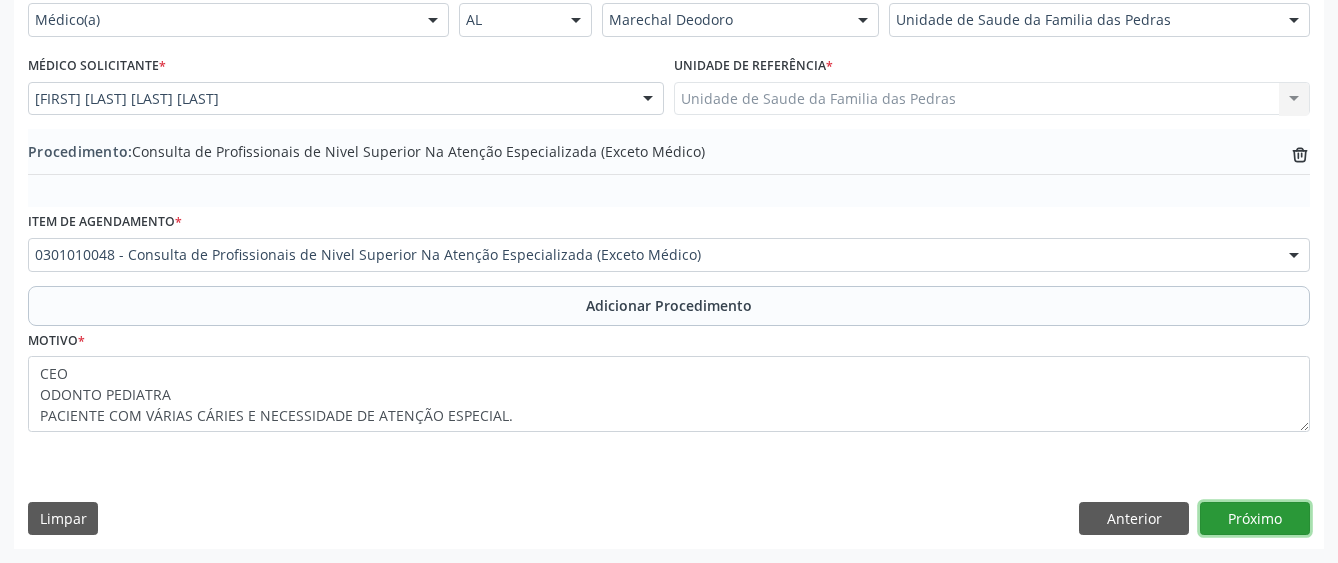 click on "Próximo" at bounding box center (1255, 519) 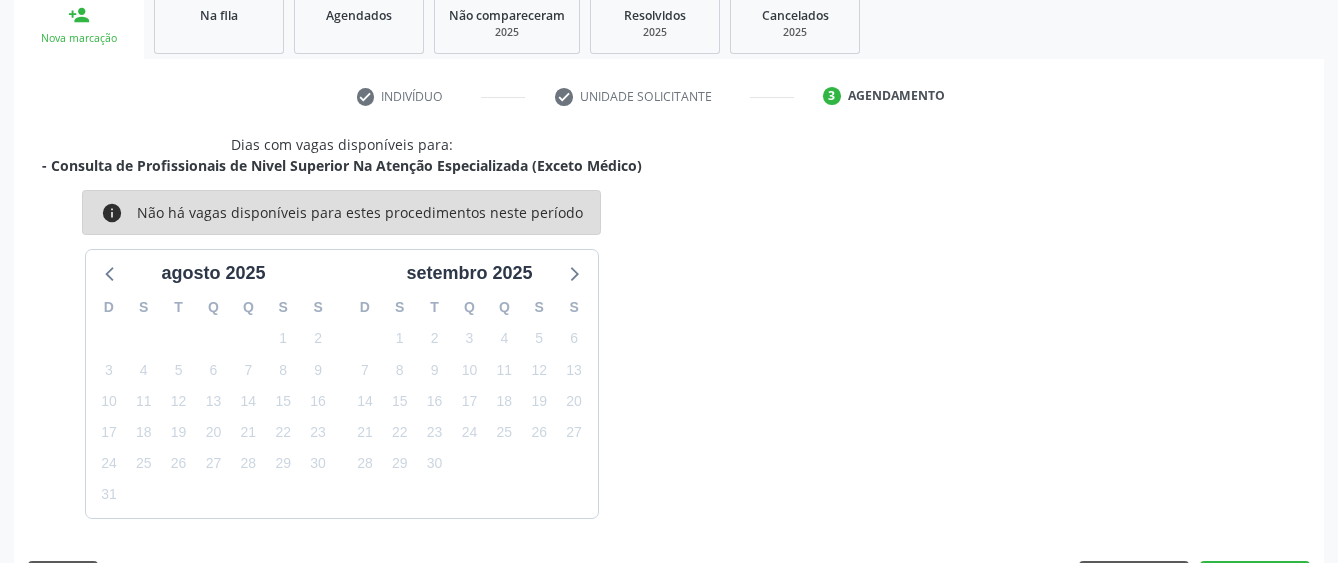 scroll, scrollTop: 394, scrollLeft: 0, axis: vertical 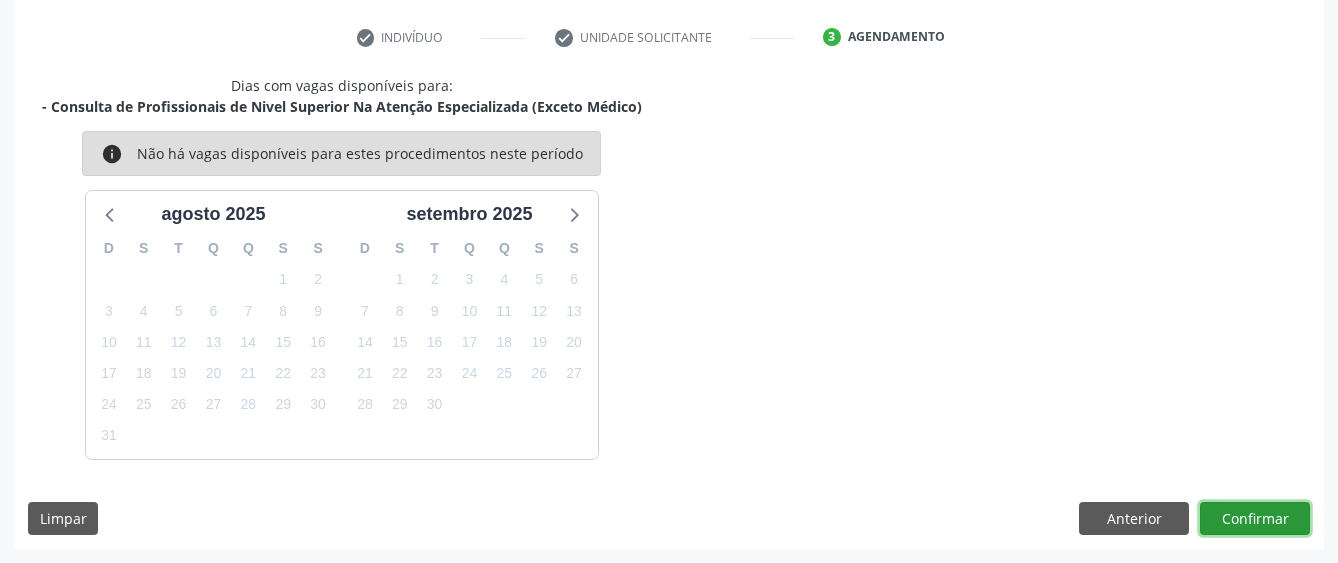 click on "Confirmar" at bounding box center (1255, 519) 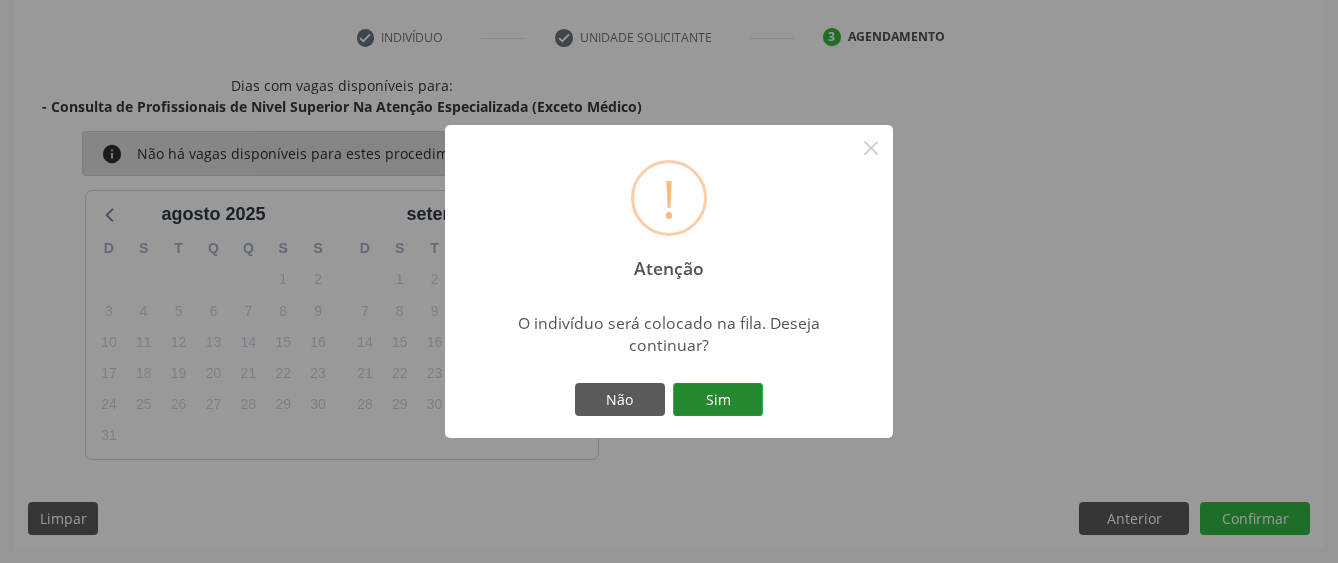 click on "Sim" at bounding box center [718, 400] 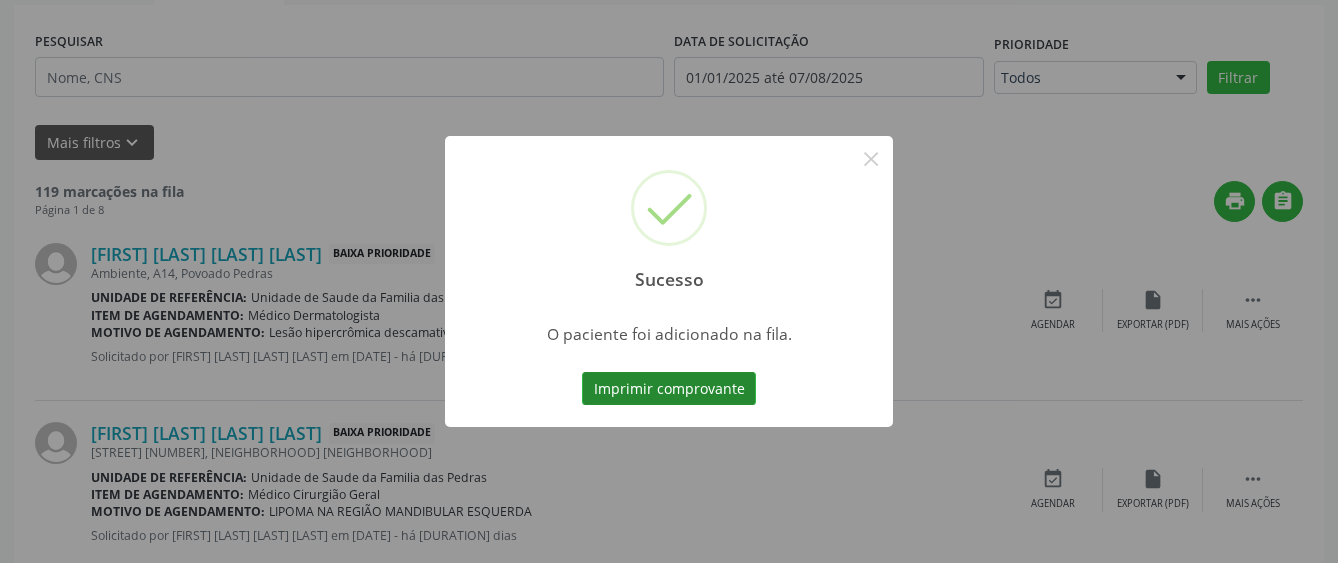 scroll, scrollTop: 132, scrollLeft: 0, axis: vertical 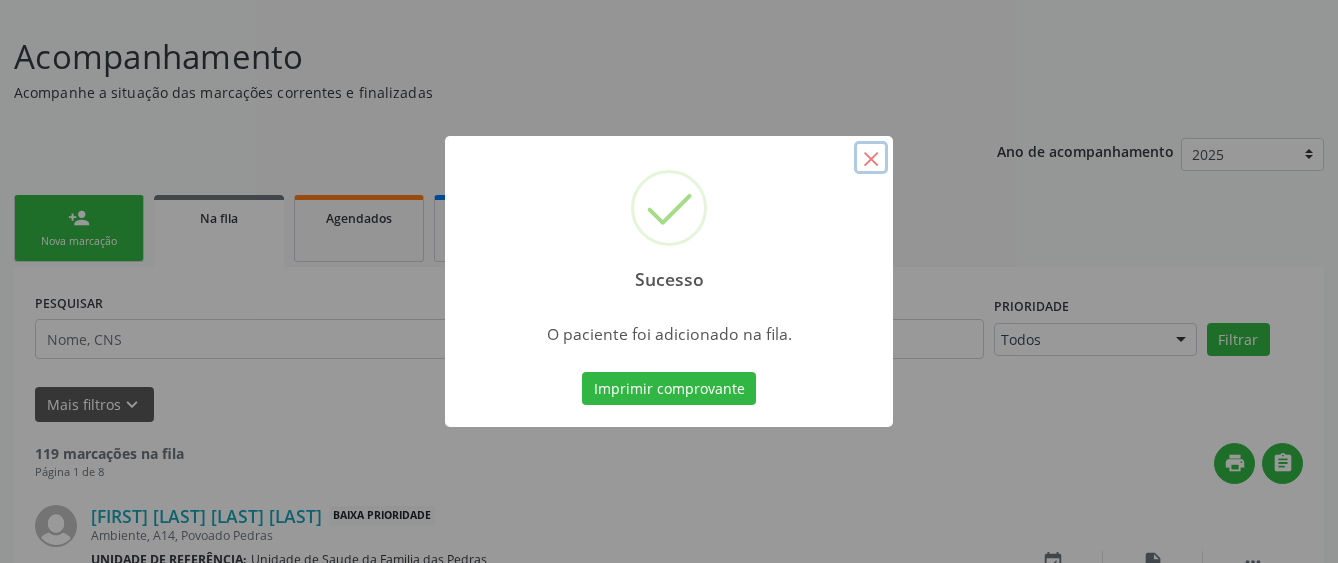 click on "×" at bounding box center [871, 158] 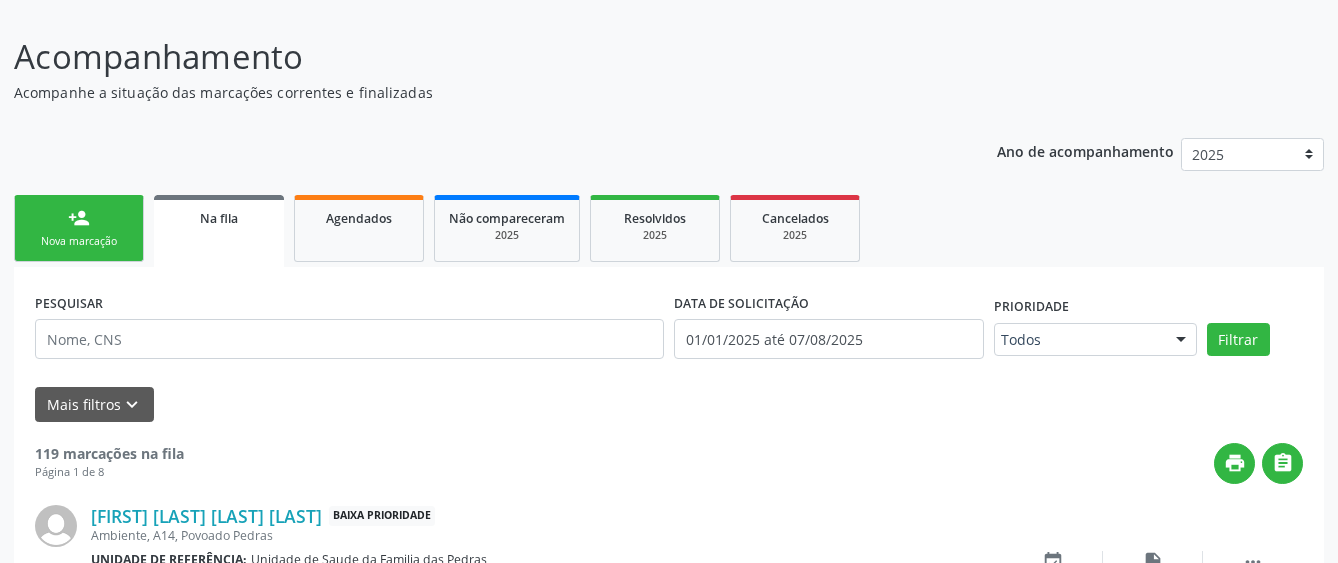 click on "person_add
Nova marcação" at bounding box center (79, 228) 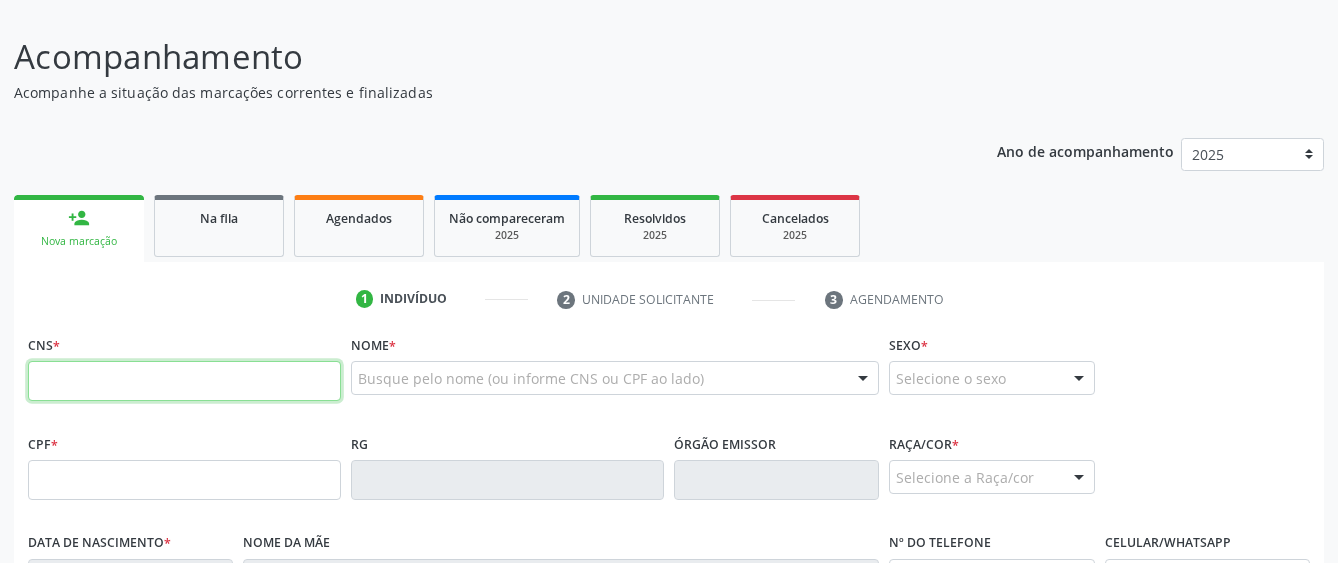 click at bounding box center [184, 381] 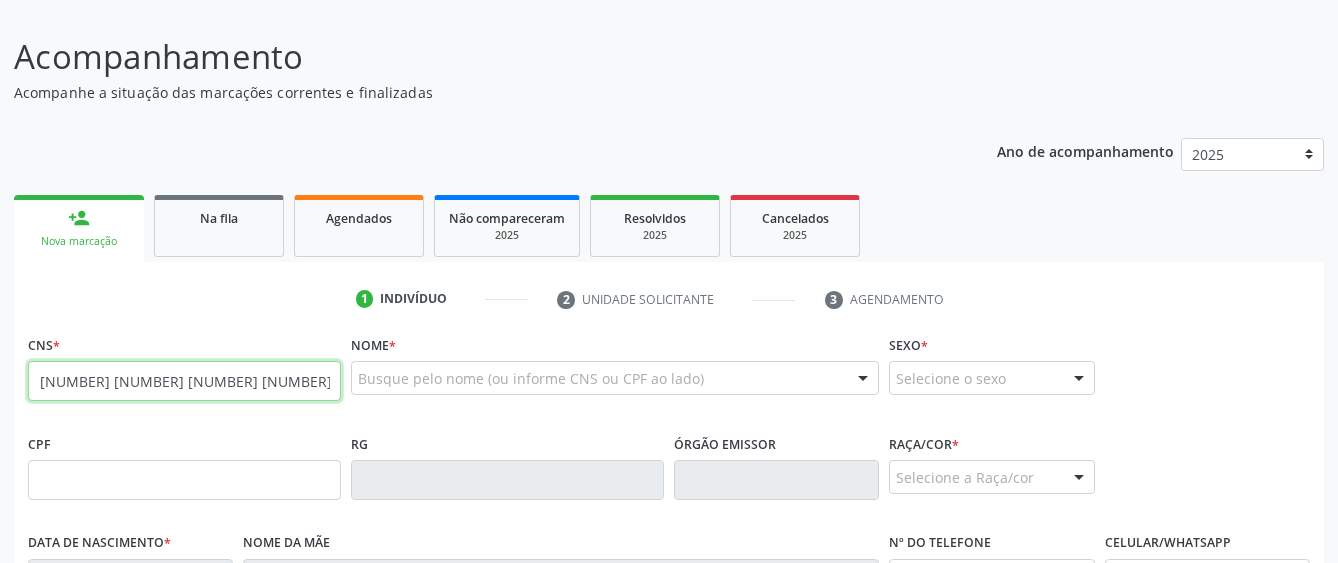 type on "[NUMBER] [NUMBER] [NUMBER] [NUMBER]" 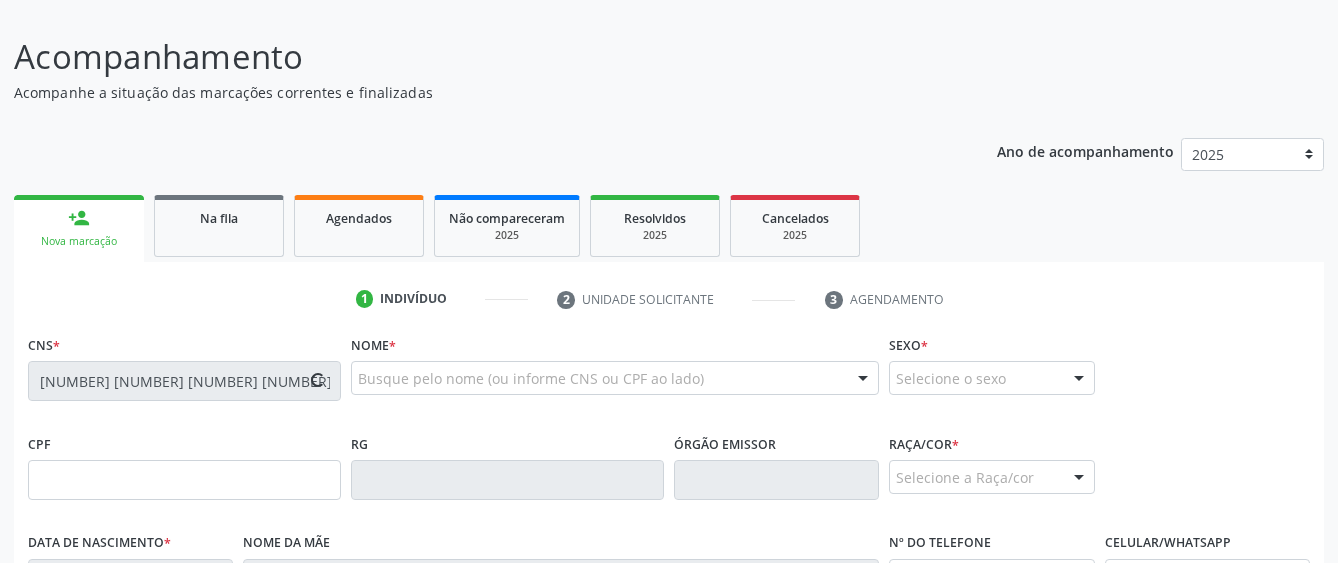 type on "[NUMBER].[NUMBER].[NUMBER]-[NUMBER]" 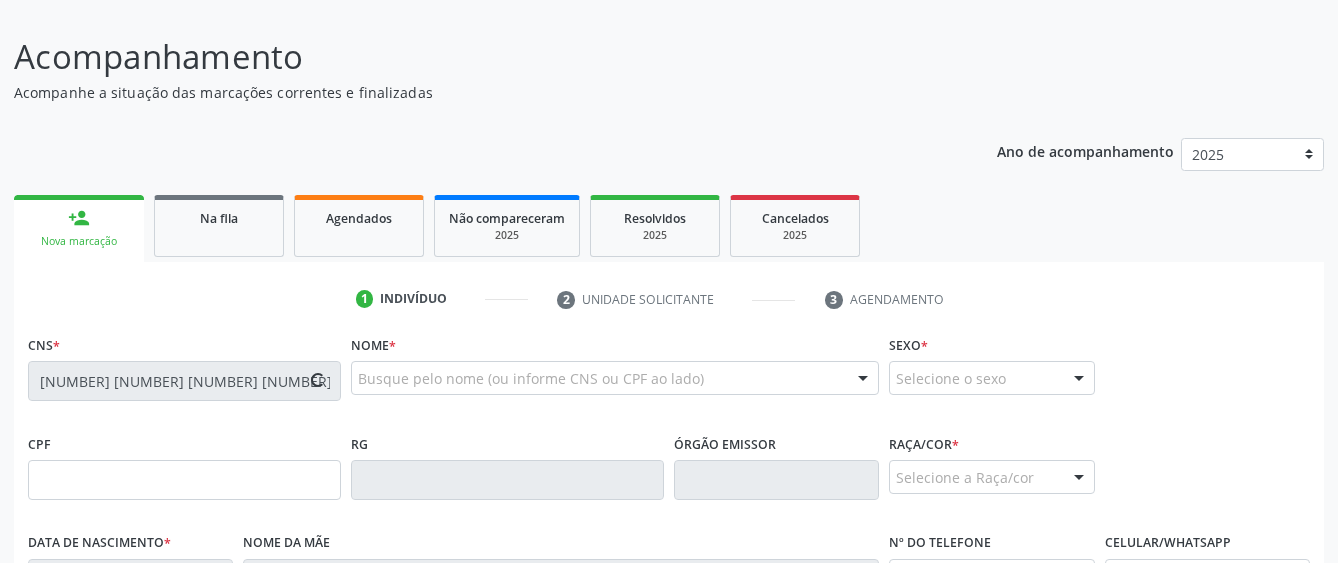 type on "[DATE]" 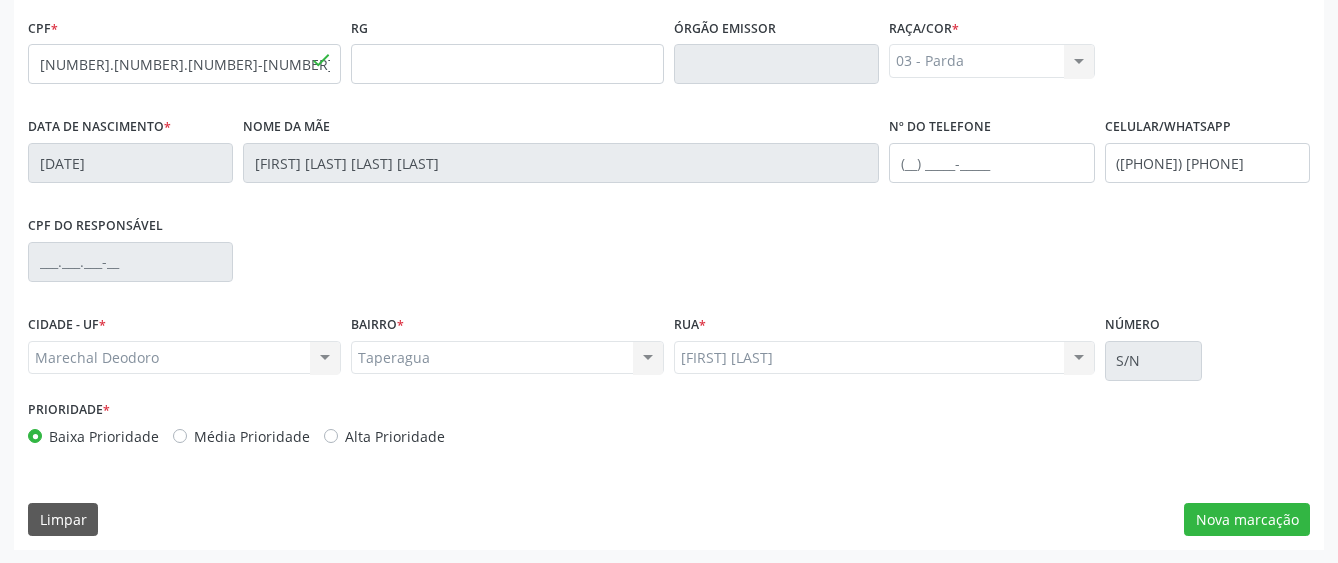 scroll, scrollTop: 549, scrollLeft: 0, axis: vertical 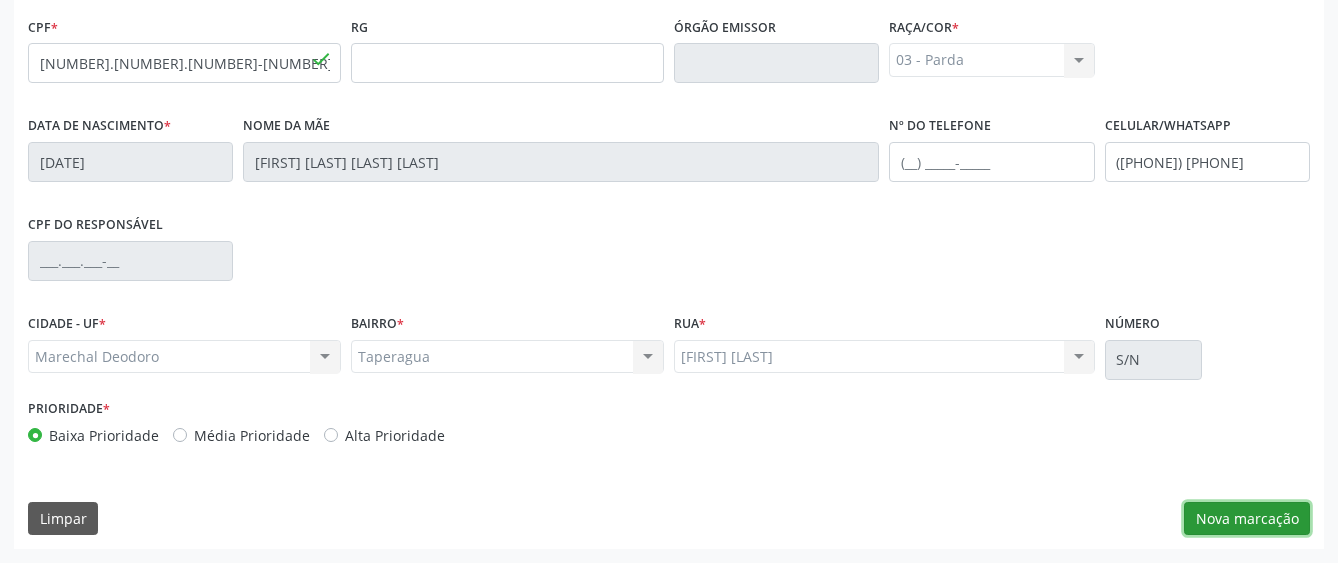 click on "Nova marcação" at bounding box center [1247, 519] 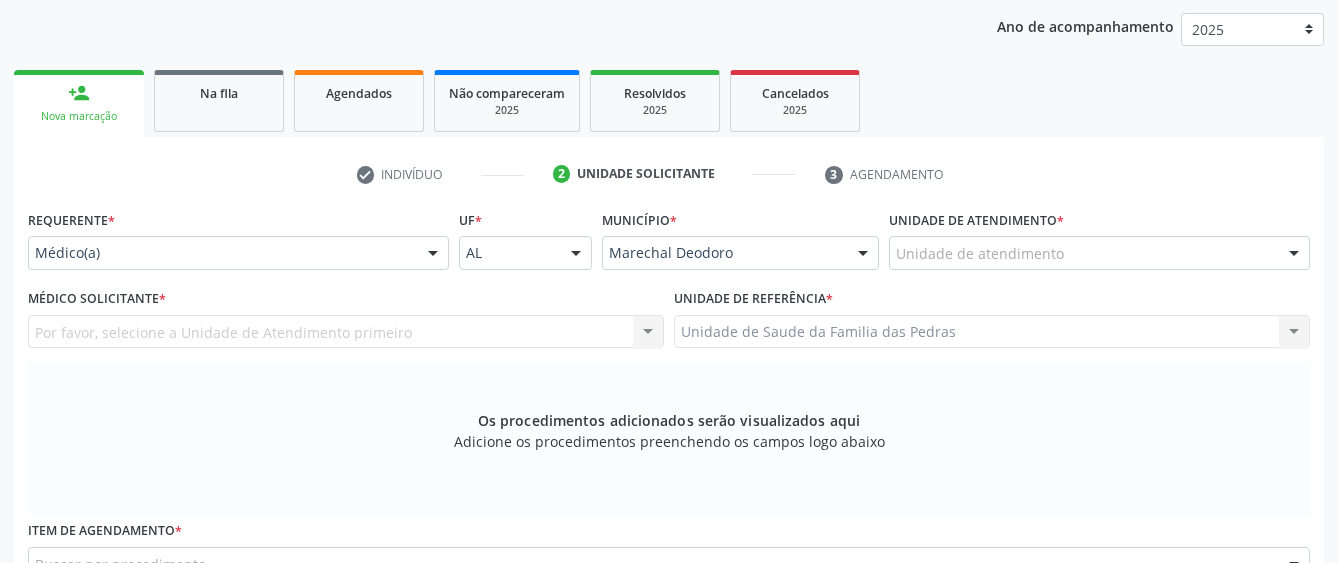 scroll, scrollTop: 249, scrollLeft: 0, axis: vertical 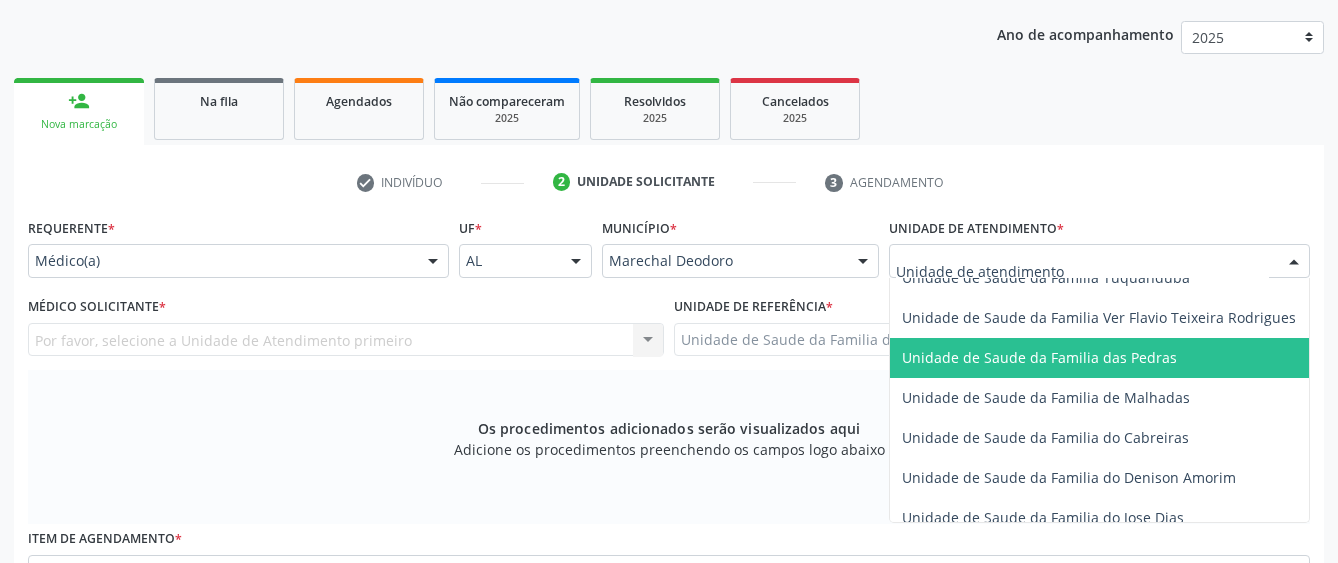 click on "Unidade de Saude da Familia das Pedras" at bounding box center (1039, 357) 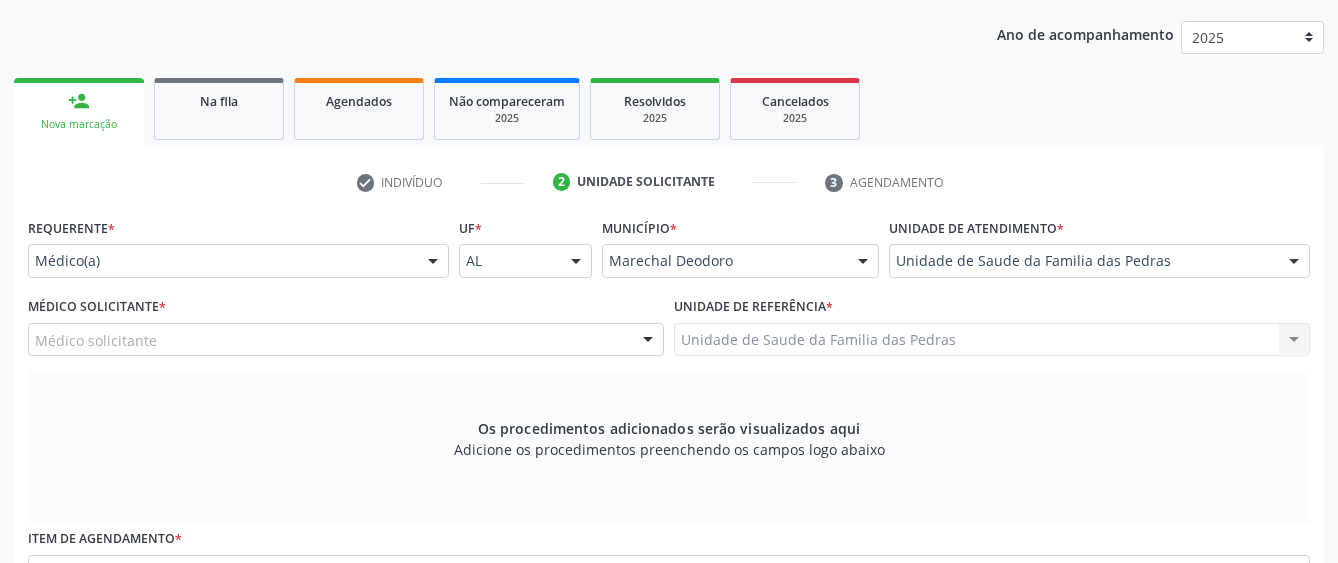 click on "Médico solicitante" at bounding box center (346, 340) 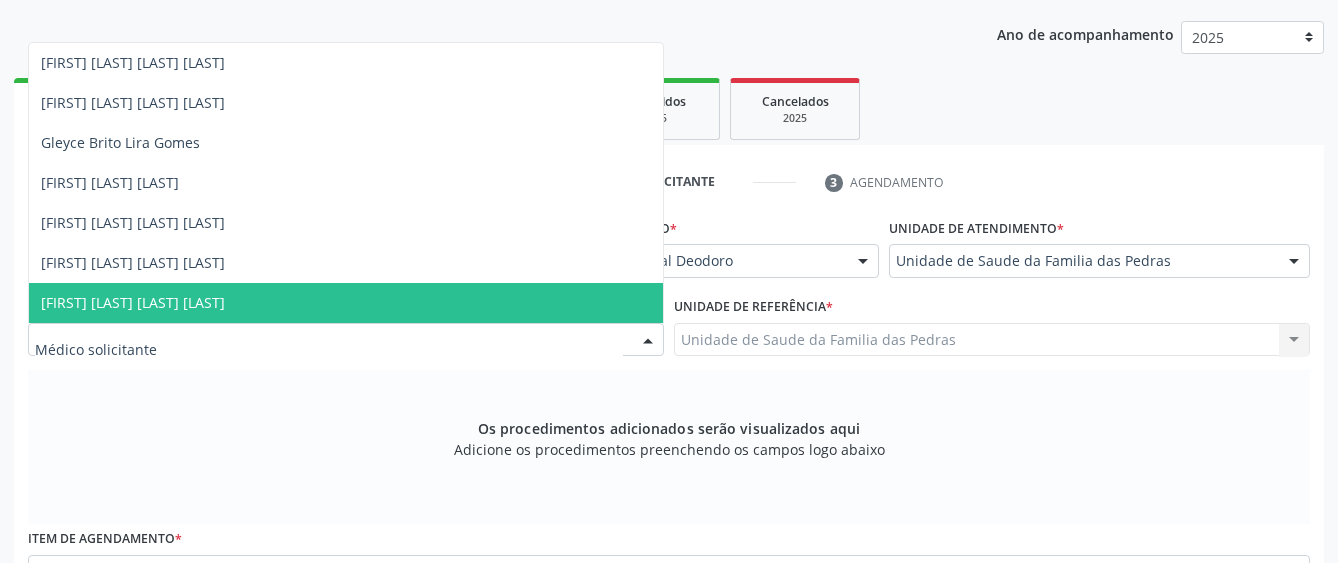 click on "[FIRST] [LAST] [LAST] [LAST]" at bounding box center [346, 303] 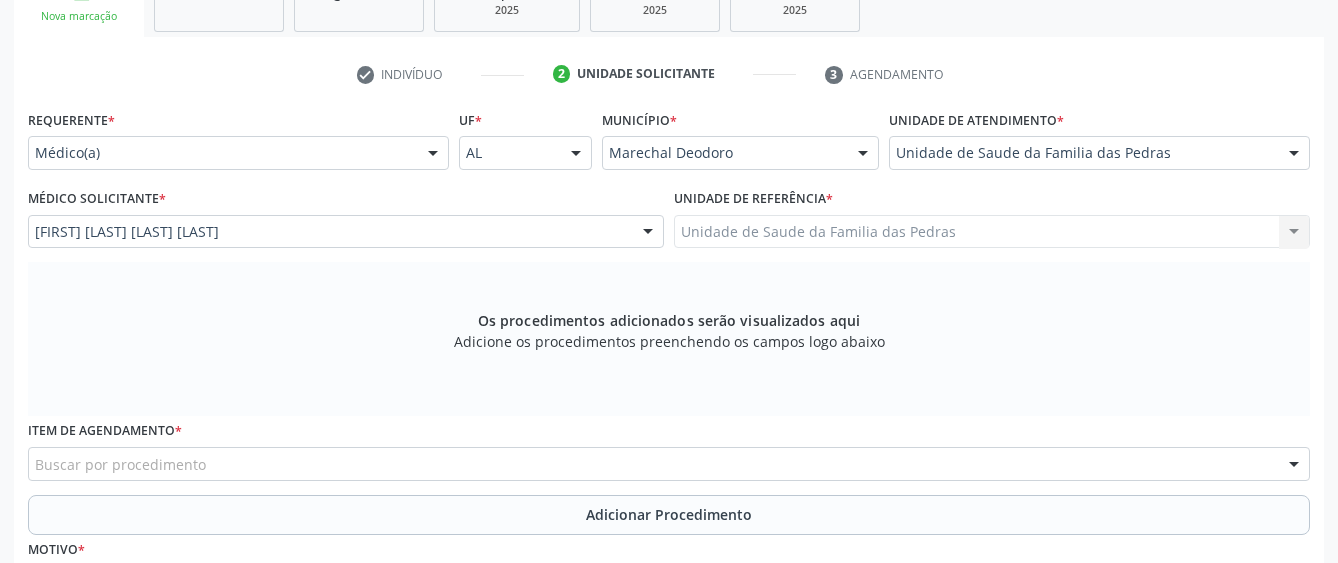 scroll, scrollTop: 449, scrollLeft: 0, axis: vertical 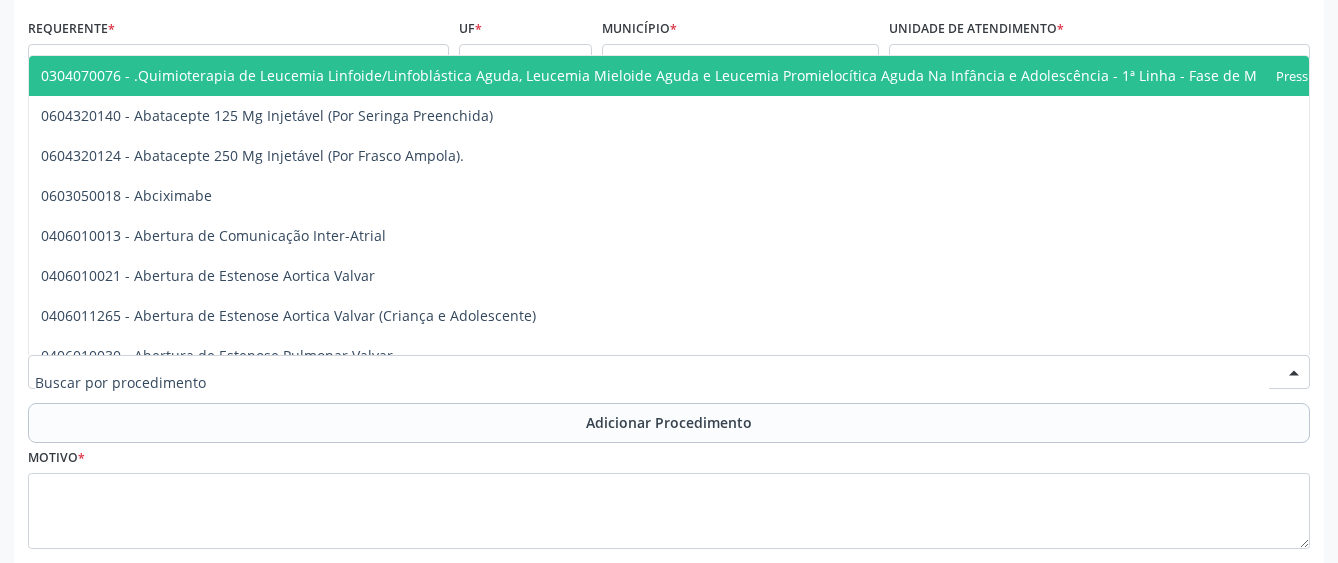 click at bounding box center (669, 372) 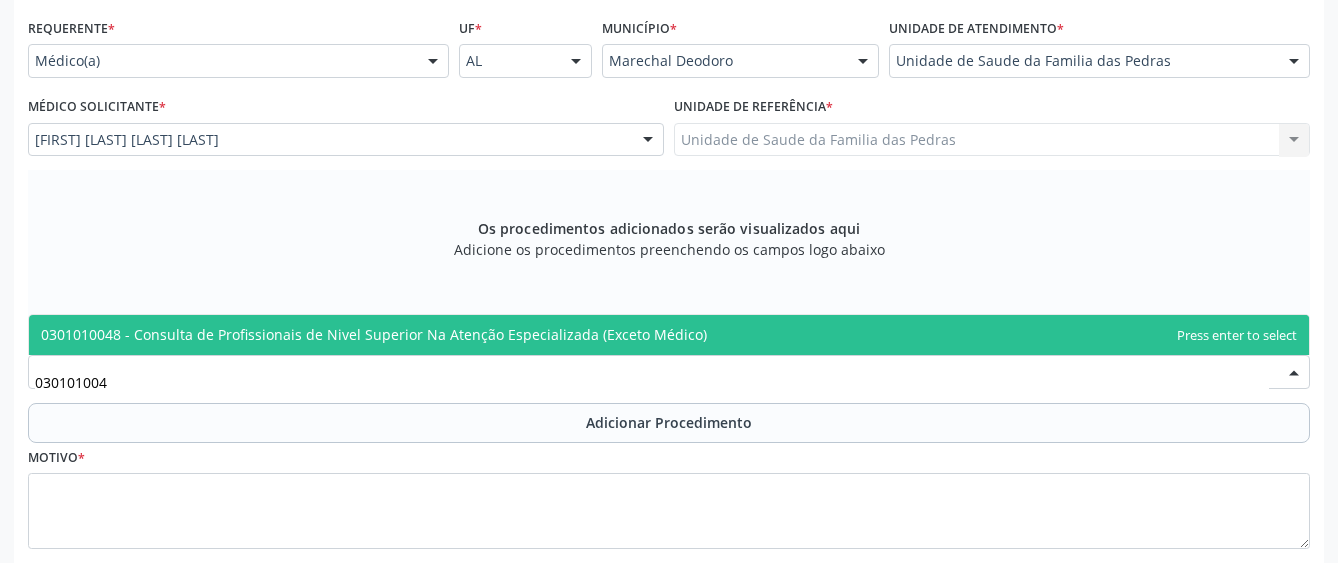 type on "0301010048" 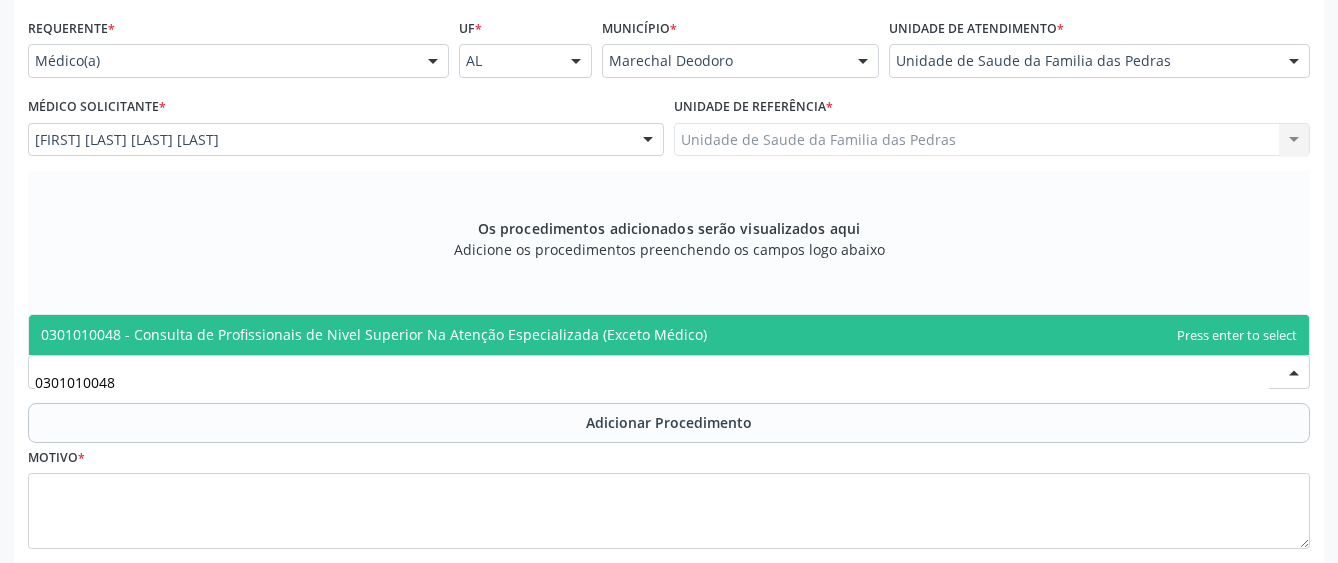 click on "0301010048 - Consulta de Profissionais de Nivel Superior Na Atenção Especializada (Exceto Médico)" at bounding box center (669, 335) 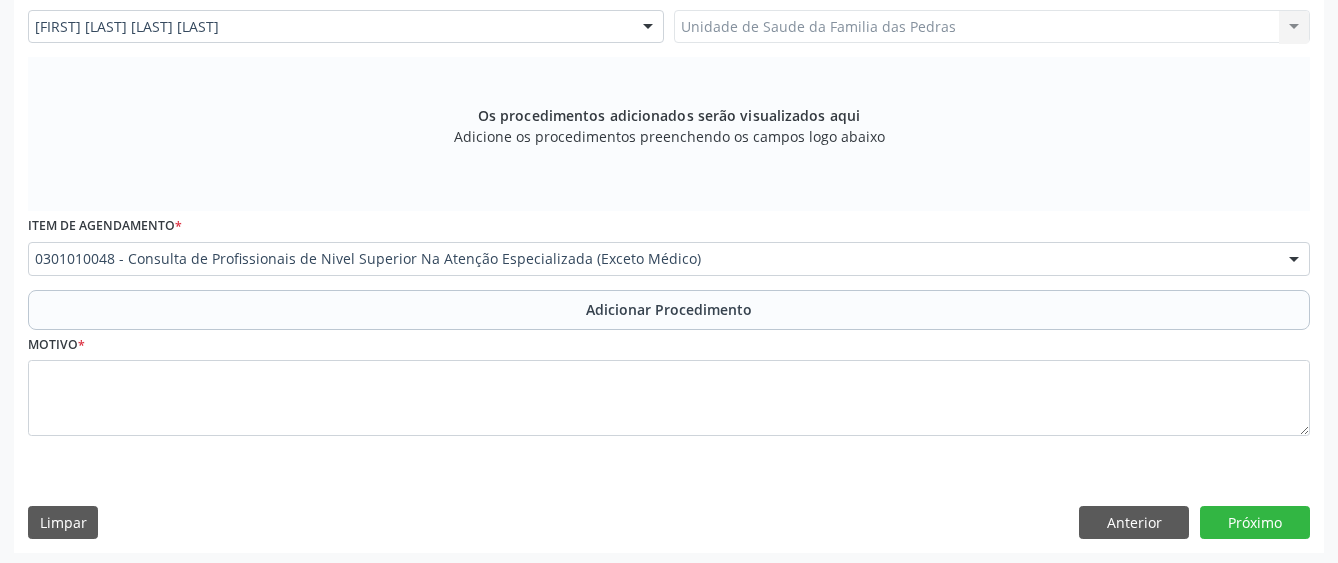 scroll, scrollTop: 566, scrollLeft: 0, axis: vertical 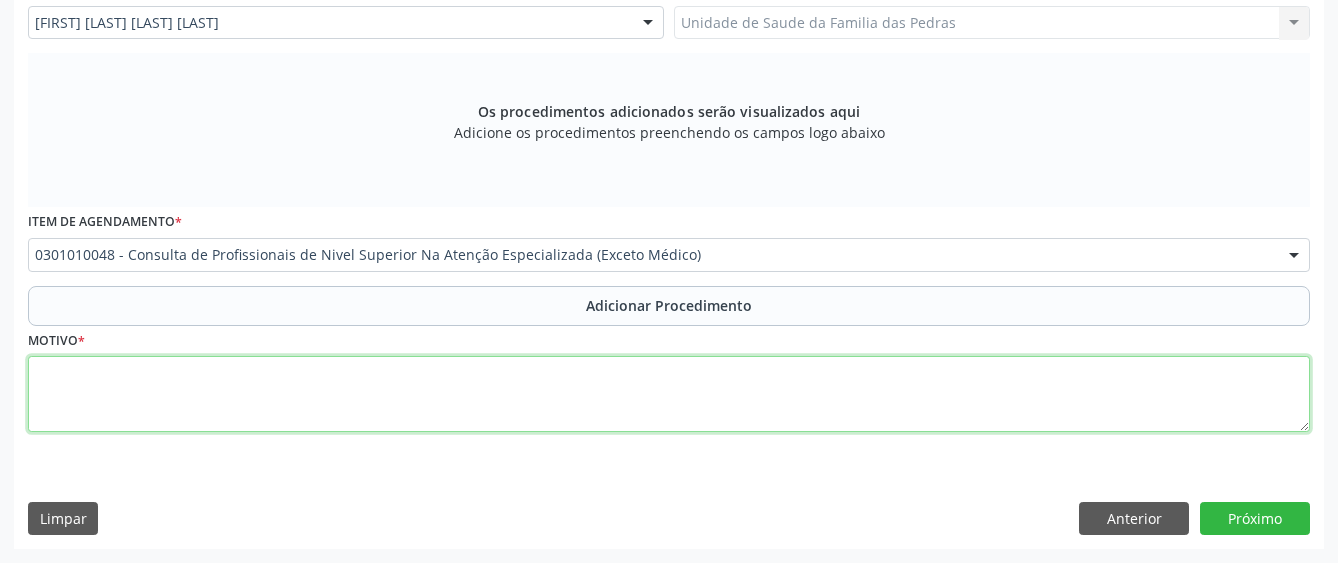 click at bounding box center (669, 394) 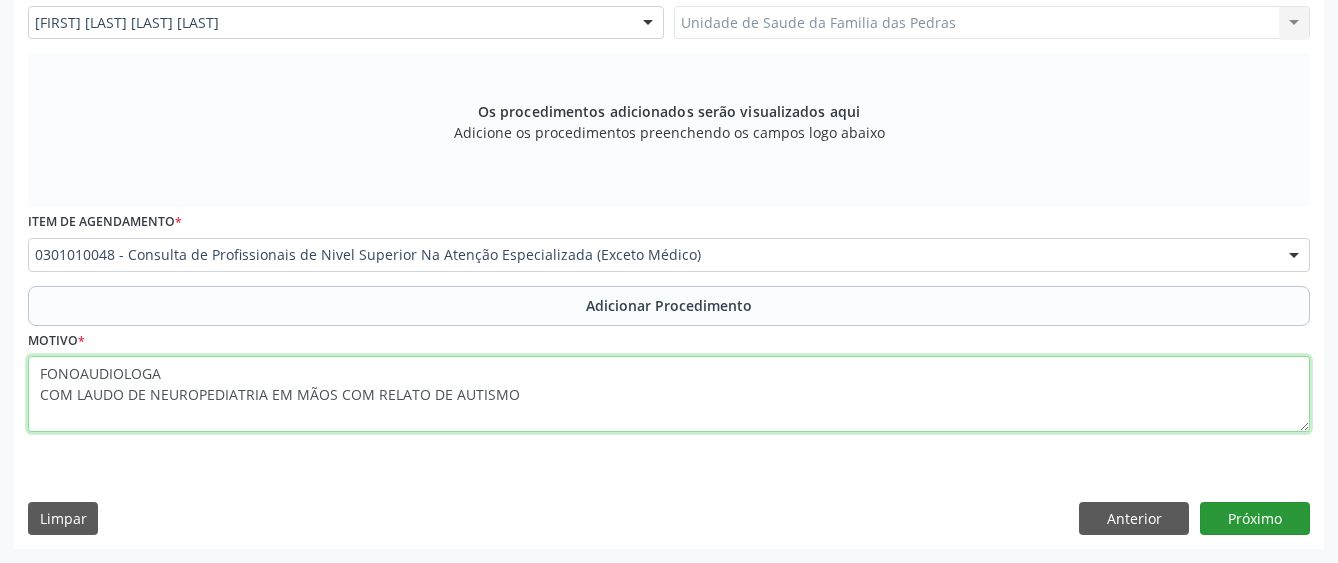 type on "FONOAUDIOLOGA
COM LAUDO DE NEUROPEDIATRIA EM MÃOS COM RELATO DE AUTISMO" 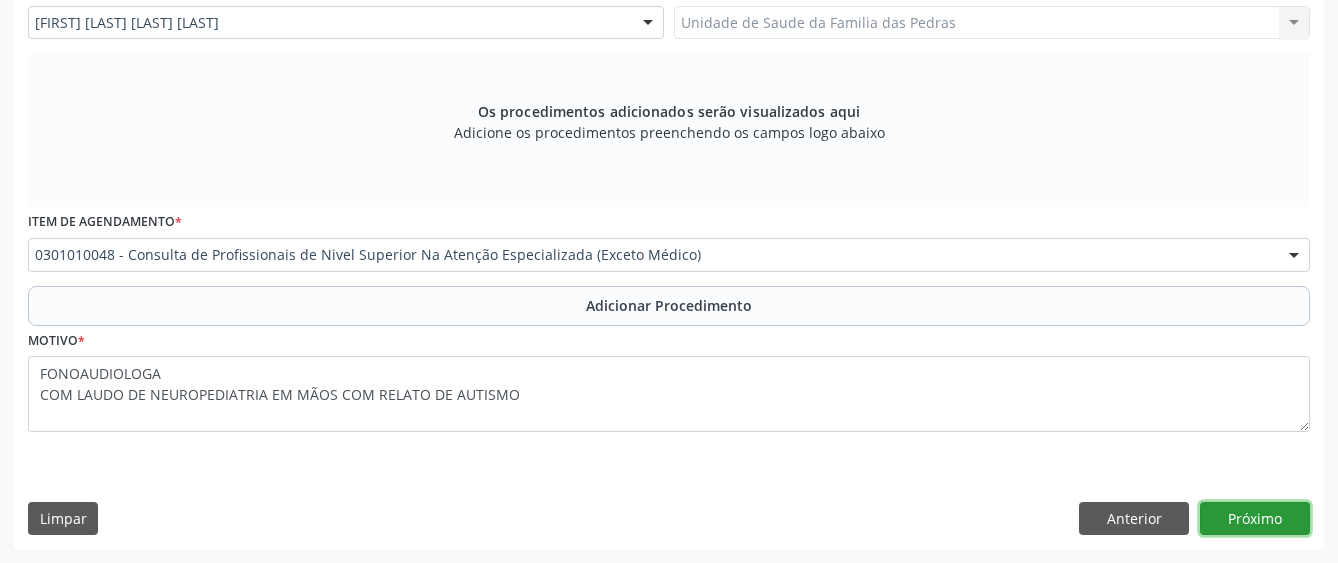 click on "Próximo" at bounding box center [1255, 519] 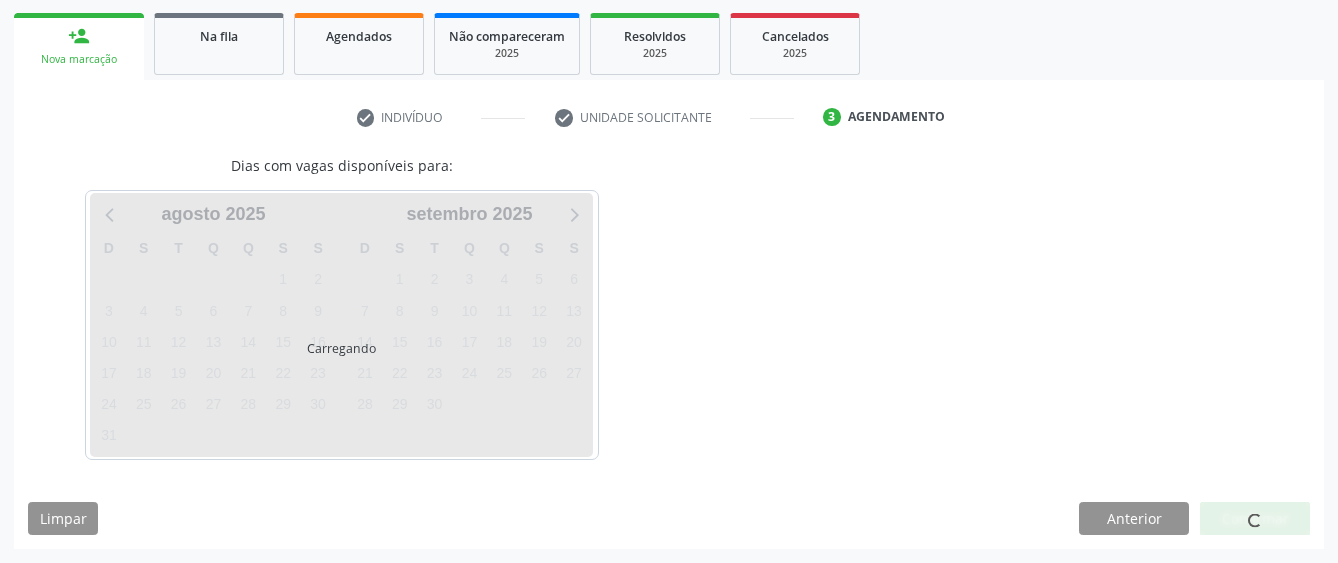scroll, scrollTop: 373, scrollLeft: 0, axis: vertical 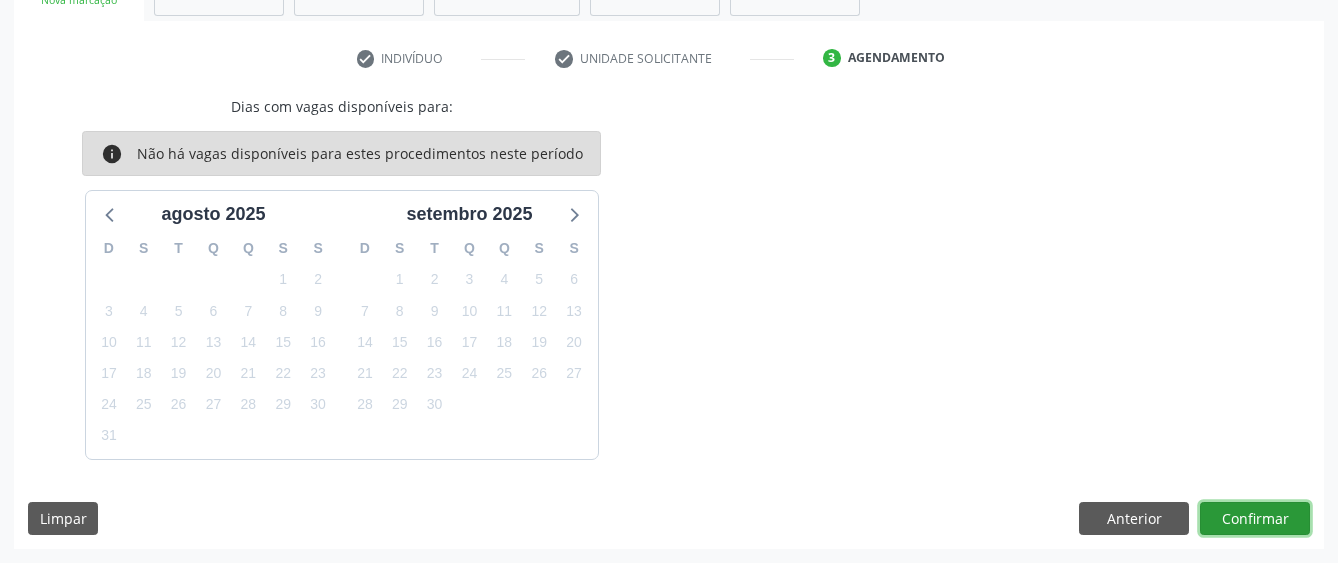 click on "Confirmar" at bounding box center [1255, 519] 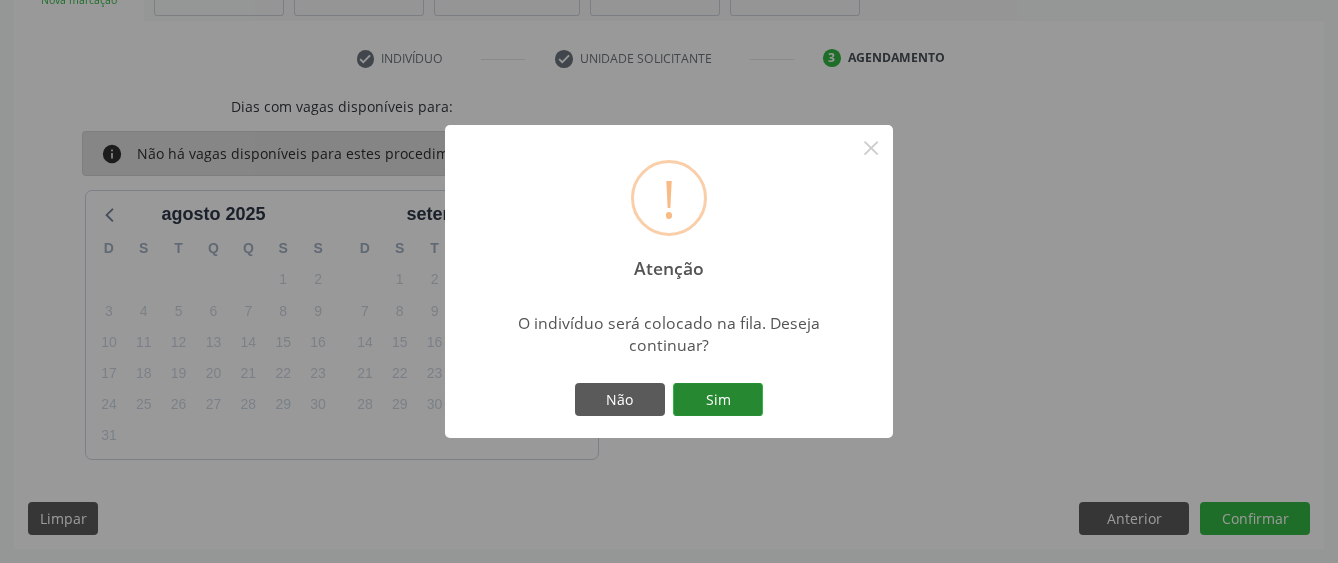click on "Sim" at bounding box center [718, 400] 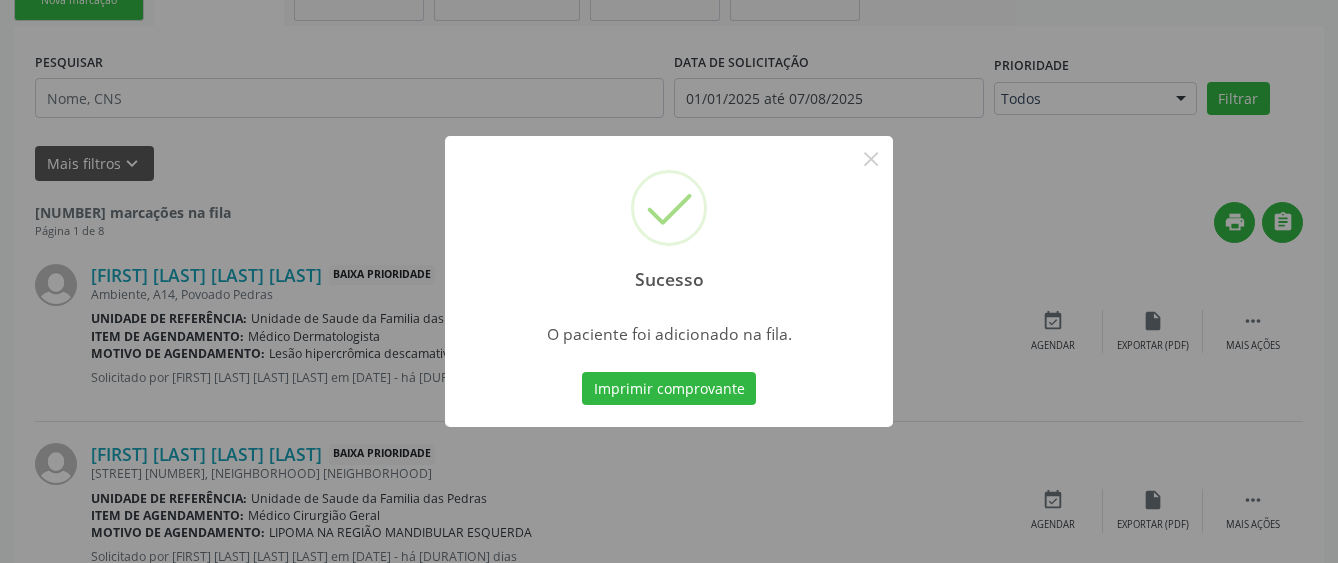 scroll, scrollTop: 132, scrollLeft: 0, axis: vertical 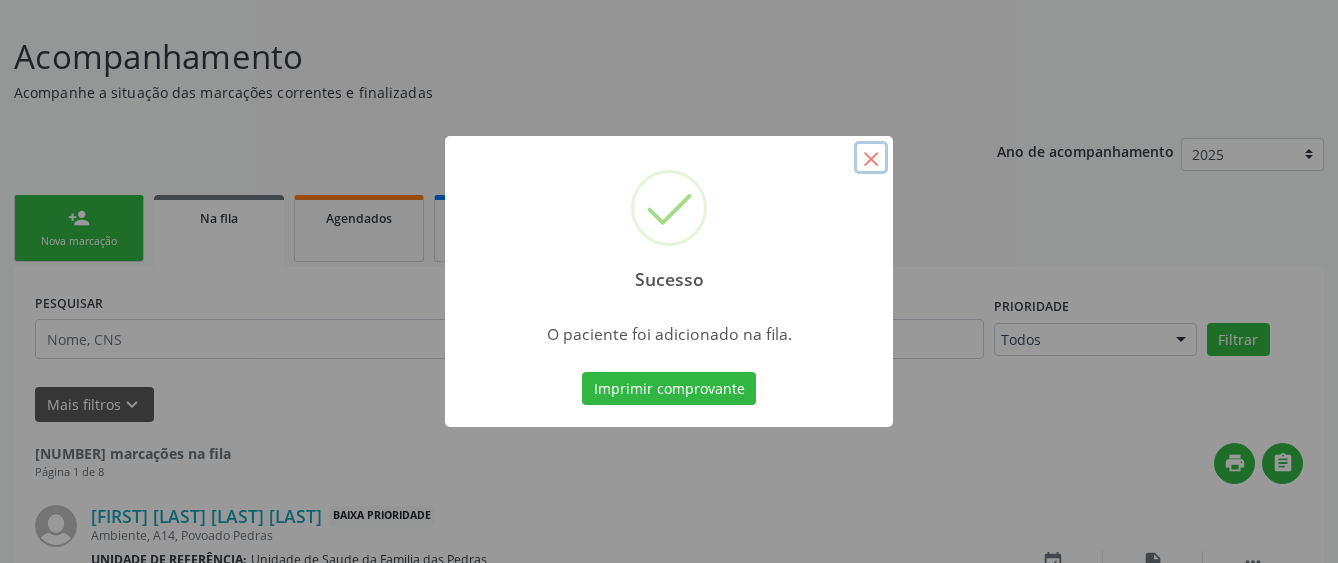 click on "×" at bounding box center (871, 158) 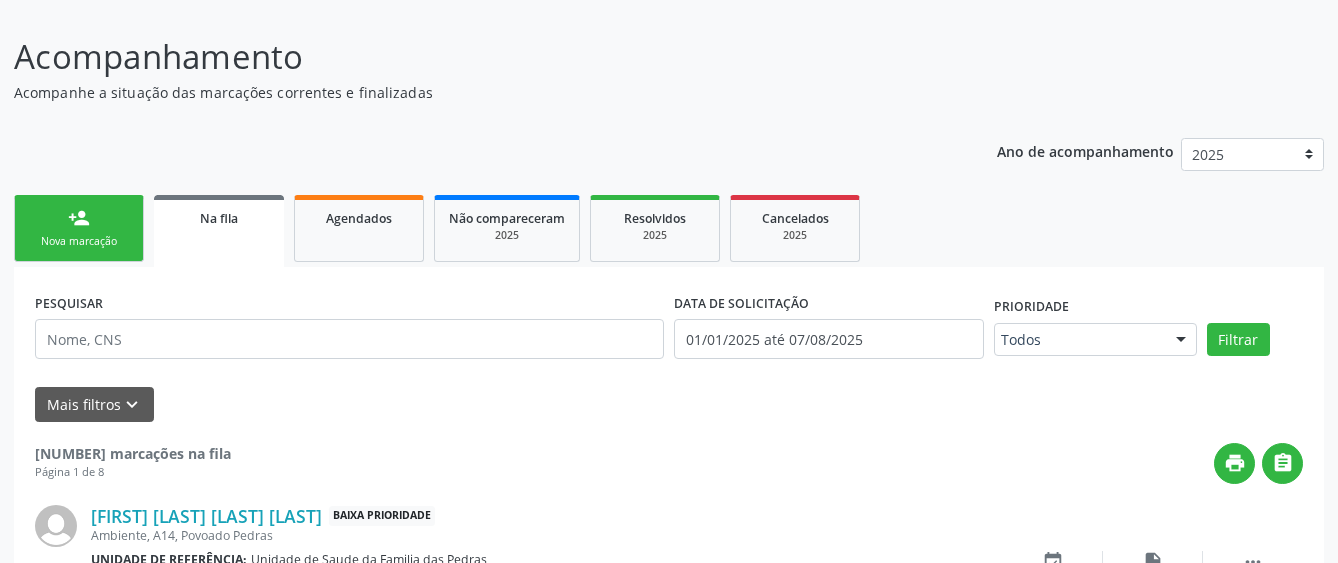 click on "person_add" at bounding box center [79, 218] 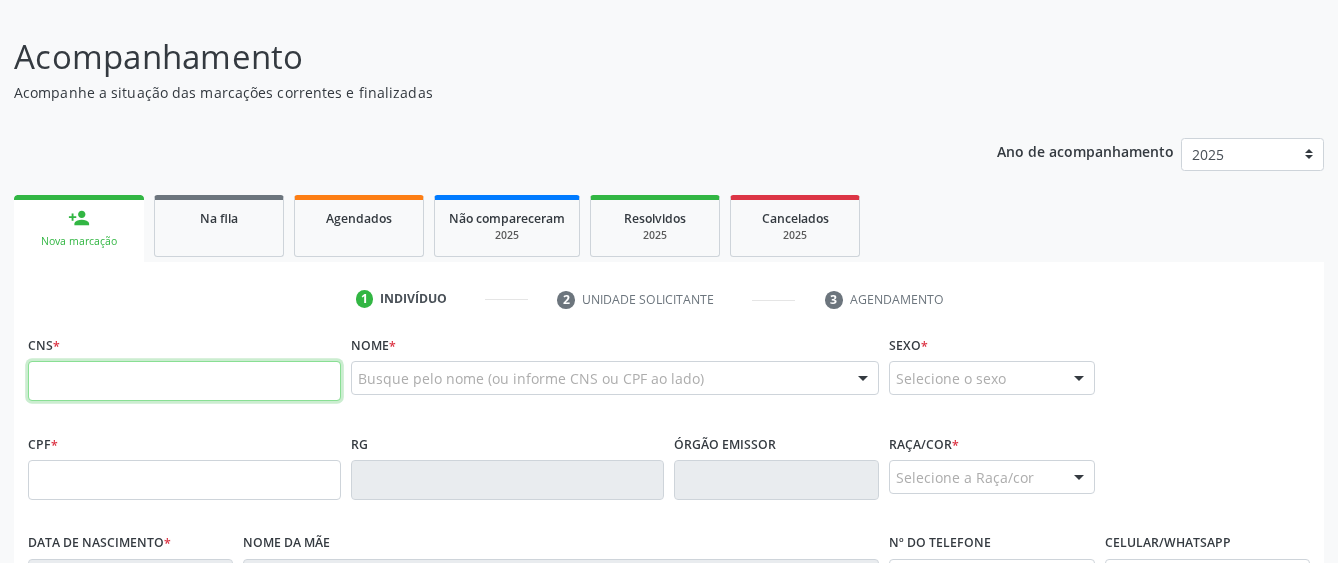 click at bounding box center [184, 381] 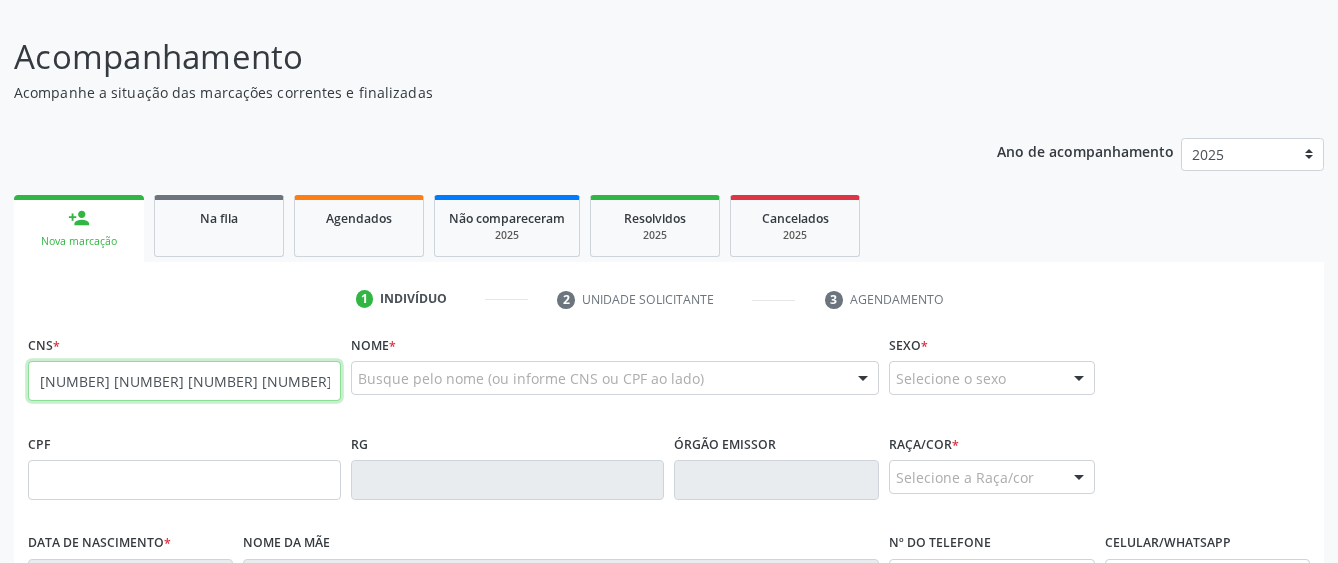 type on "[NUMBER] [NUMBER] [NUMBER] [NUMBER]" 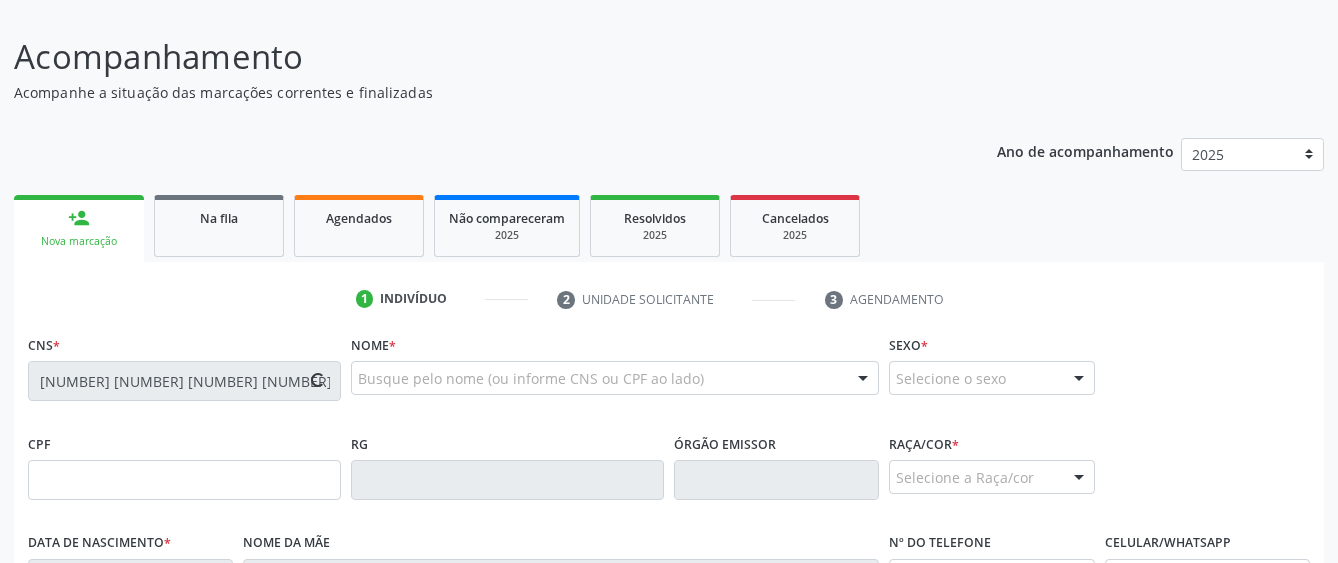 type on "[NUMBER].[NUMBER].[NUMBER]-[NUMBER]" 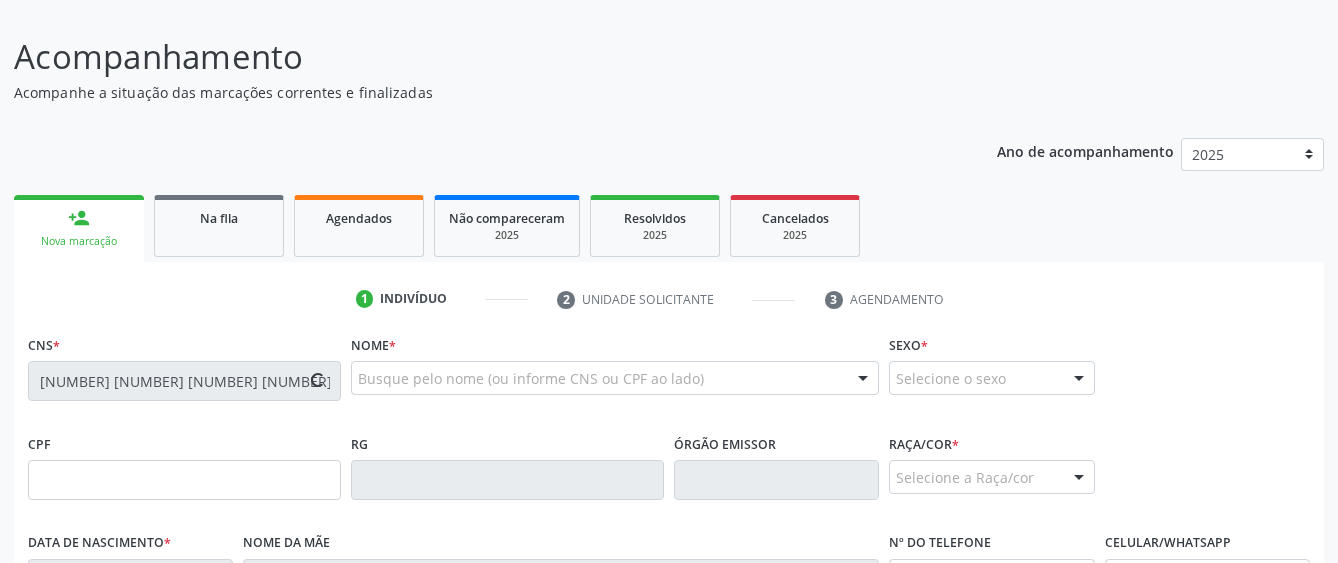 type on "[DATE]" 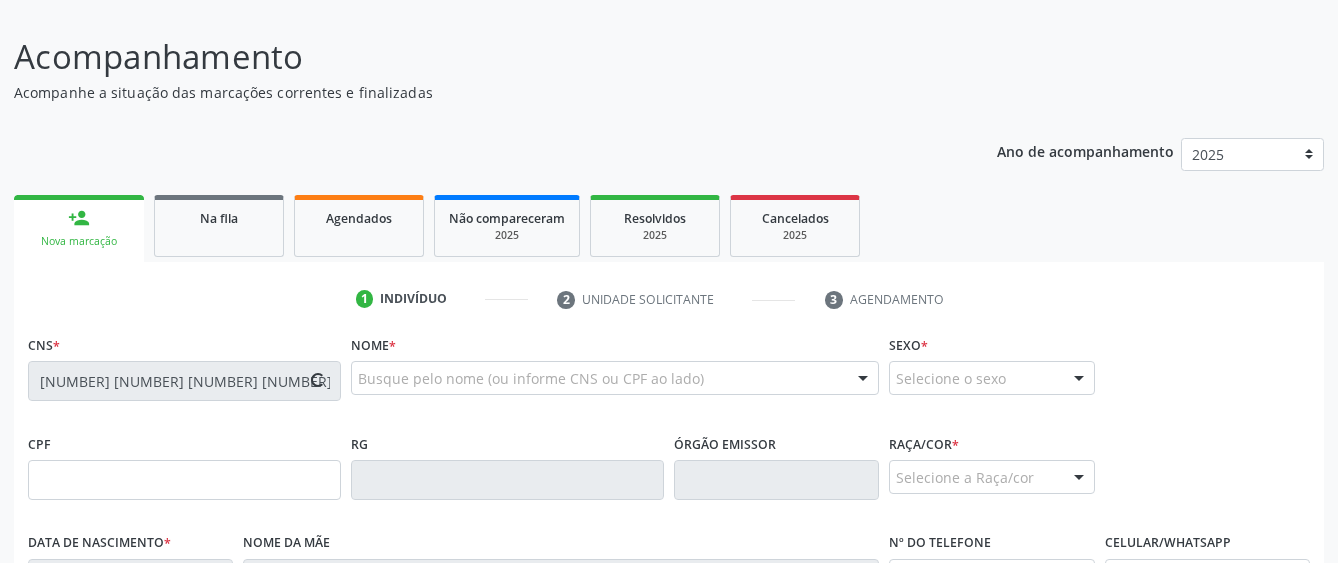type on "[FIRST] [LAST] [LAST] [LAST]" 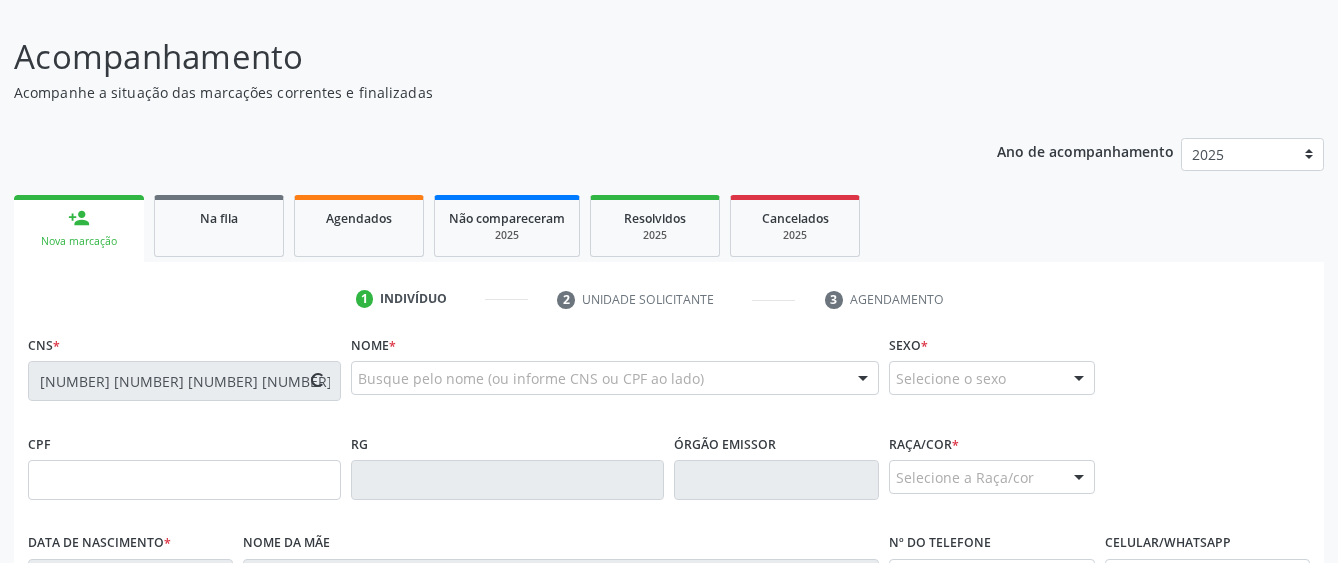 type on "([PHONE]) [PHONE]" 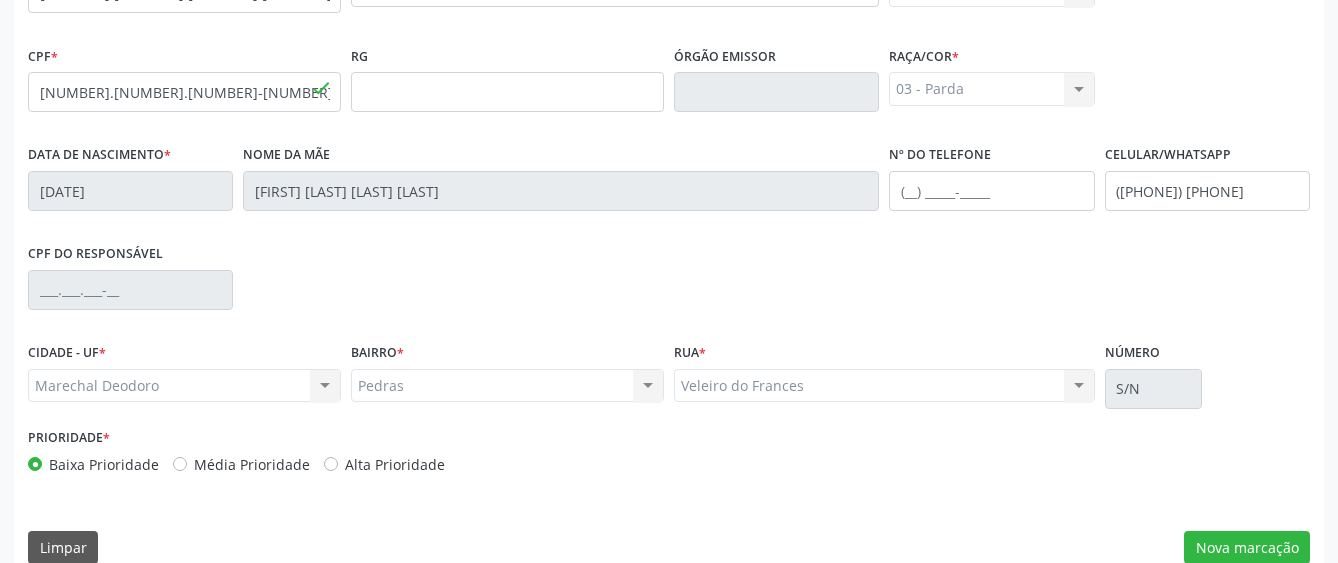 scroll, scrollTop: 532, scrollLeft: 0, axis: vertical 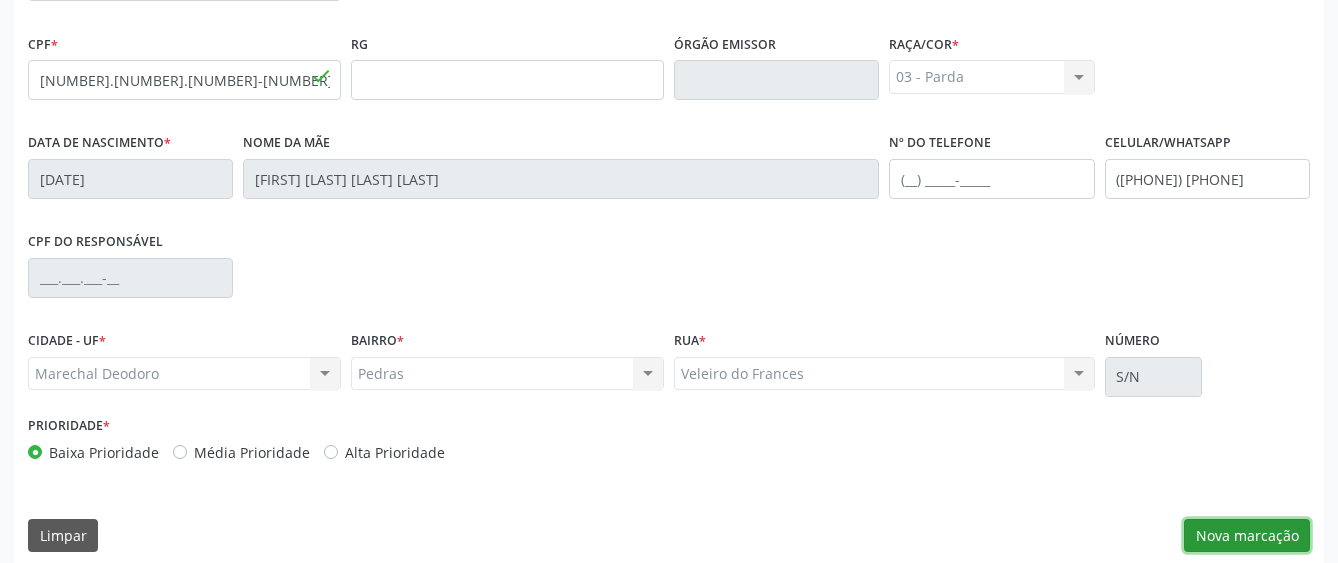 click on "Nova marcação" at bounding box center [1247, 536] 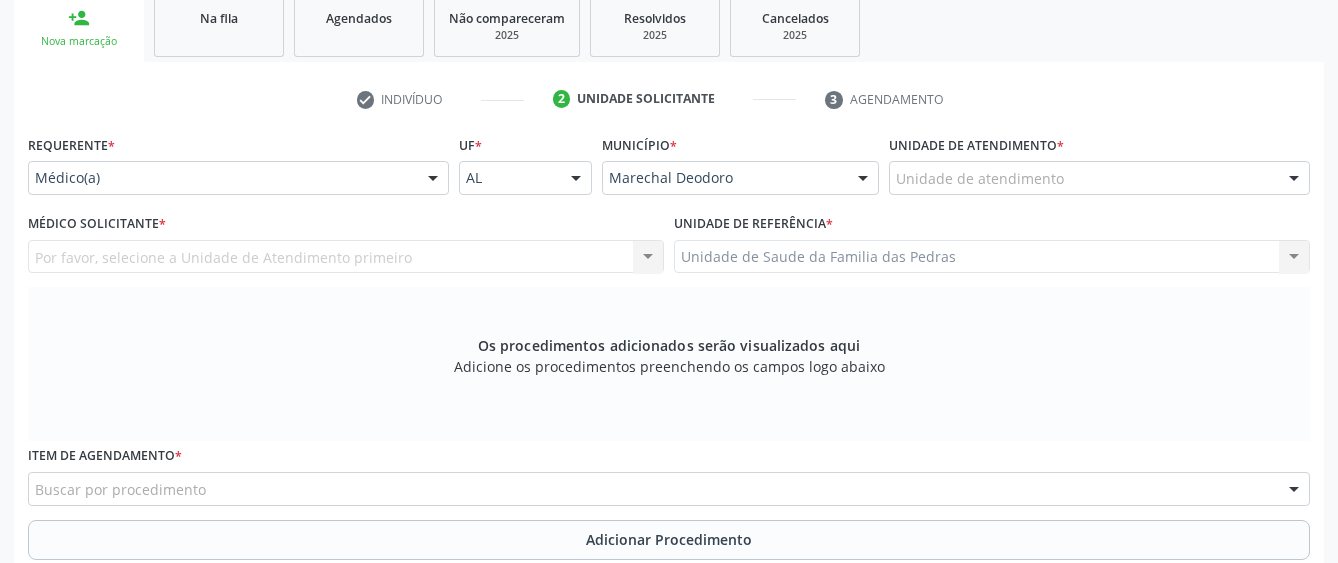 scroll, scrollTop: 232, scrollLeft: 0, axis: vertical 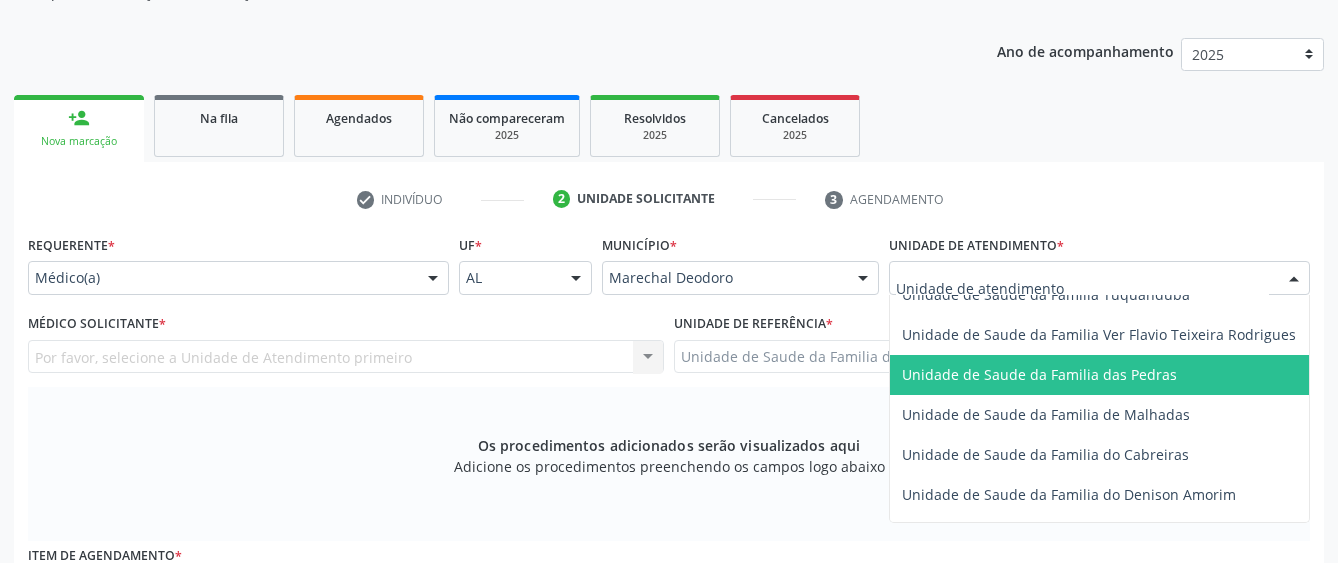 click on "Unidade de Saude da Familia das Pedras" at bounding box center (1106, 375) 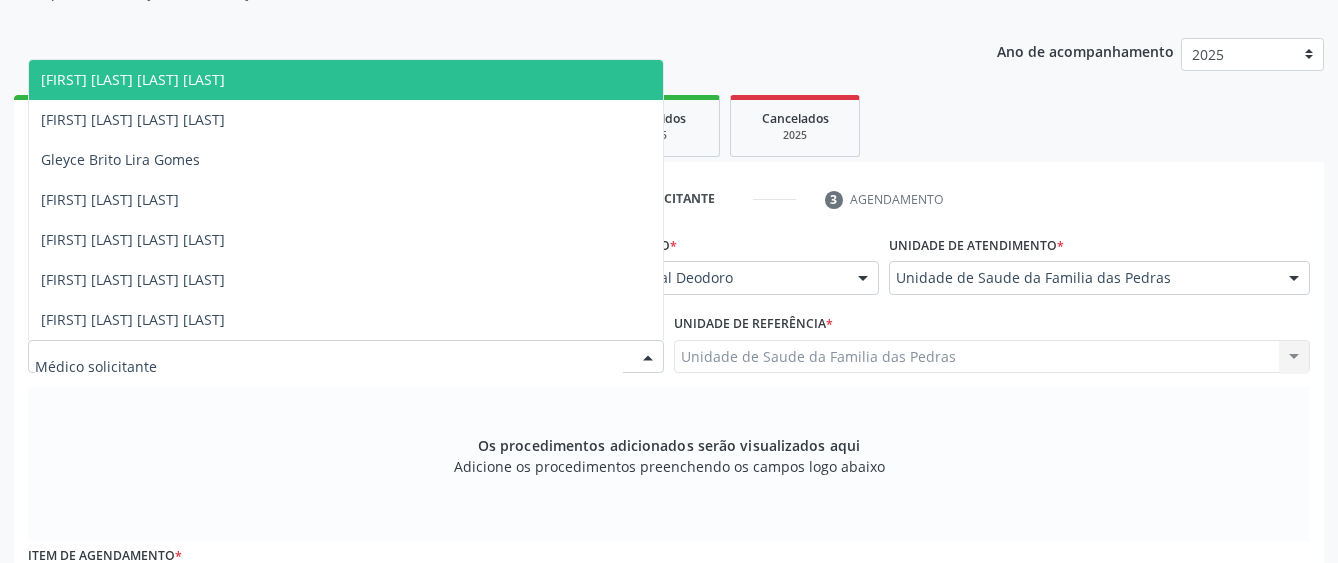 click at bounding box center (346, 357) 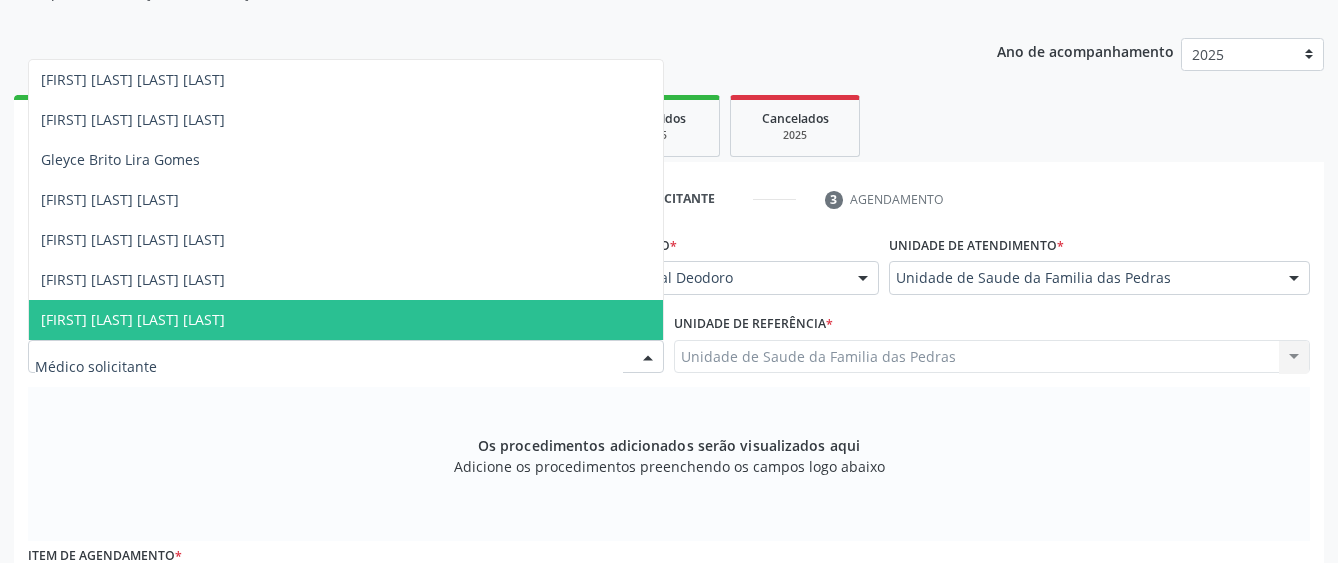 click on "[FIRST] [LAST] [LAST] [LAST]" at bounding box center [346, 320] 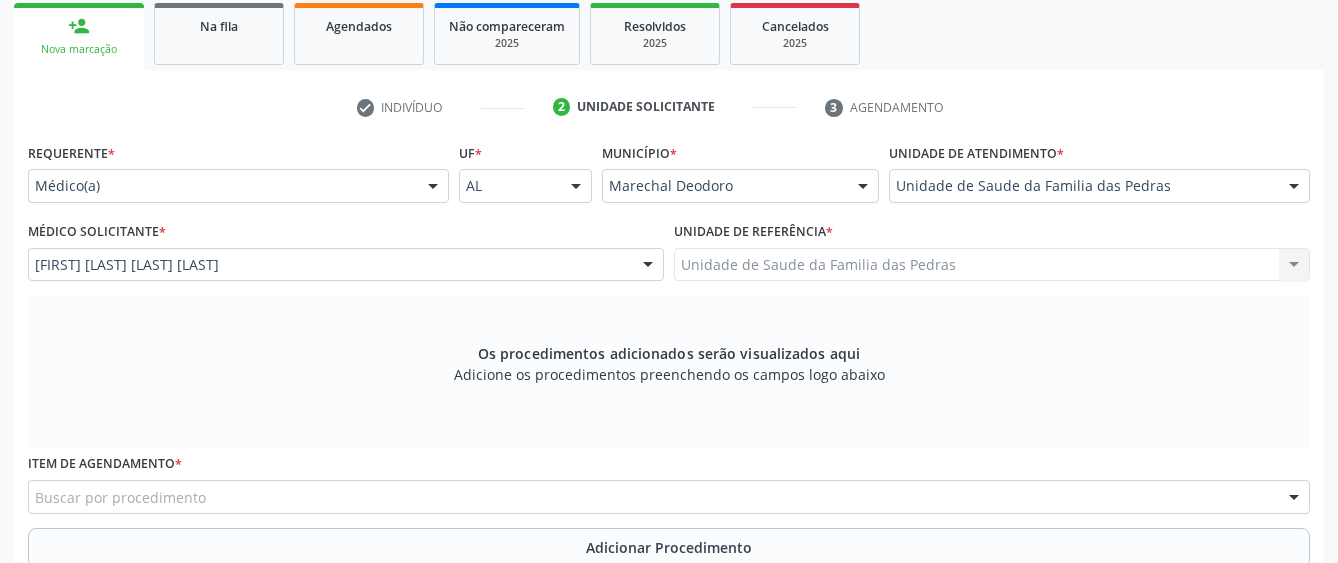 scroll, scrollTop: 432, scrollLeft: 0, axis: vertical 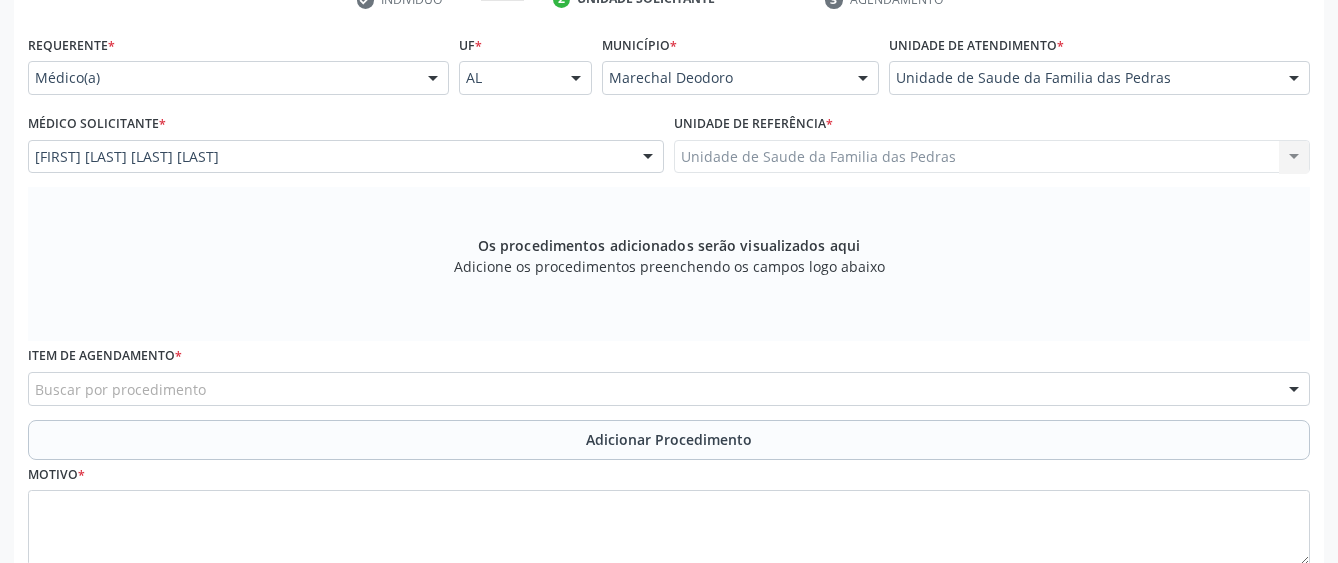 click on "Buscar por procedimento" at bounding box center [669, 389] 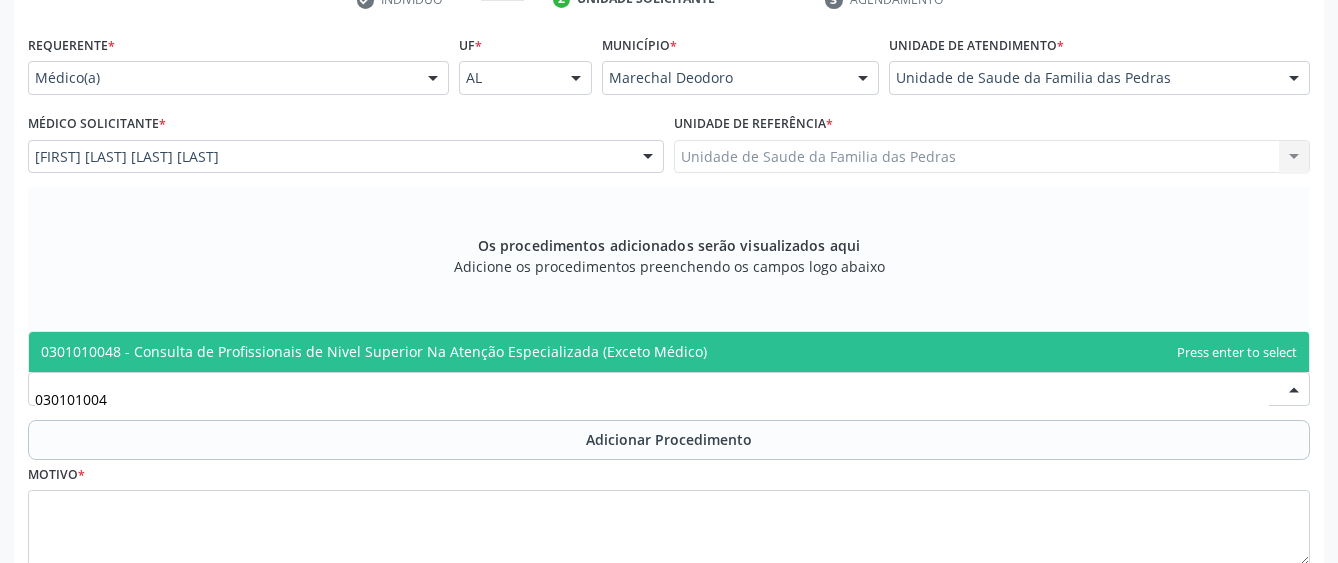 type on "0301010048" 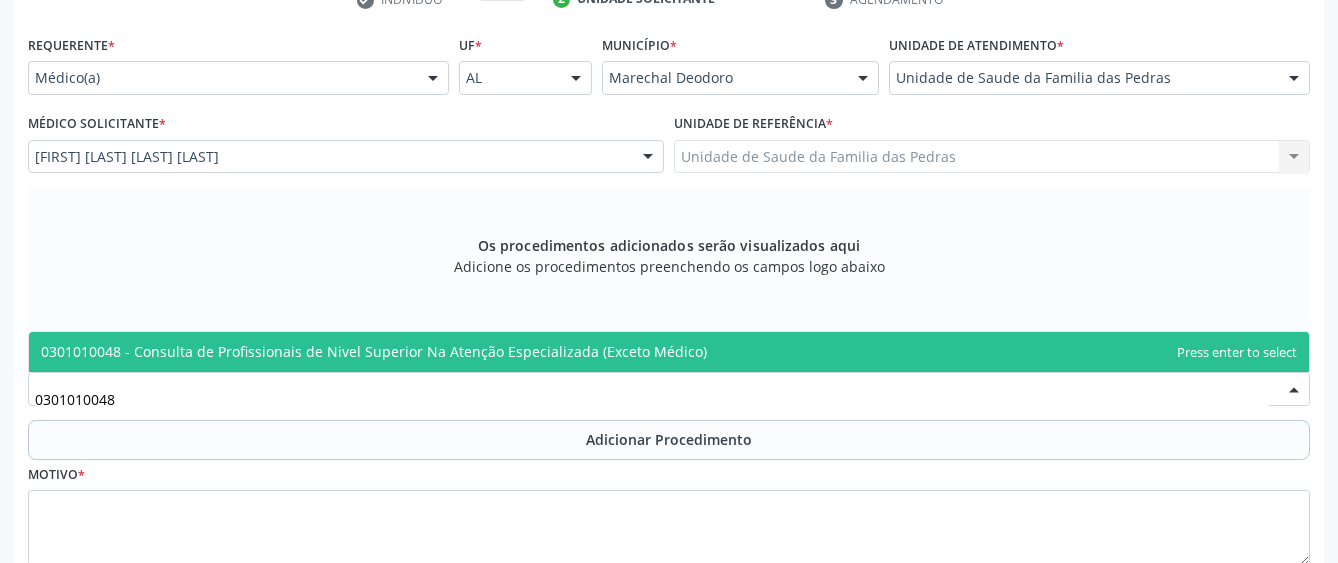 click on "0301010048 - Consulta de Profissionais de Nivel Superior Na Atenção Especializada (Exceto Médico)" at bounding box center (669, 352) 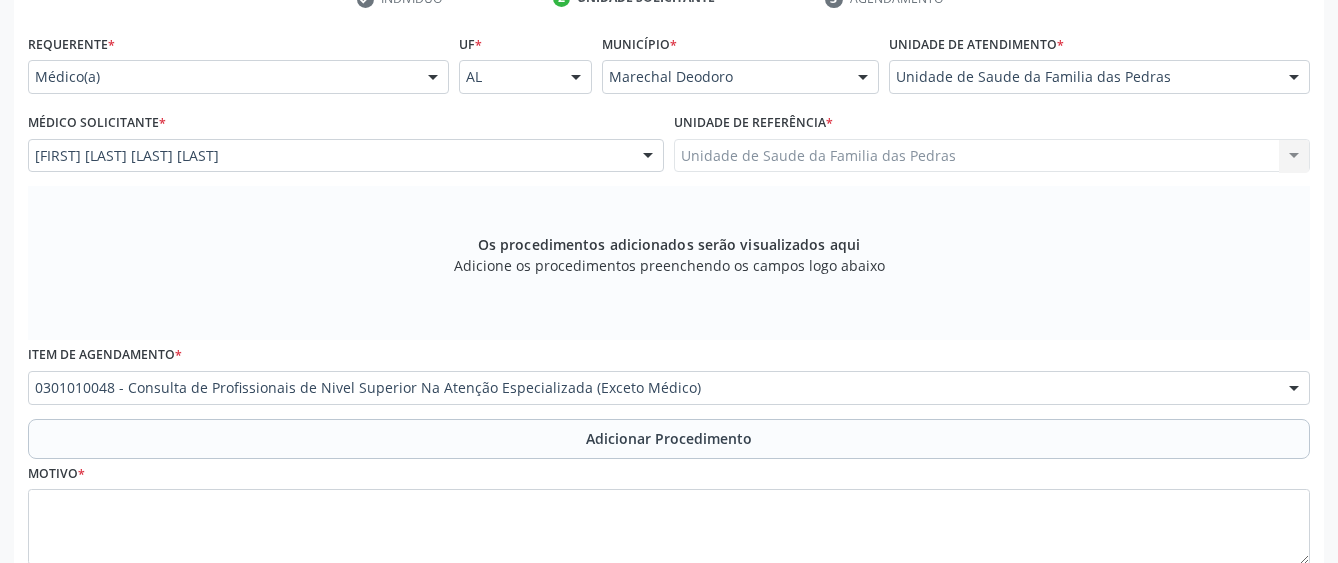 scroll, scrollTop: 532, scrollLeft: 0, axis: vertical 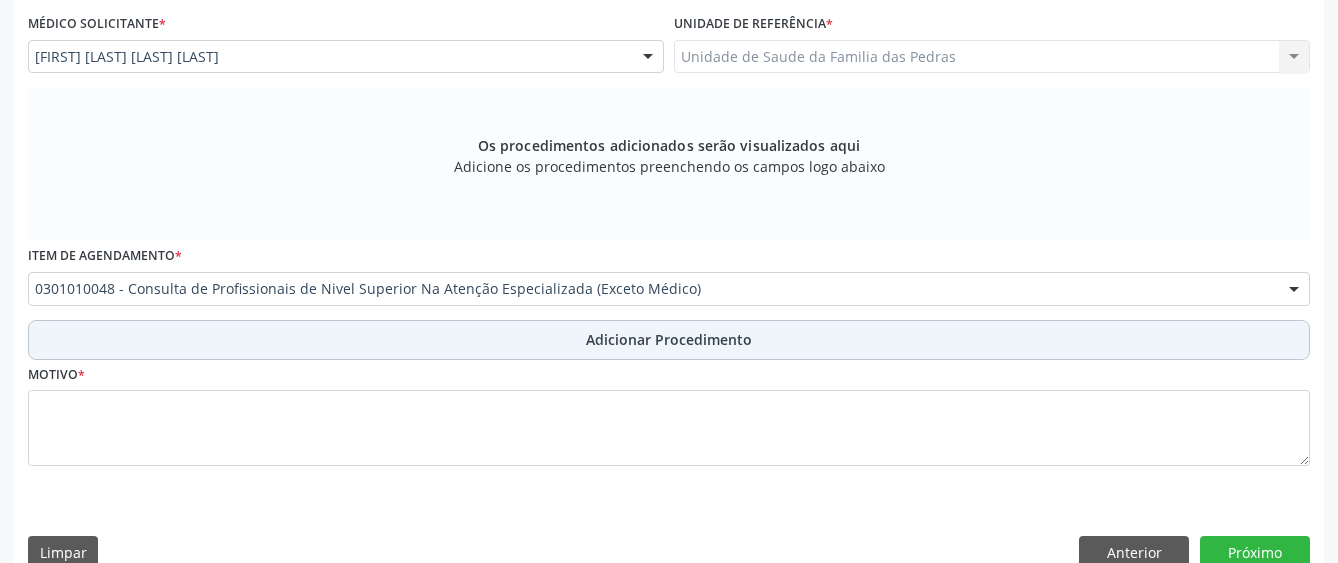 click on "Adicionar Procedimento" at bounding box center (669, 339) 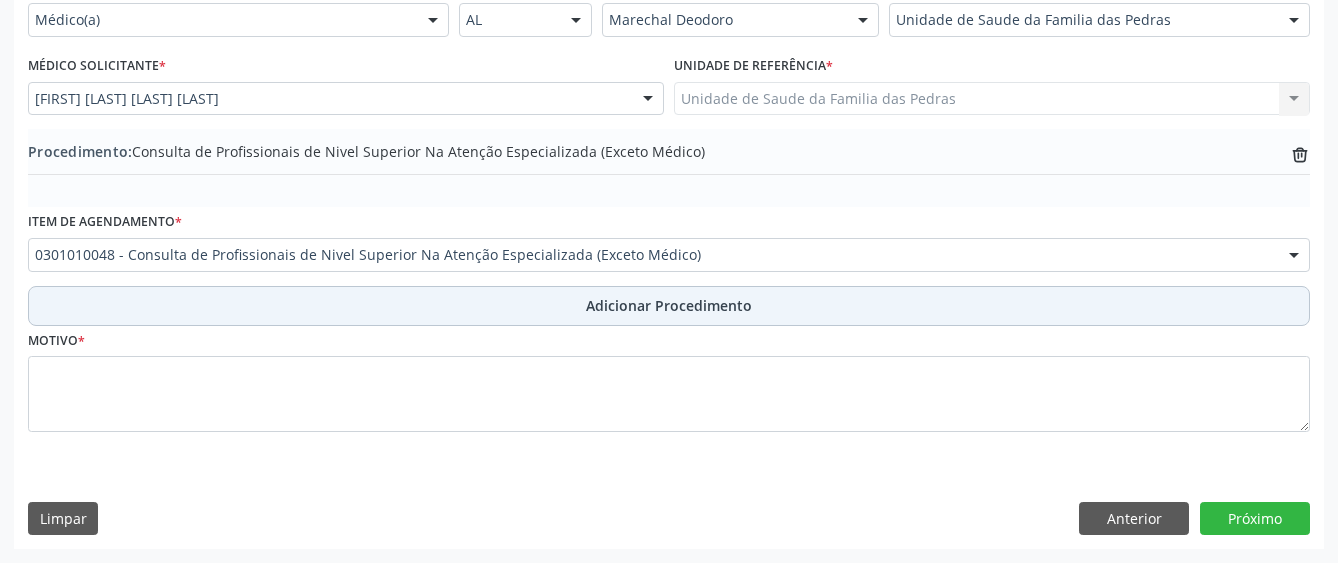 scroll, scrollTop: 490, scrollLeft: 0, axis: vertical 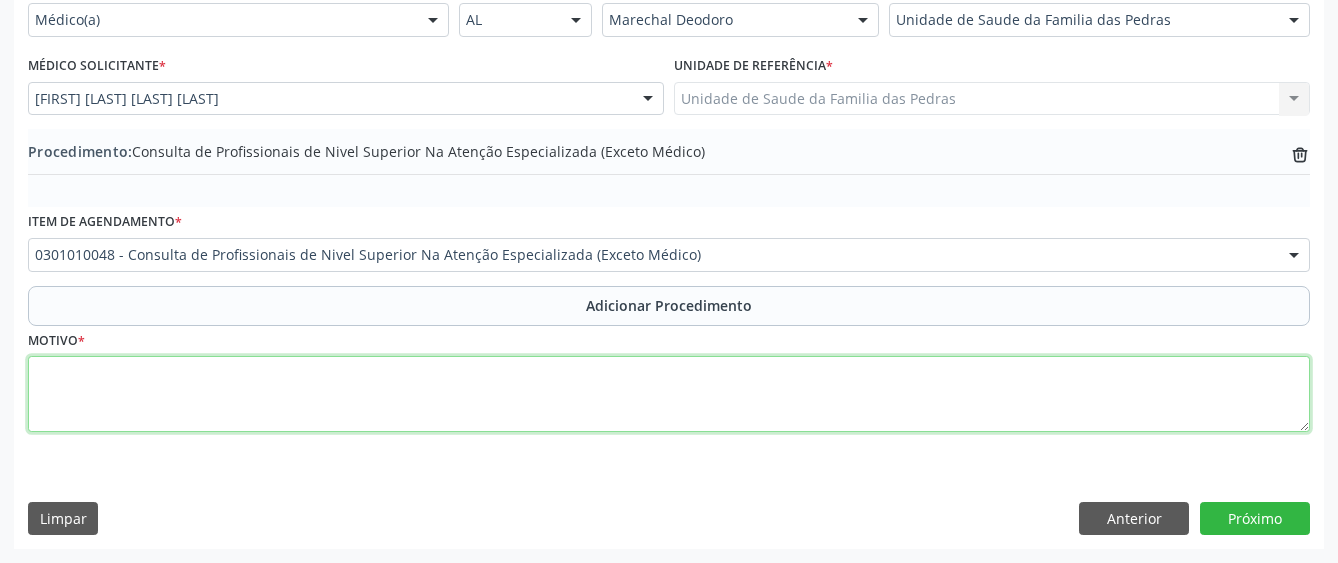 click at bounding box center (669, 394) 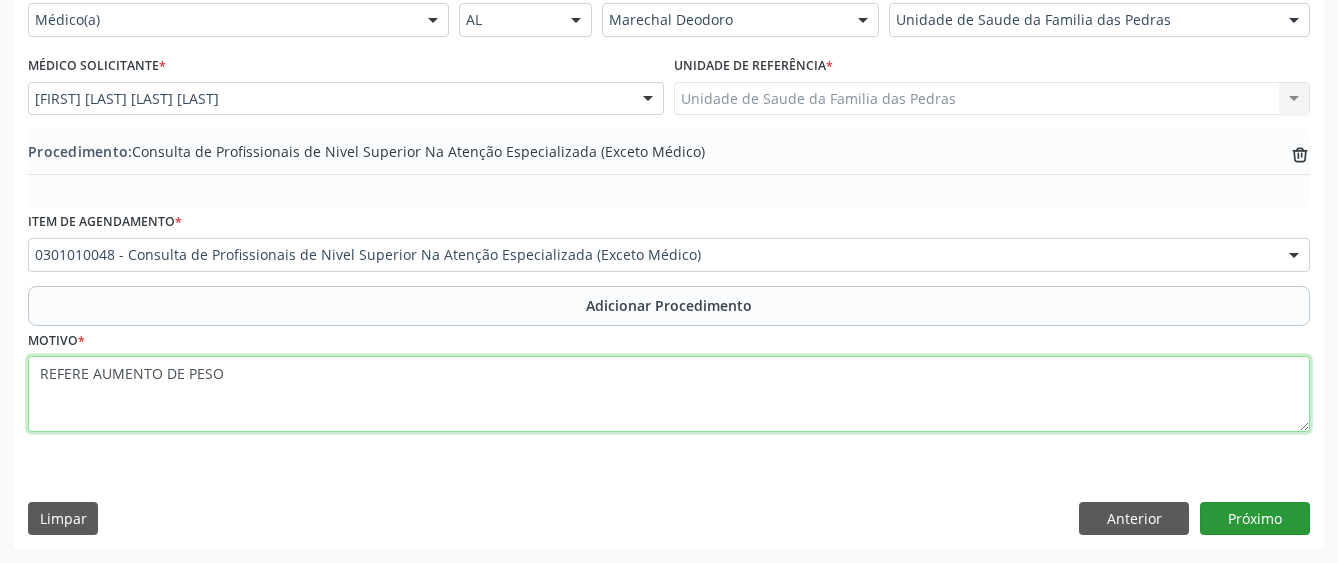 type on "REFERE AUMENTO DE PESO" 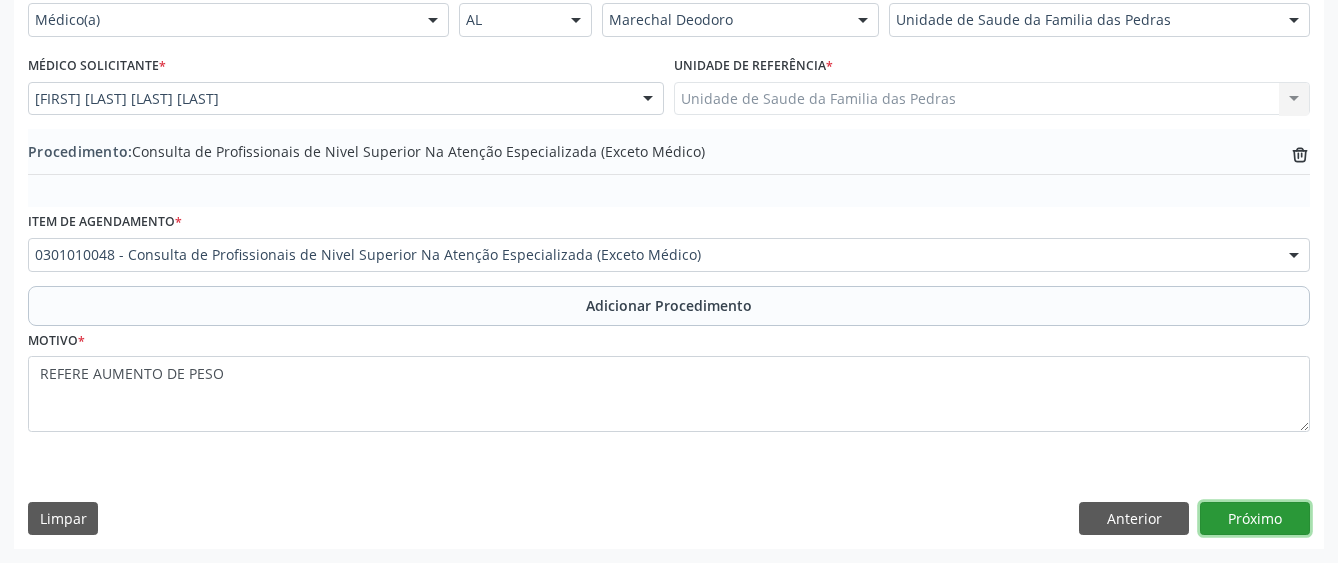 click on "Próximo" at bounding box center (1255, 519) 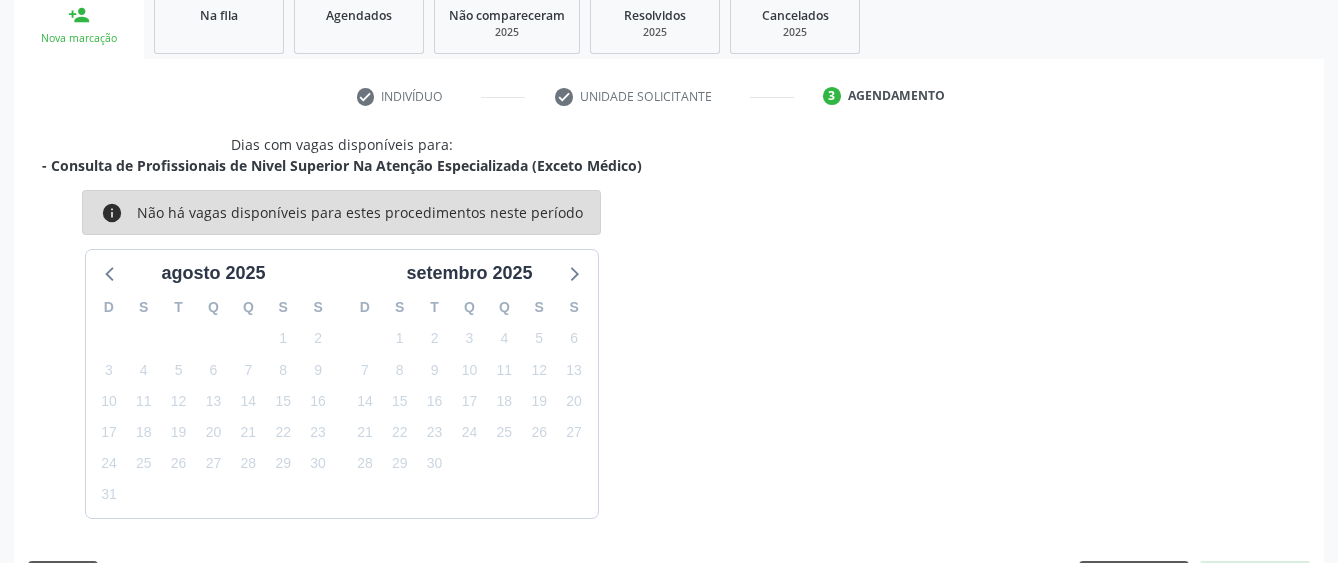 scroll, scrollTop: 394, scrollLeft: 0, axis: vertical 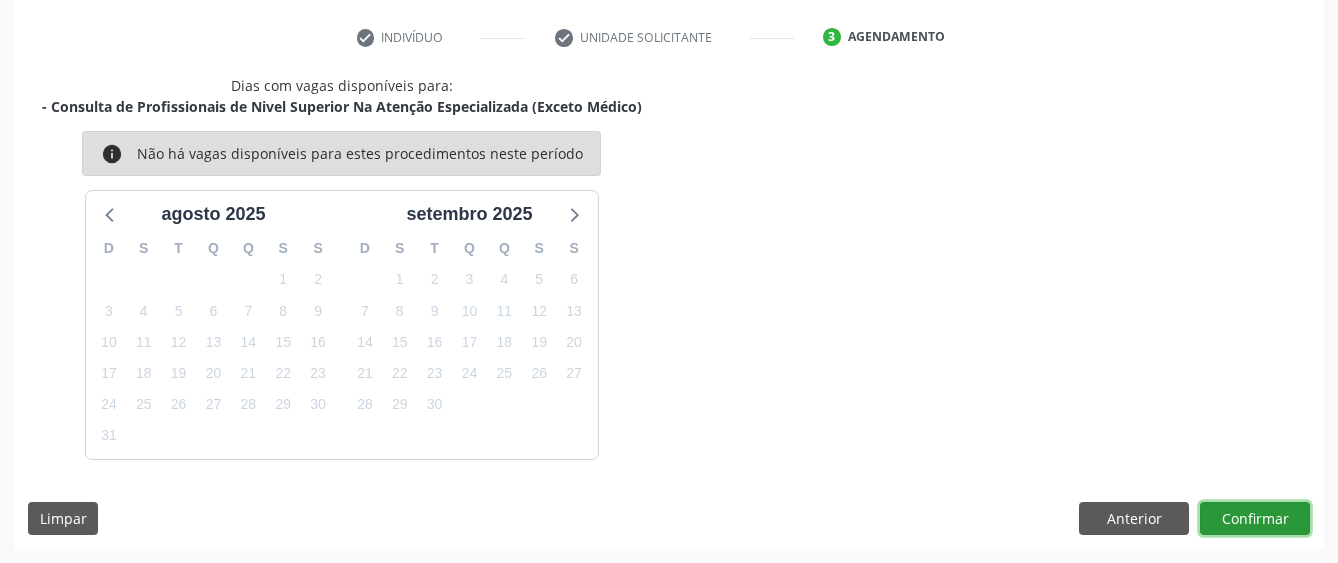 click on "Confirmar" at bounding box center (1255, 519) 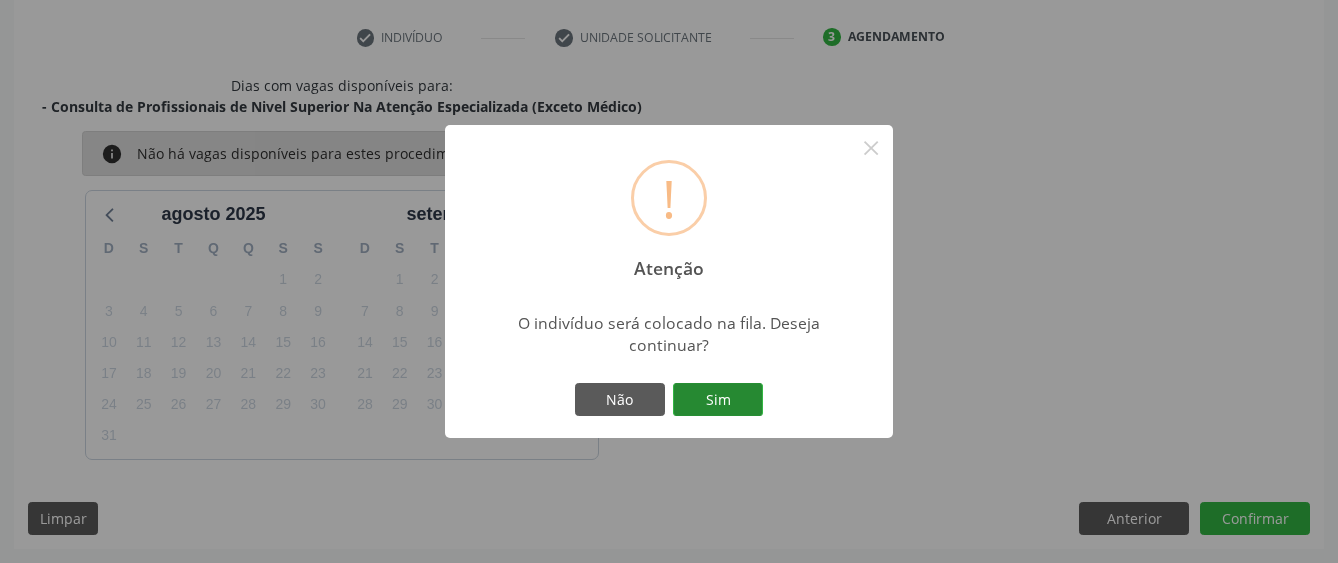 click on "Sim" at bounding box center [718, 400] 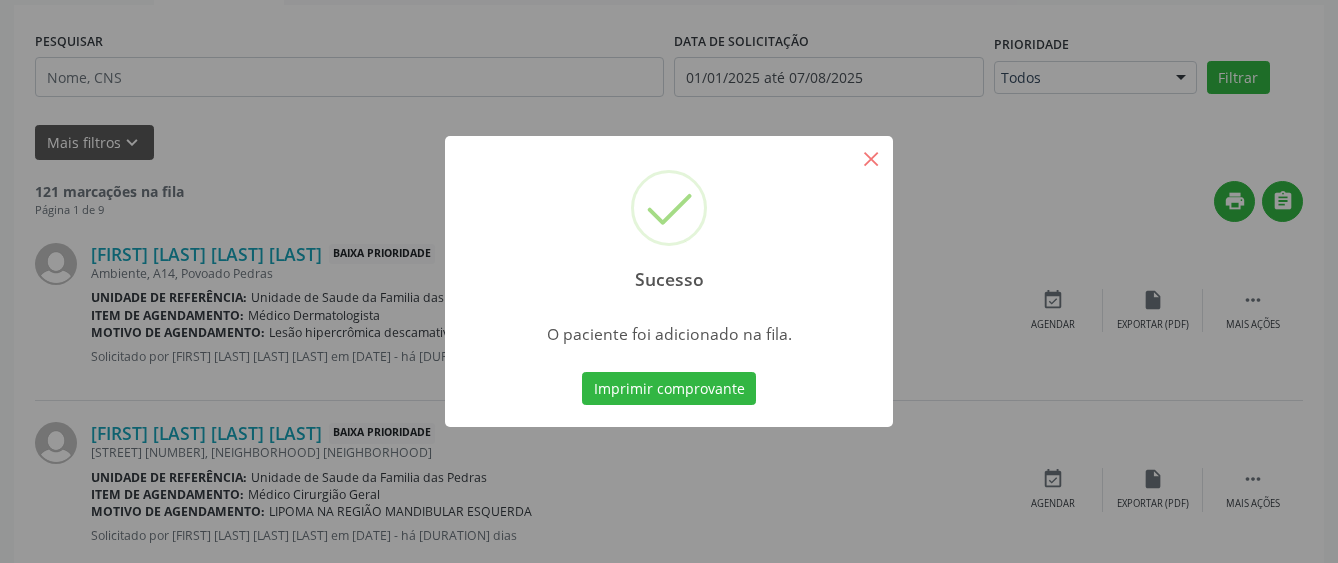 scroll, scrollTop: 132, scrollLeft: 0, axis: vertical 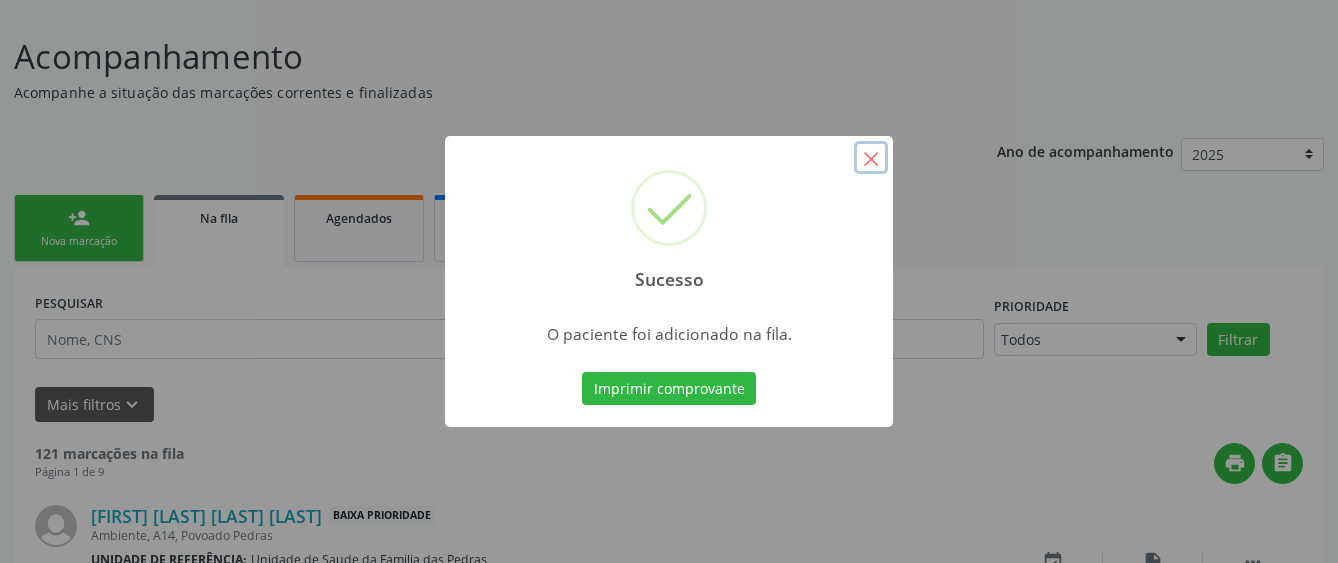 click on "×" at bounding box center [871, 158] 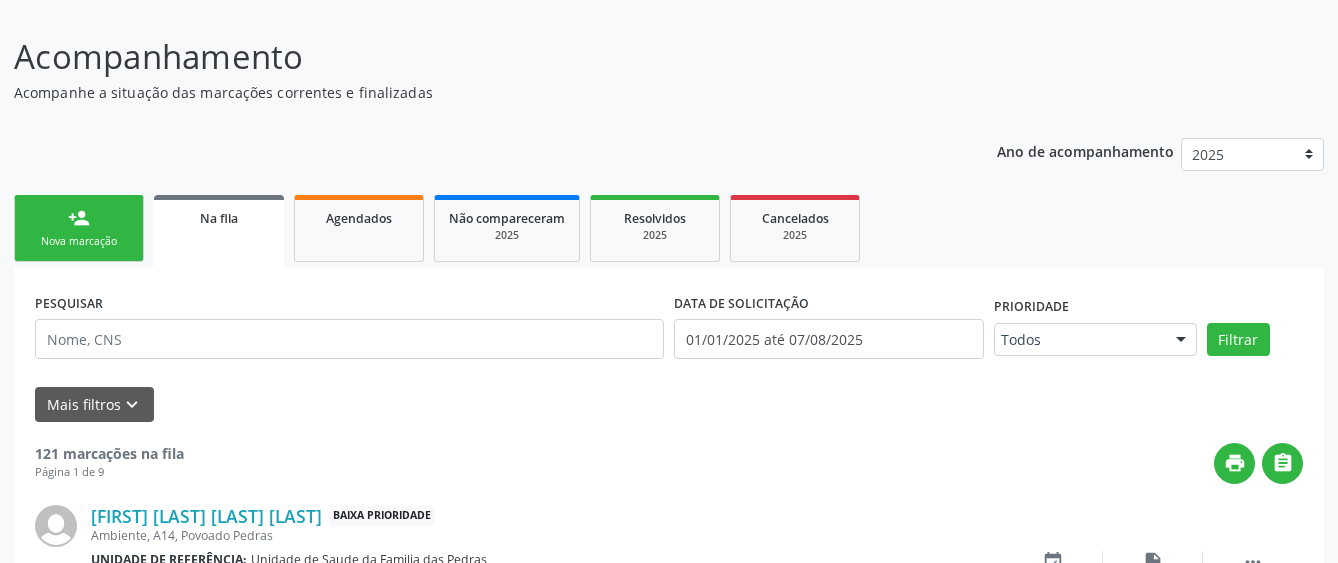 click on "person_add
Nova marcação" at bounding box center (79, 228) 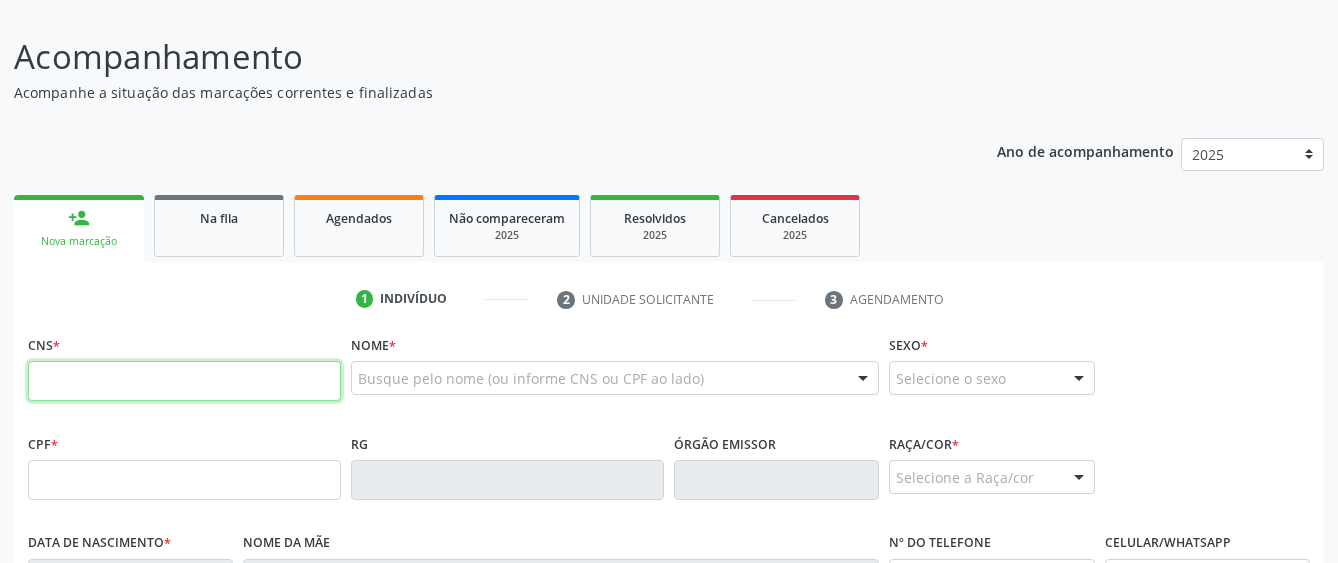 click at bounding box center [184, 381] 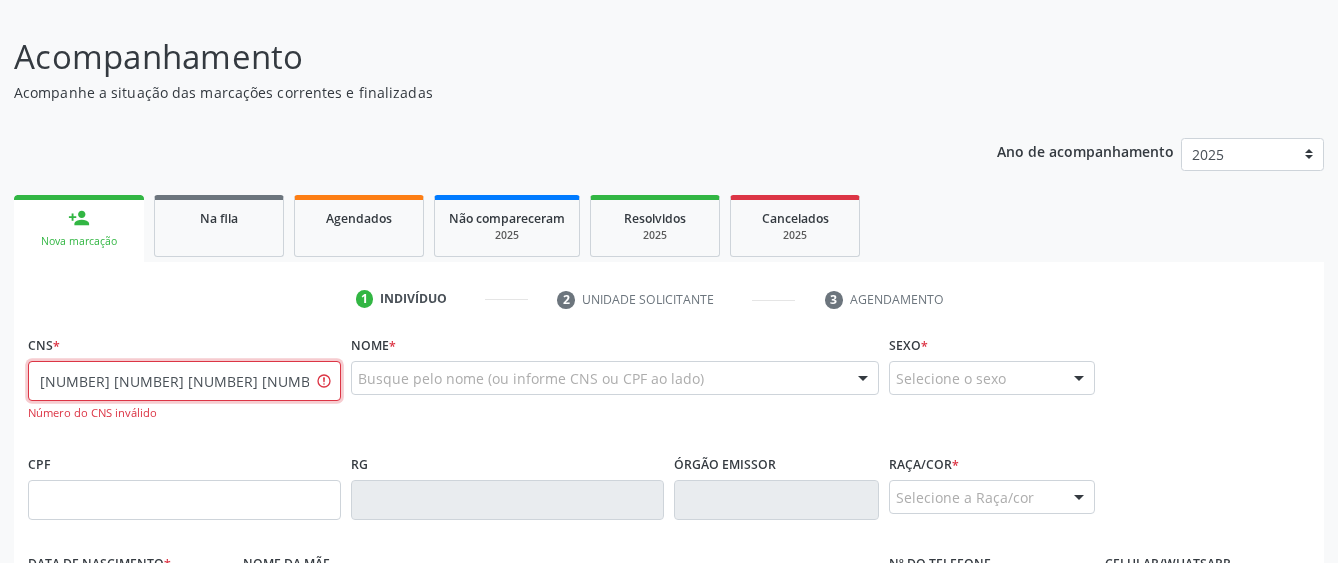 type on "[NUMBER] [NUMBER] [NUMBER] [NUMBER]" 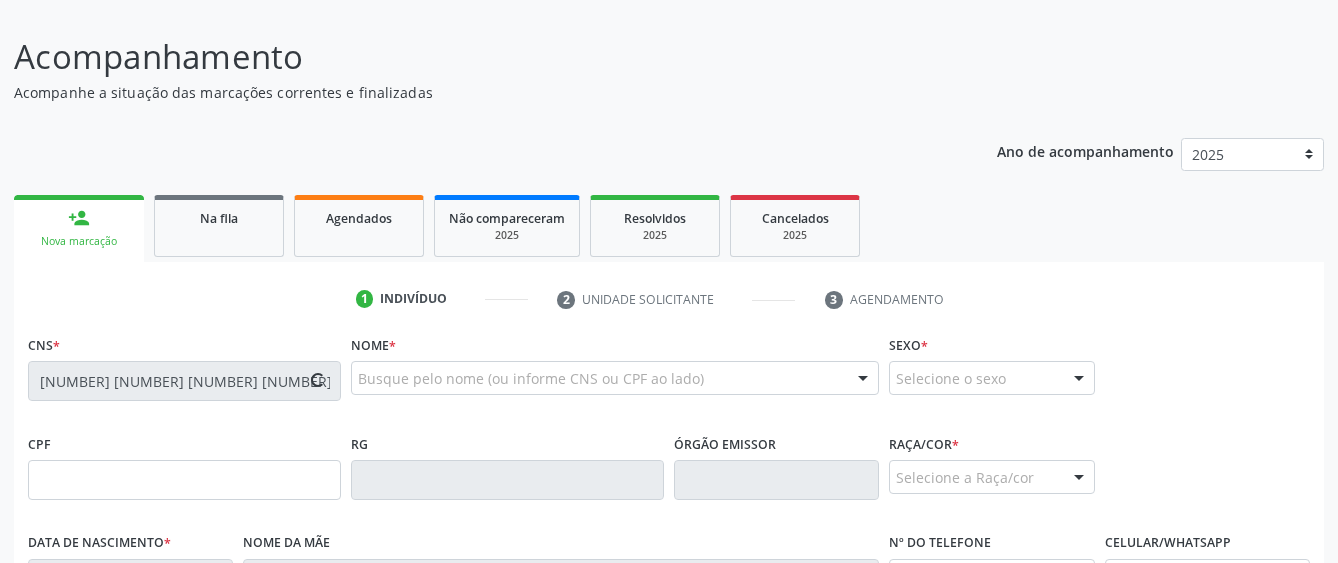 type on "[NUMBER].[NUMBER].[NUMBER]-[NUMBER]" 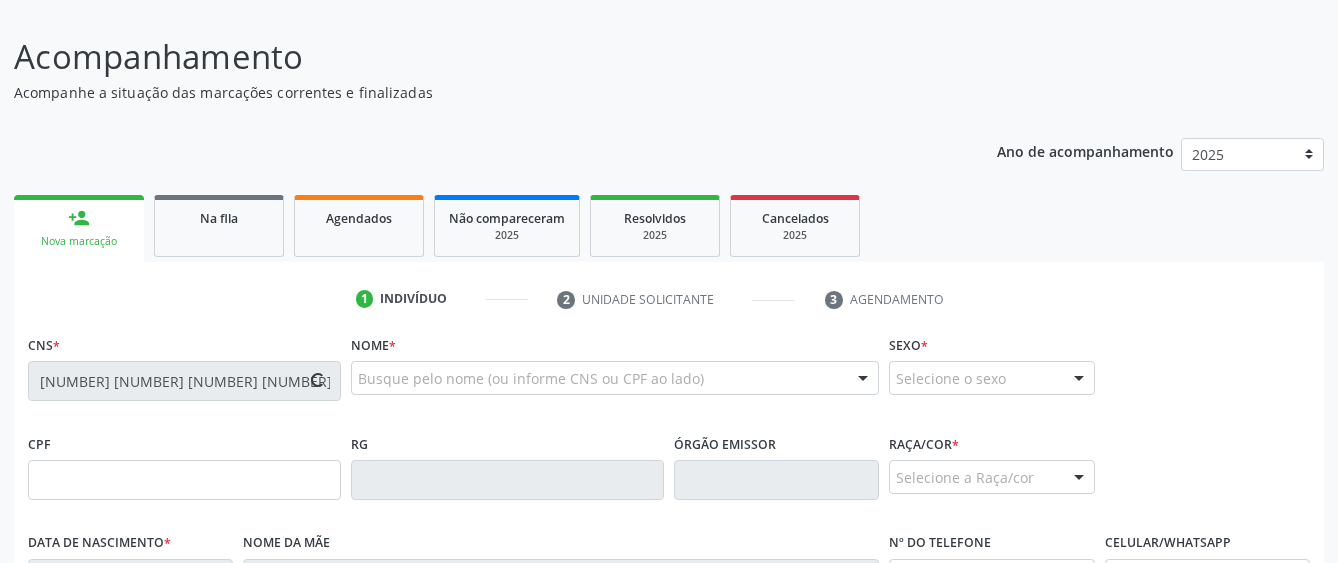 type on "[DATE]" 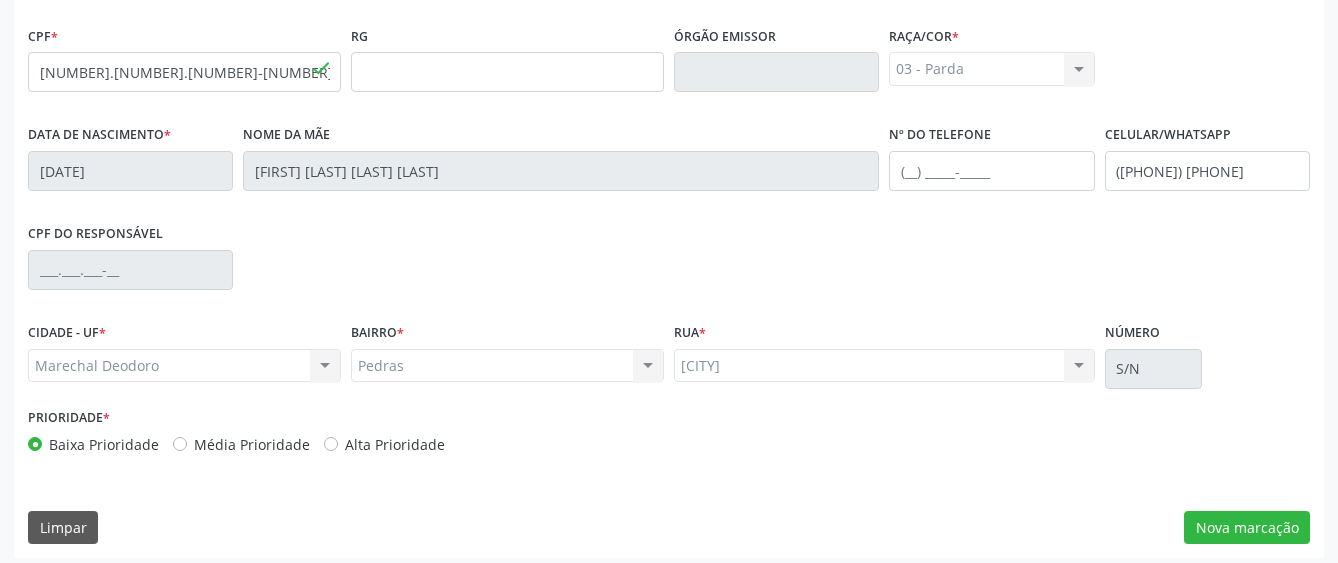 scroll, scrollTop: 549, scrollLeft: 0, axis: vertical 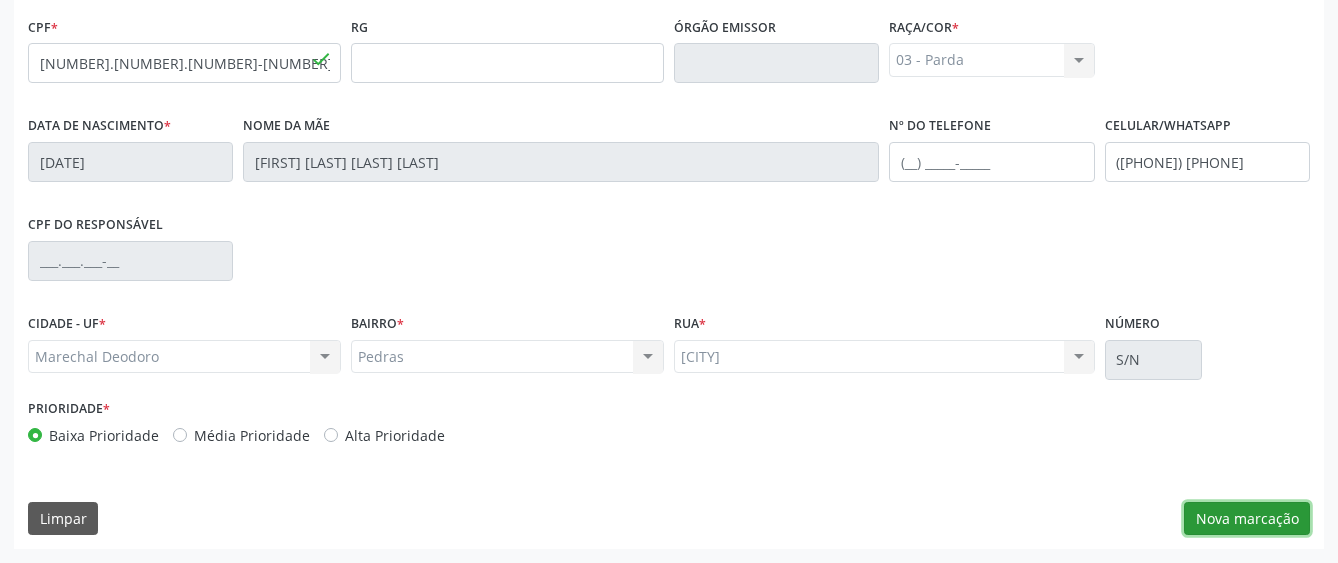 click on "Nova marcação" at bounding box center [1247, 519] 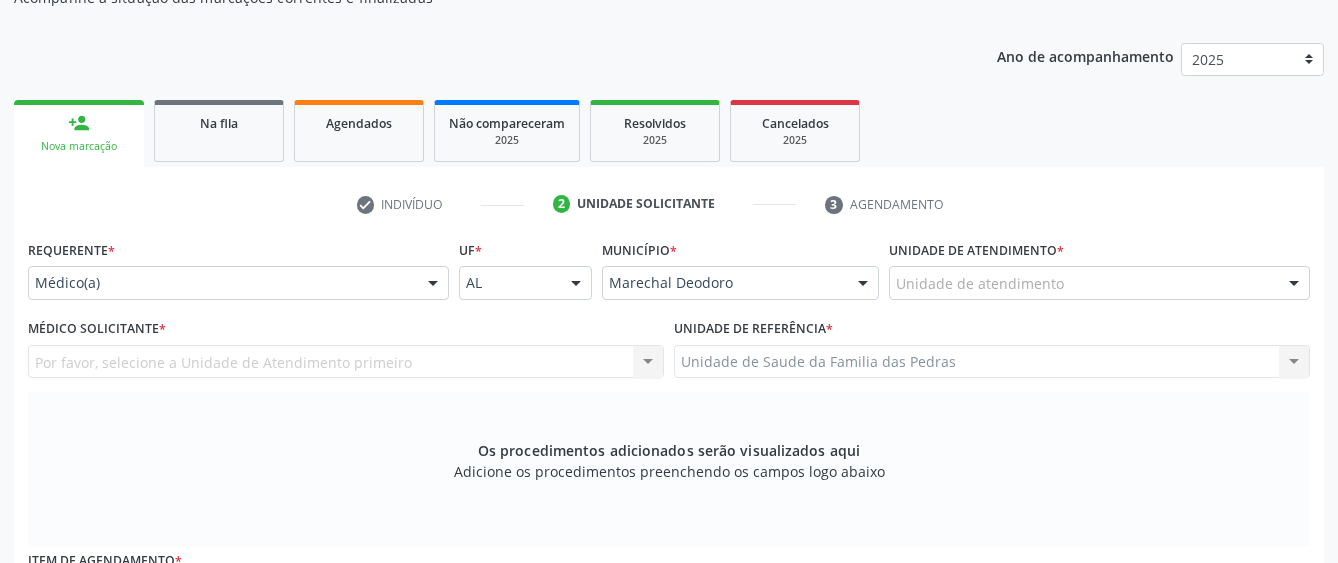 scroll, scrollTop: 149, scrollLeft: 0, axis: vertical 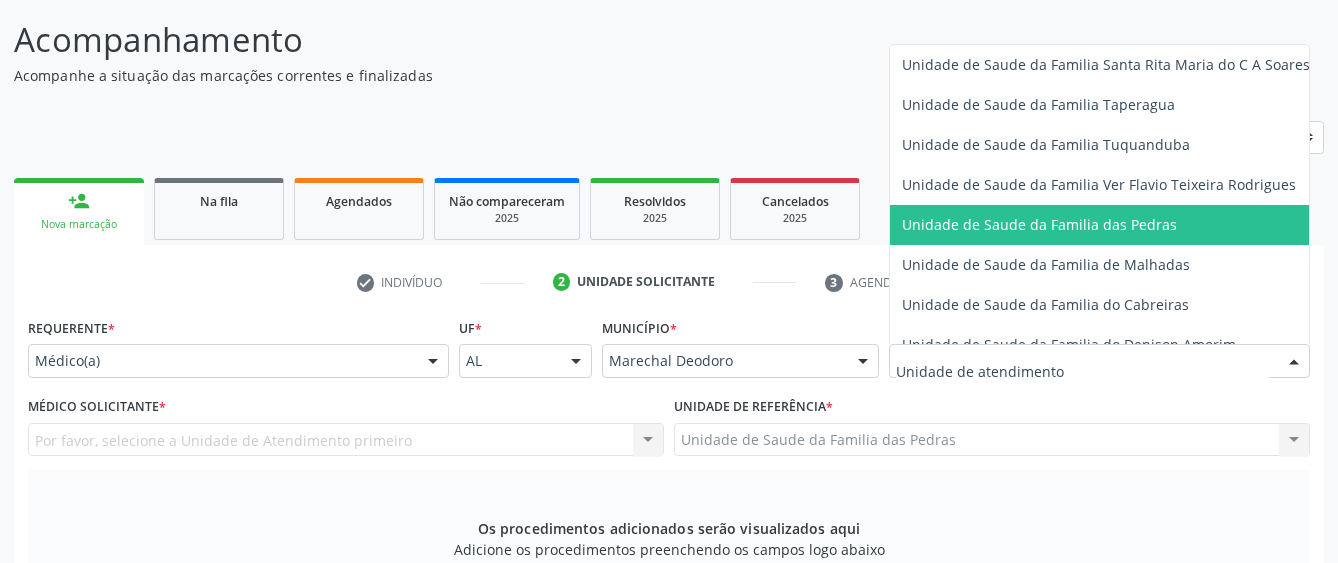 click on "Unidade de Saude da Familia das Pedras" at bounding box center [1039, 224] 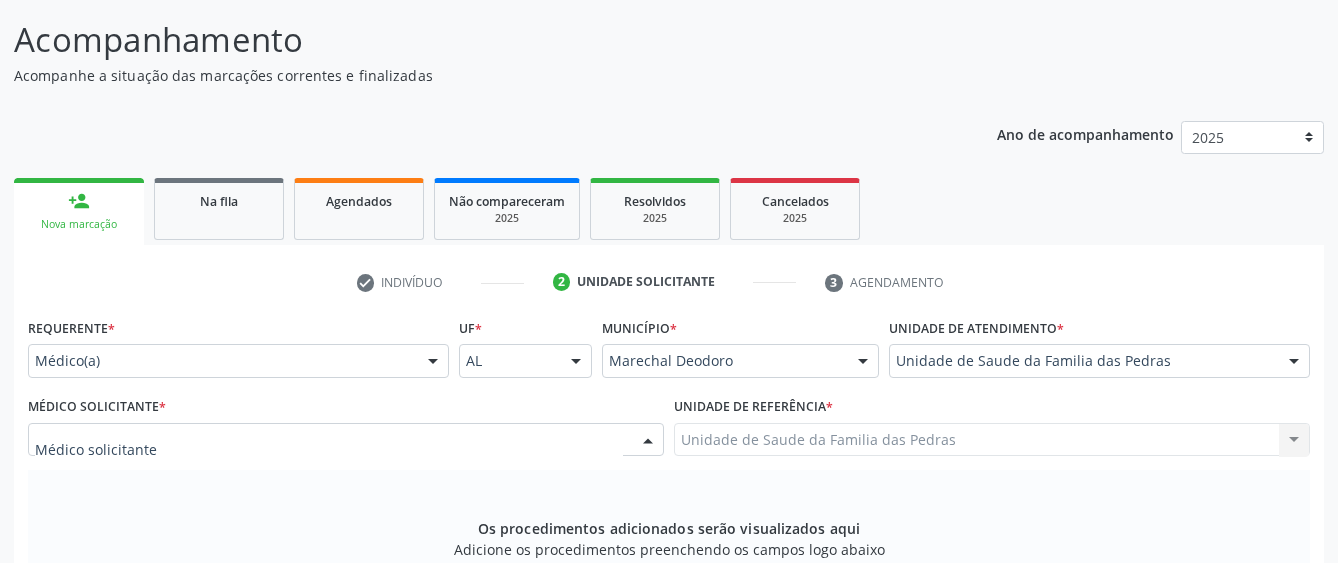 click at bounding box center (346, 440) 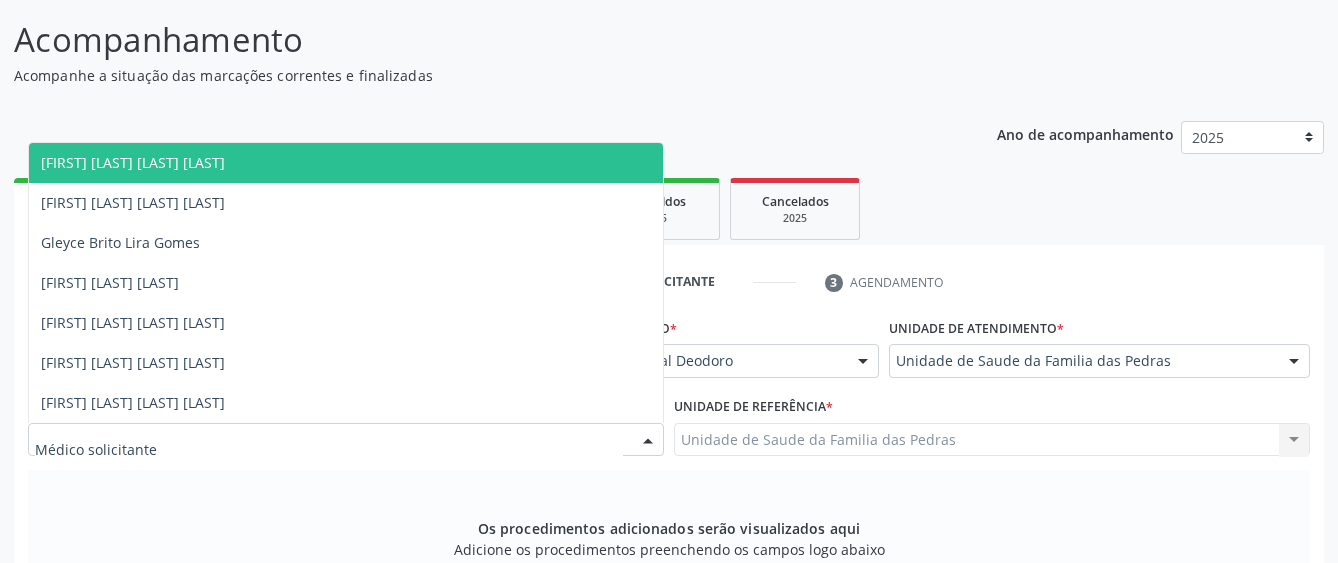click on "[FIRST] [LAST] [LAST] [LAST]" at bounding box center (346, 163) 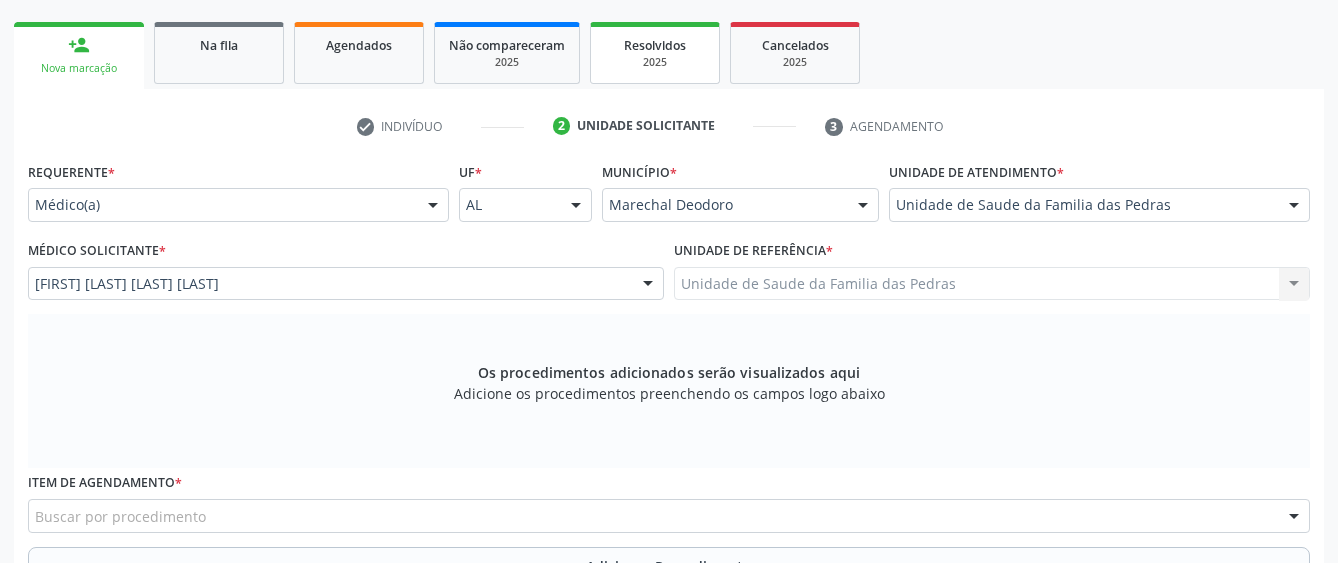 scroll, scrollTop: 349, scrollLeft: 0, axis: vertical 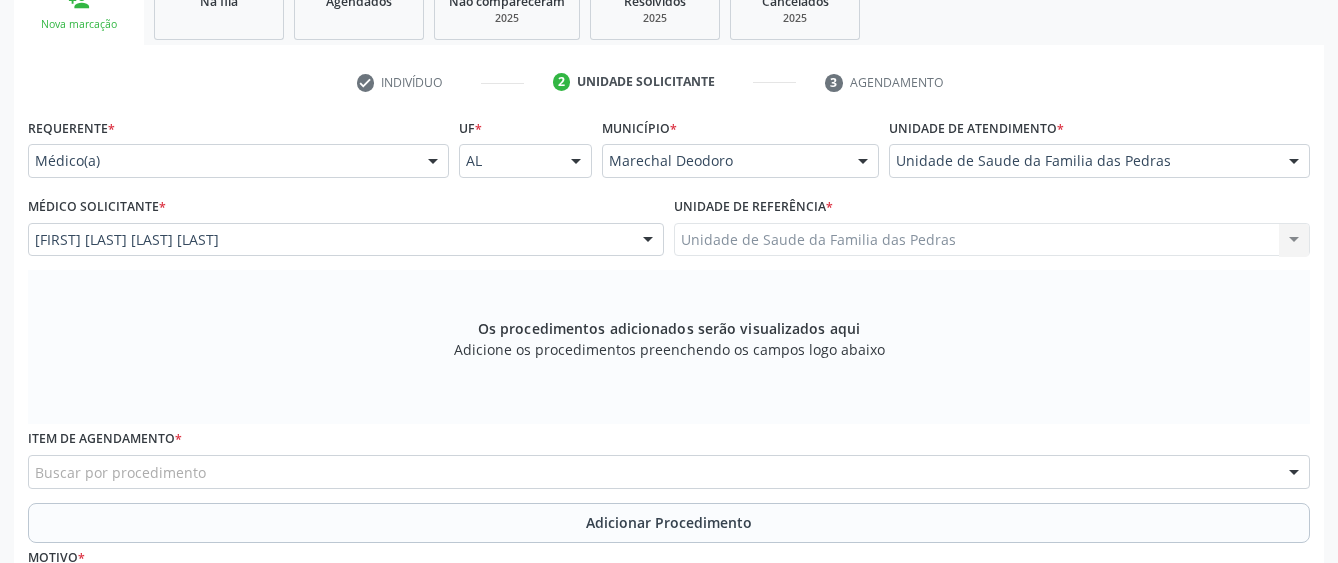click on "Item de agendamento
*
Buscar por procedimento
0304070076 - .Quimioterapia de Leucemia Linfoide/Linfoblástica Aguda, Leucemia Mieloide Aguda e Leucemia Promielocítica Aguda Na Infância e Adolescência - 1ª Linha - Fase de Manutenção   0604320140 - Abatacepte 125 Mg Injetável (Por Seringa Preenchida)   0604320124 - Abatacepte 250 Mg Injetável (Por Frasco Ampola).   0603050018 - Abciximabe   0406010013 - Abertura de Comunicação Inter-Atrial   0406010021 - Abertura de Estenose Aortica Valvar   0406011265 - Abertura de Estenose Aortica Valvar (Criança e Adolescente)   0406010030 - Abertura de Estenose Pulmonar Valvar   0406011273 - Abertura de Estenose Pulmonar Valvar (Criança e Adolescente)   0301080011 - Abordagem Cognitiva Comportamental do Fumante (Por Atendimento / Paciente)   0307020010 - Acesso A Polpa Dentaria e Medicacao (Por Dente)   0604660030 - Acetazolamida 250 Mg (Por Comprimido)     0604600011 - Acitretina 10 Mg (Por Capsula)" at bounding box center (669, 456) 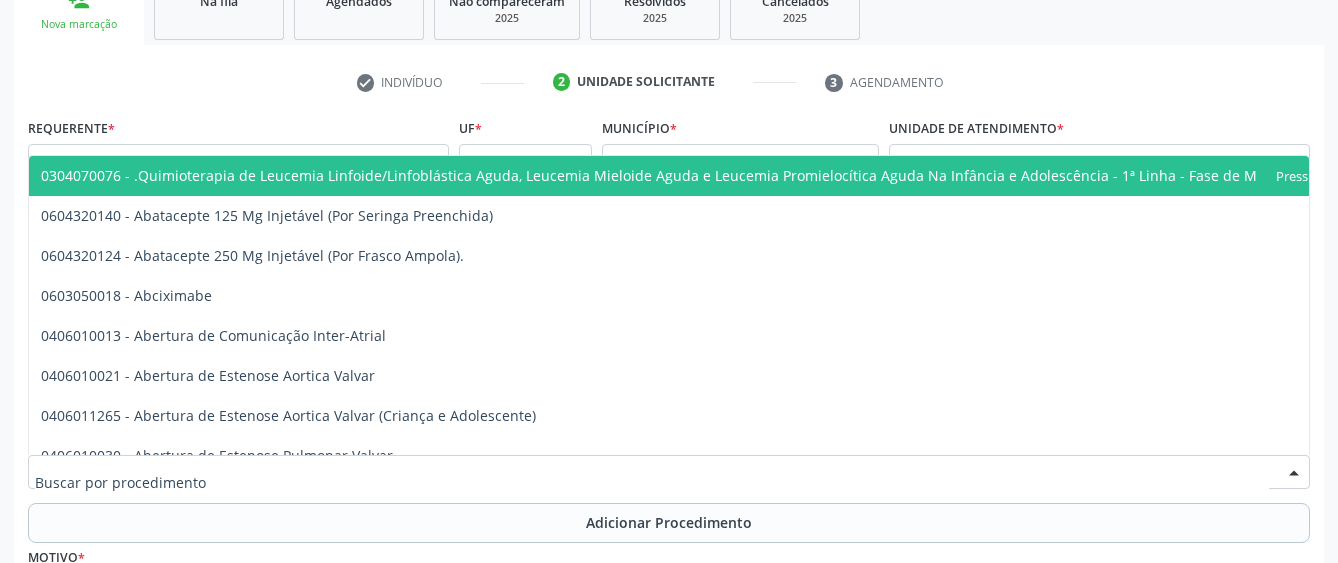 click at bounding box center (669, 472) 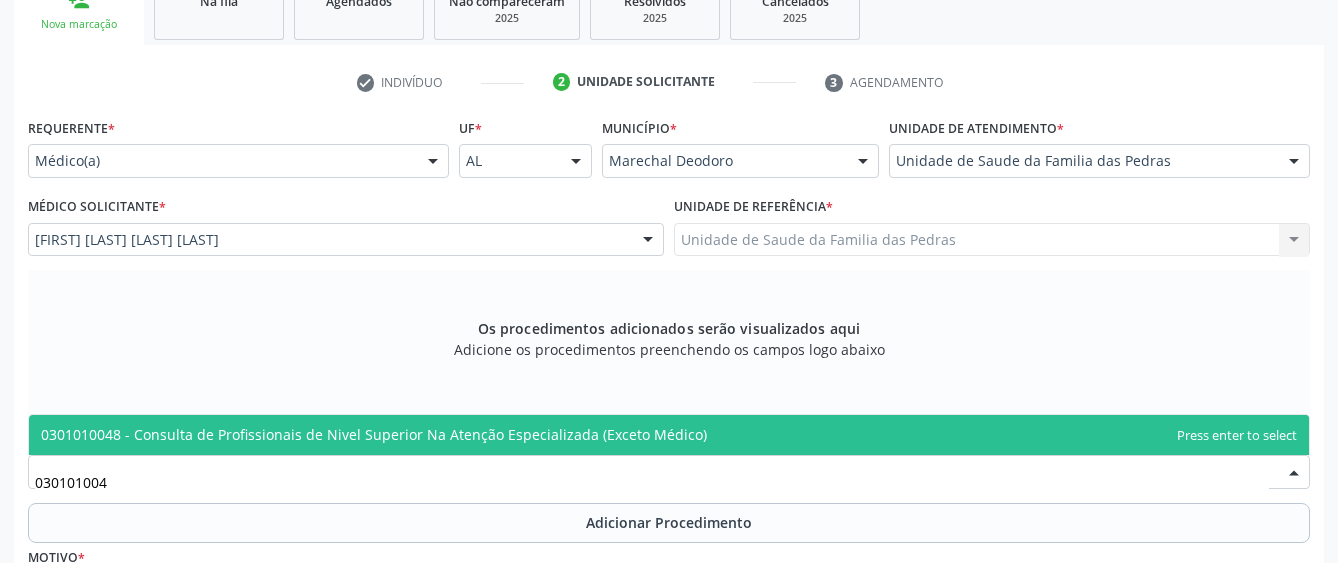 type on "0301010048" 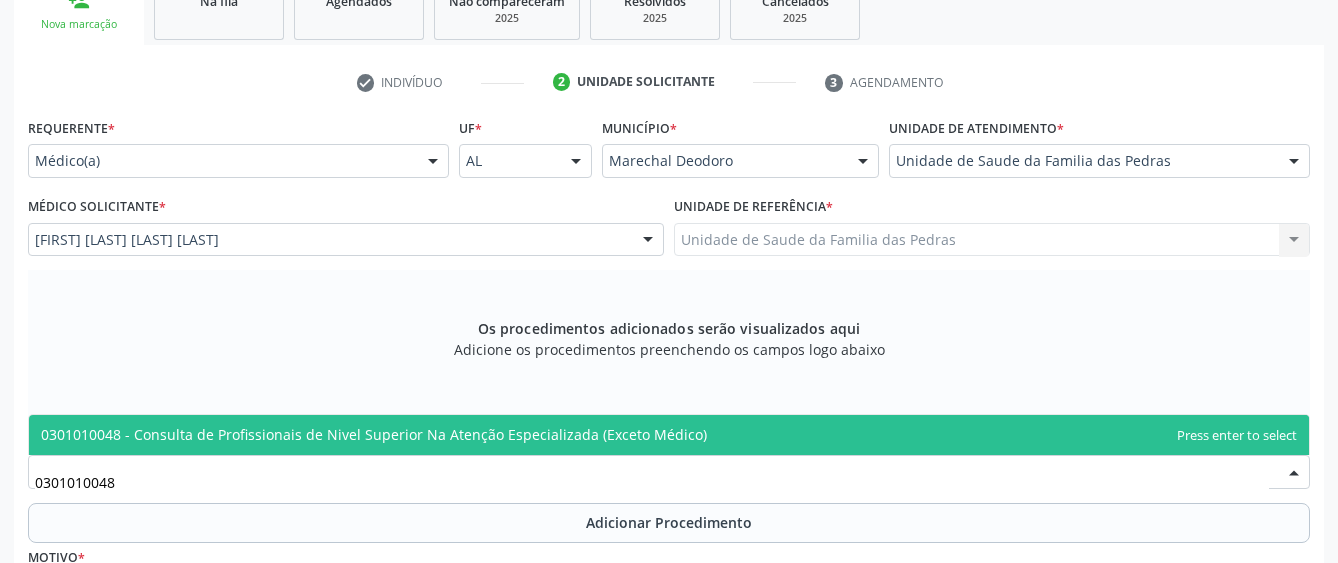 click on "0301010048 - Consulta de Profissionais de Nivel Superior Na Atenção Especializada (Exceto Médico)" at bounding box center (374, 434) 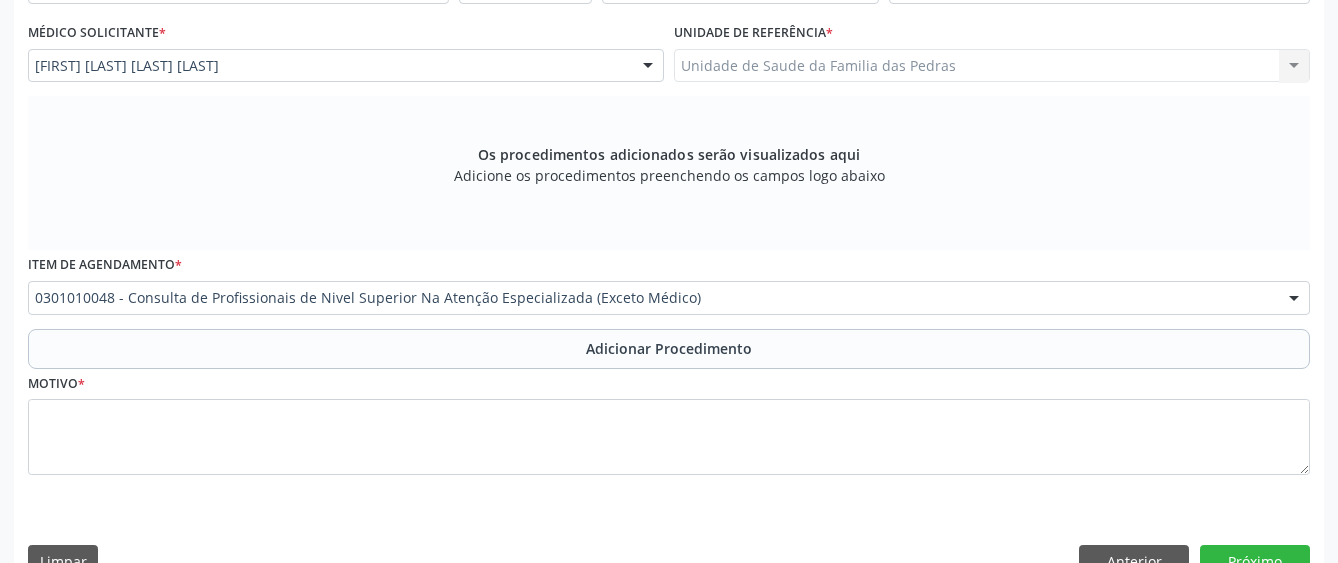 scroll, scrollTop: 549, scrollLeft: 0, axis: vertical 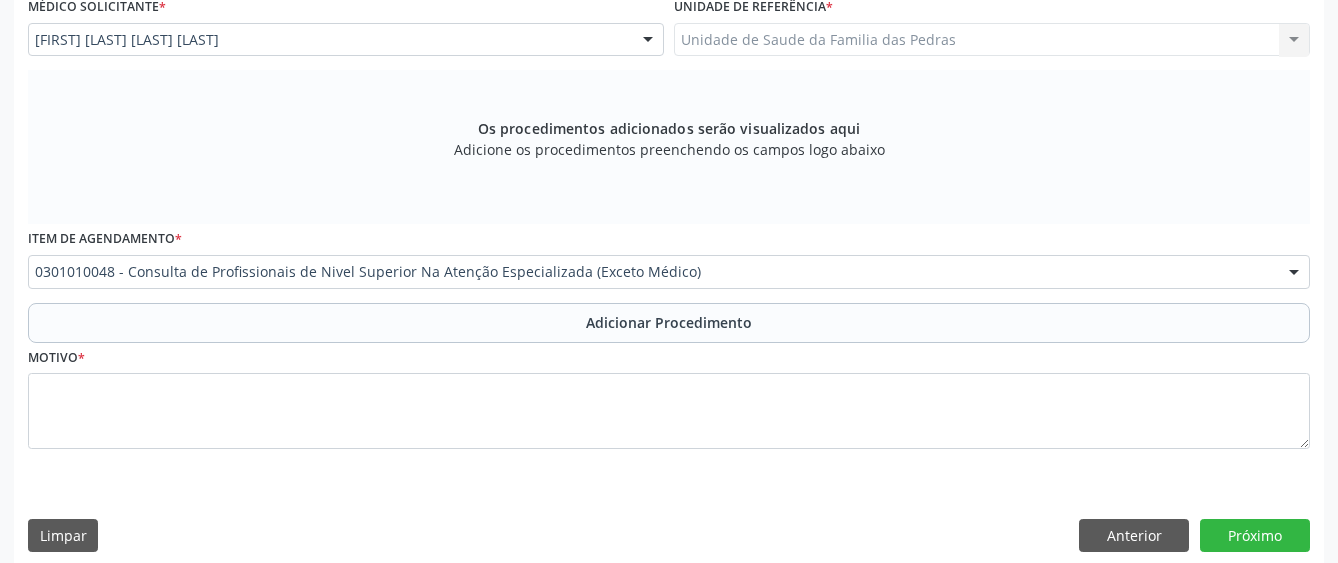 click on "Adicionar Procedimento" at bounding box center [669, 323] 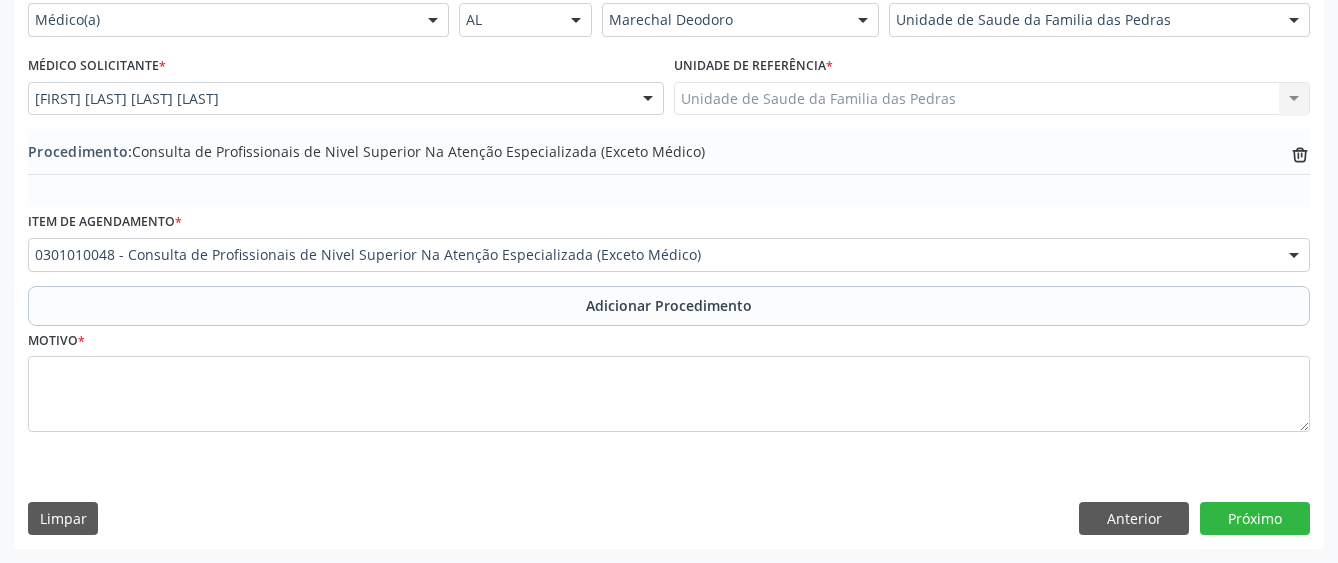 scroll, scrollTop: 490, scrollLeft: 0, axis: vertical 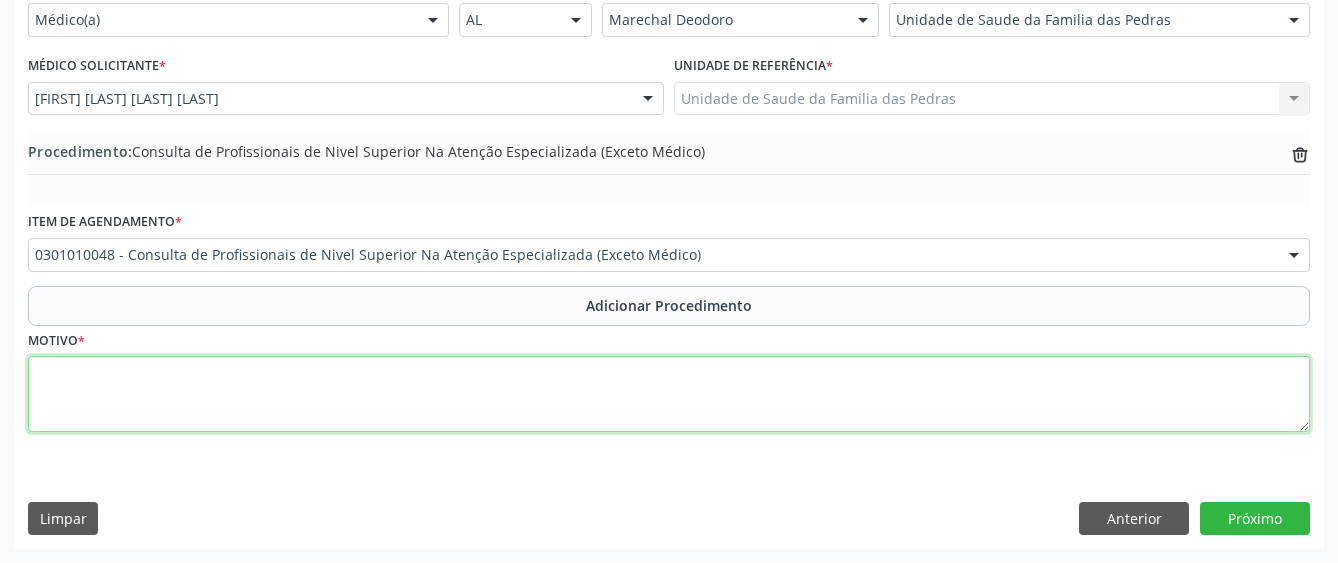 click at bounding box center [669, 394] 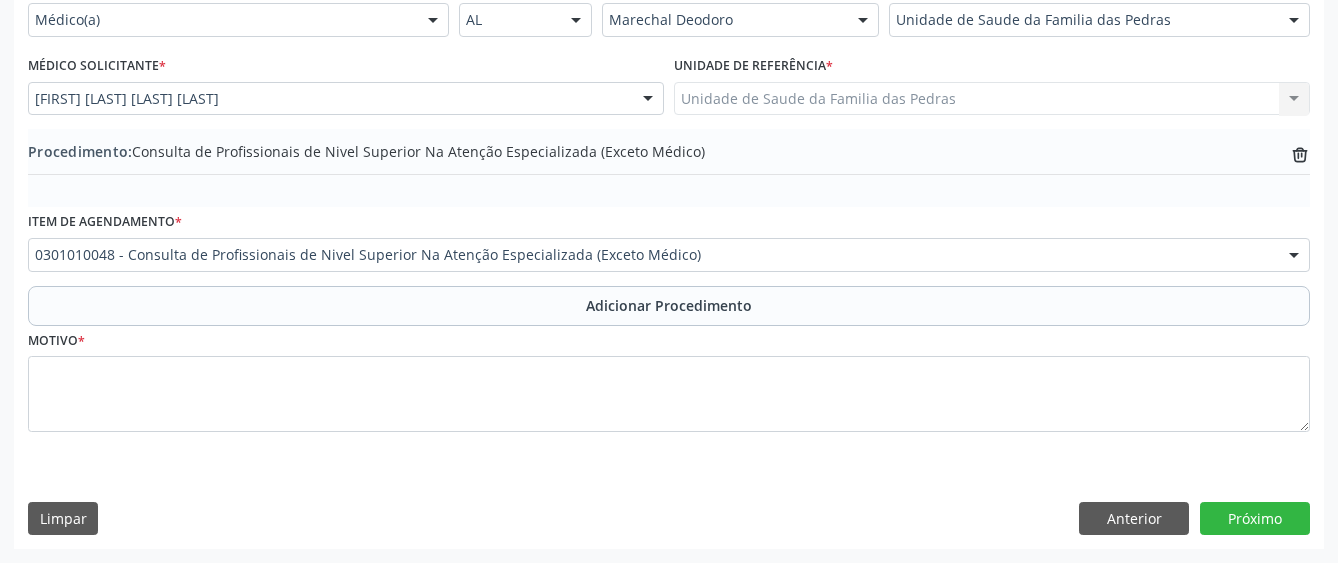 click on "0301010048 - Consulta de Profissionais de Nivel Superior Na Atenção Especializada (Exceto Médico)" at bounding box center (669, 255) 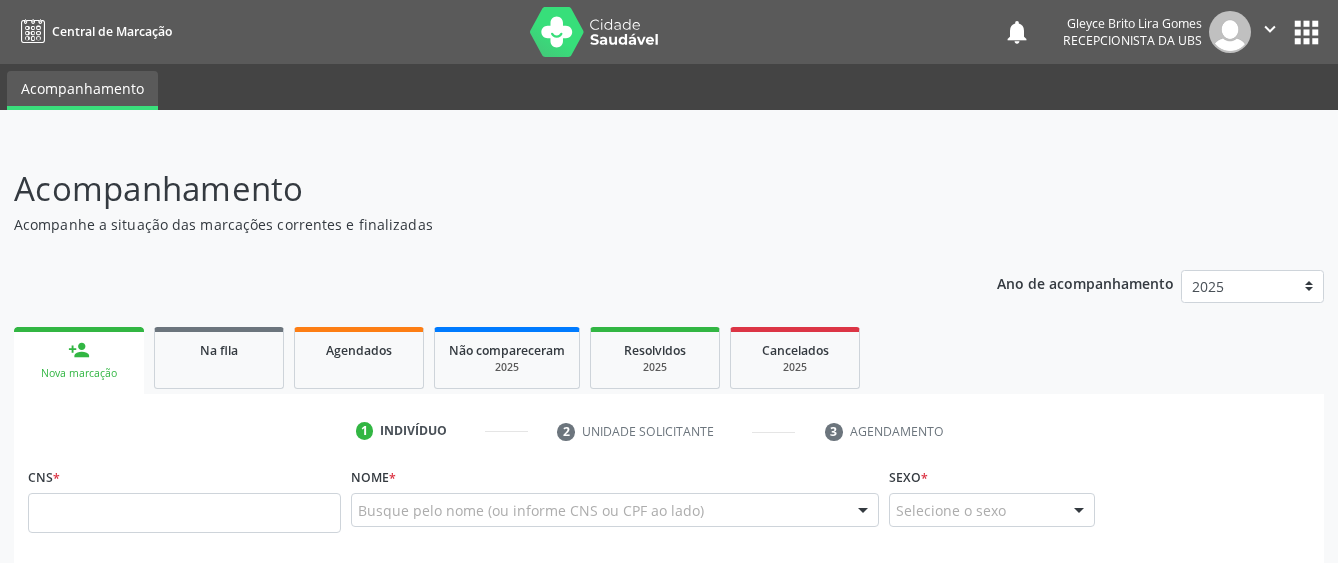 scroll, scrollTop: 0, scrollLeft: 0, axis: both 